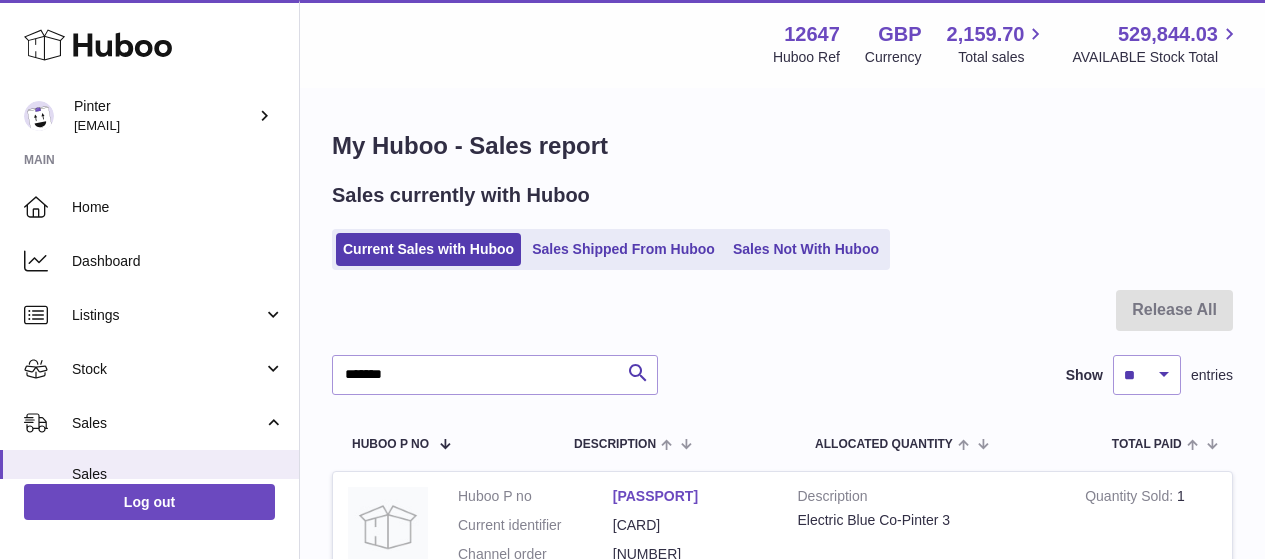 scroll, scrollTop: 266, scrollLeft: 0, axis: vertical 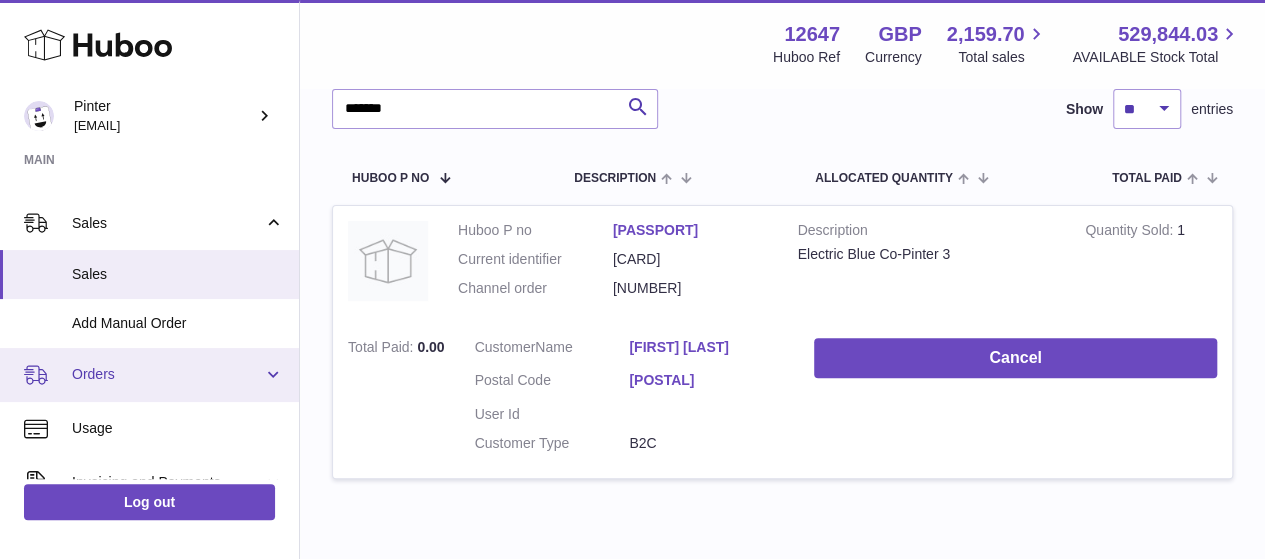 click on "Orders" at bounding box center (167, 374) 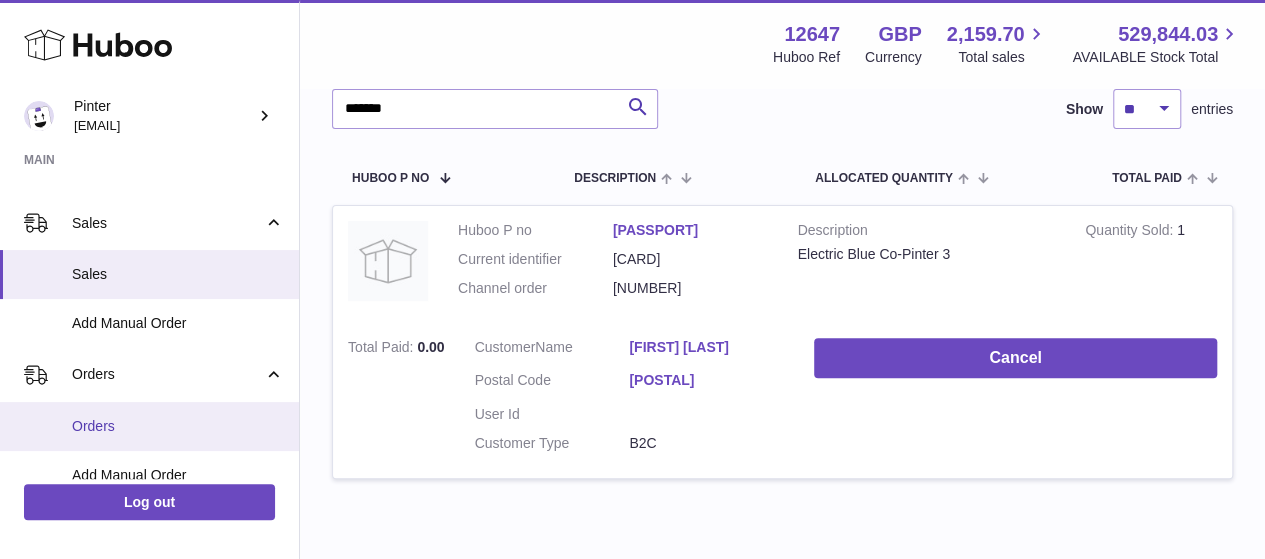 click on "Orders" at bounding box center [178, 426] 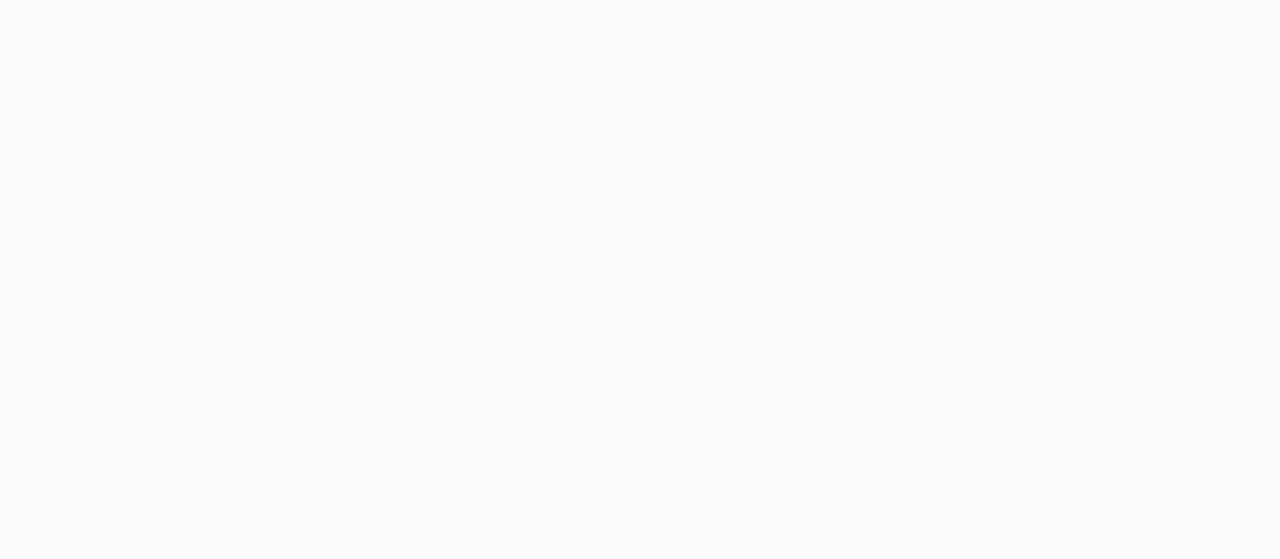 scroll, scrollTop: 0, scrollLeft: 0, axis: both 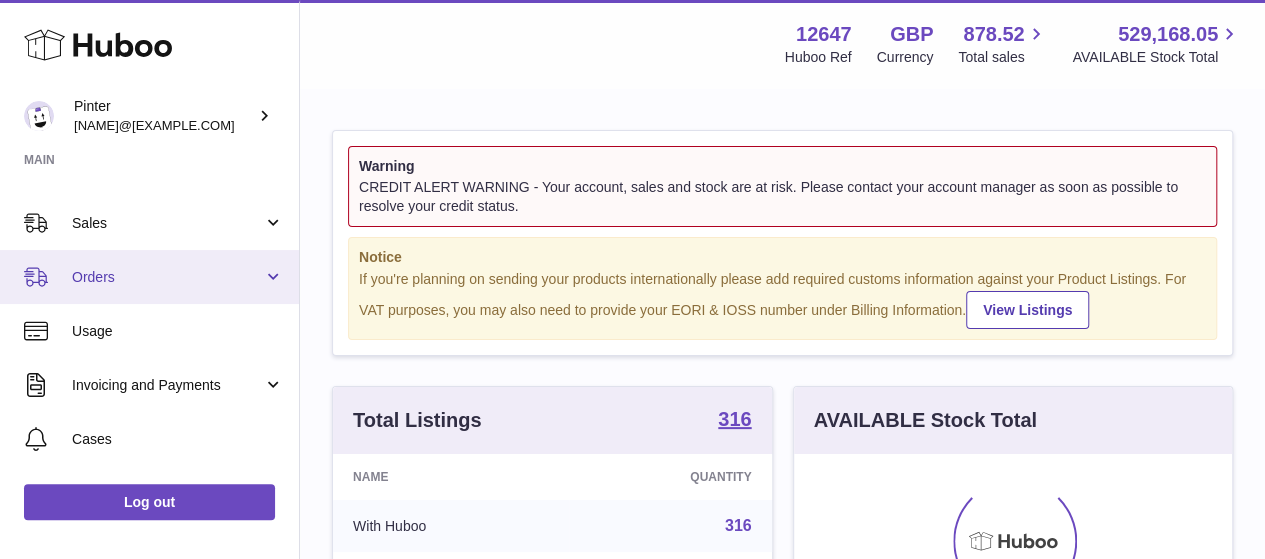 click on "Orders" at bounding box center [149, 277] 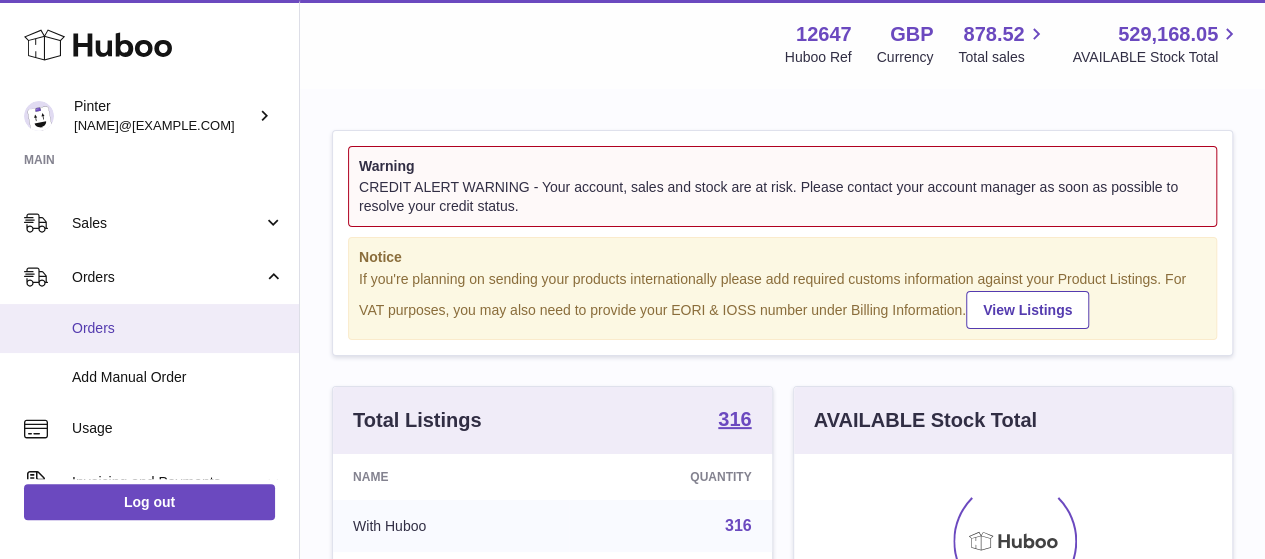 click on "Orders" at bounding box center [149, 328] 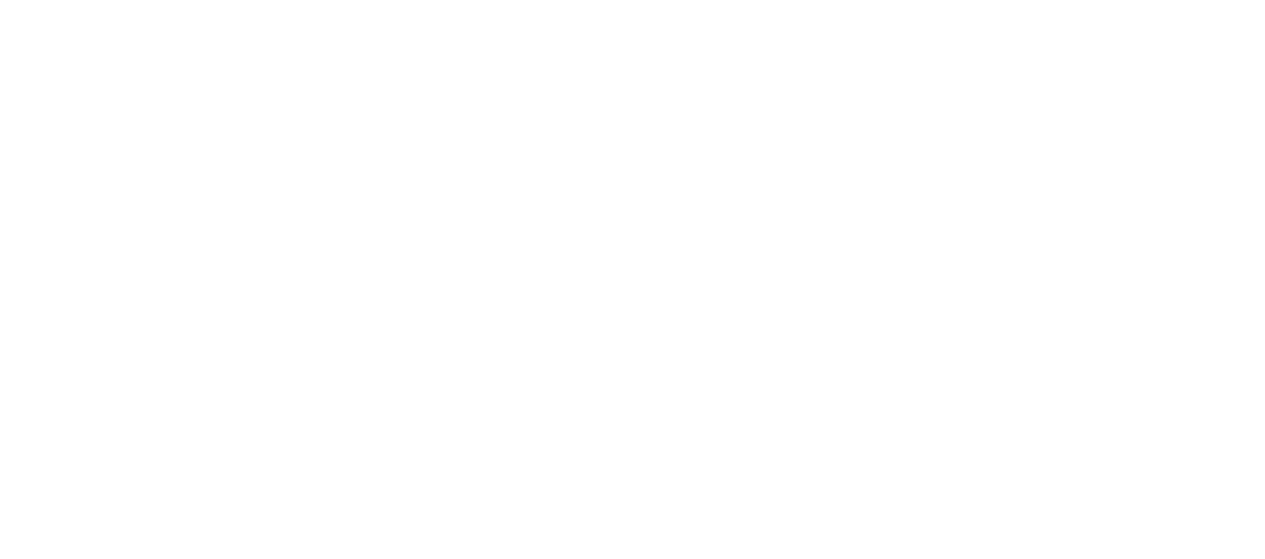 scroll, scrollTop: 0, scrollLeft: 0, axis: both 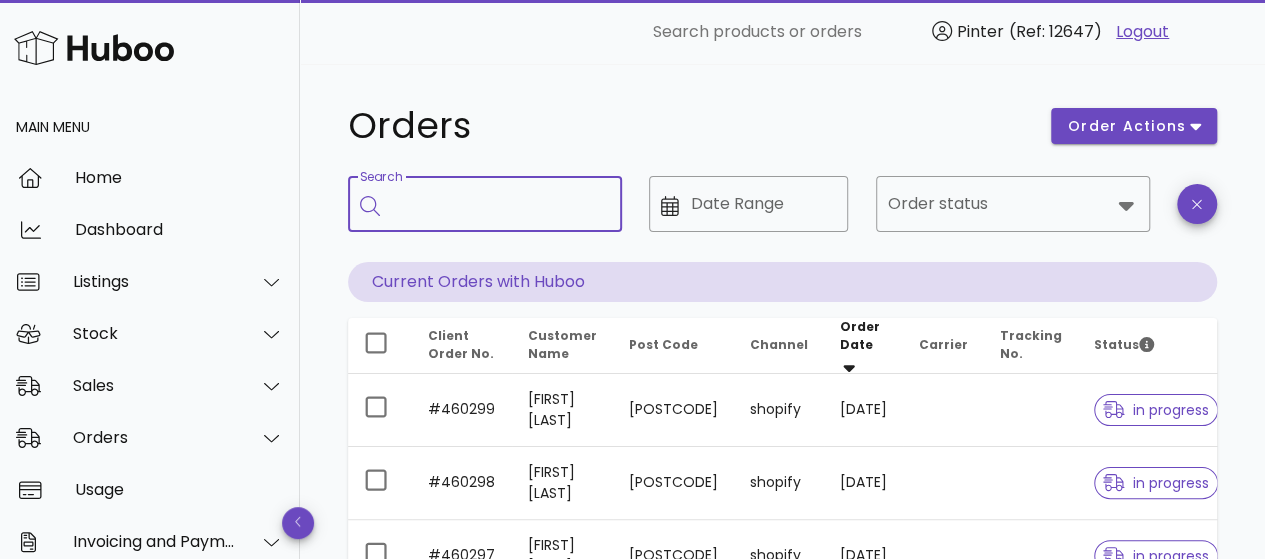 paste on "*******" 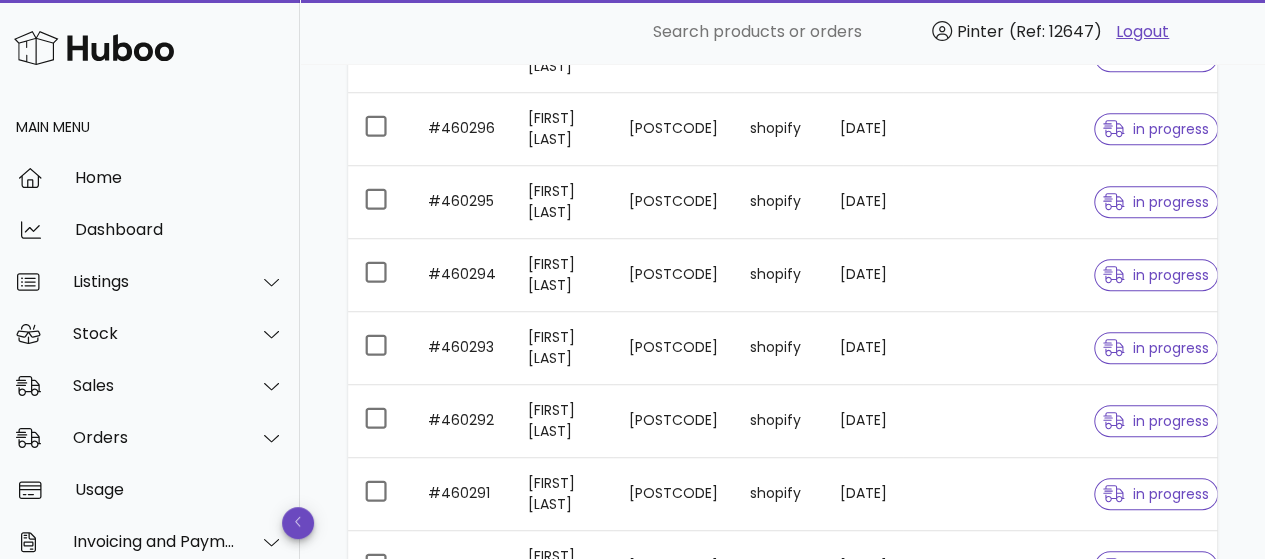 scroll, scrollTop: 0, scrollLeft: 0, axis: both 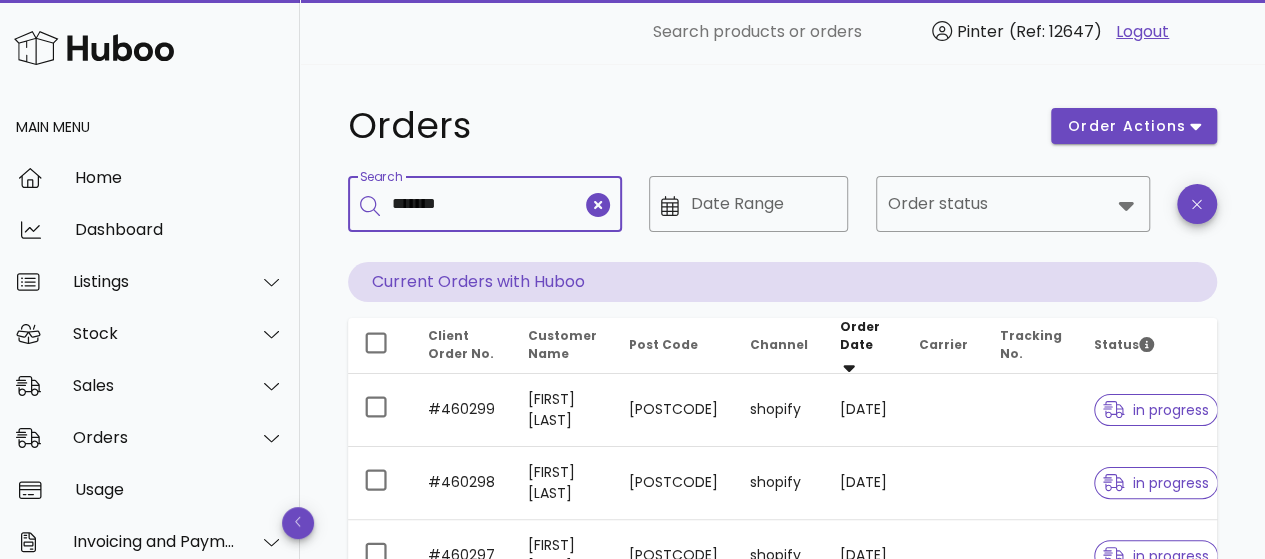 click on "*******" at bounding box center [487, 204] 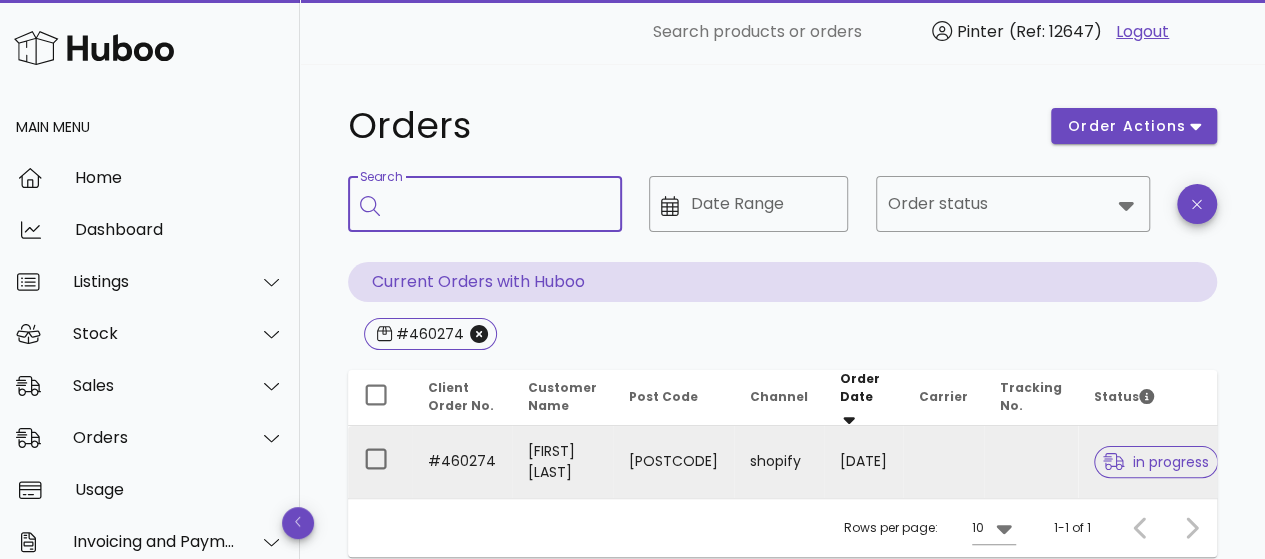 click on "David Thorp" at bounding box center (562, 462) 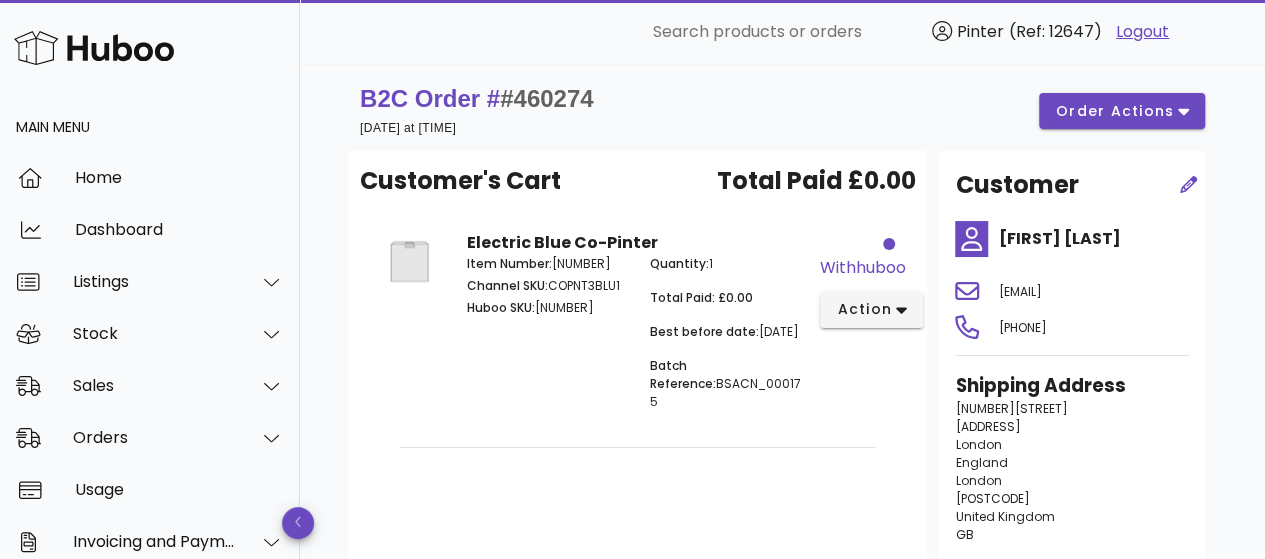 scroll, scrollTop: 0, scrollLeft: 0, axis: both 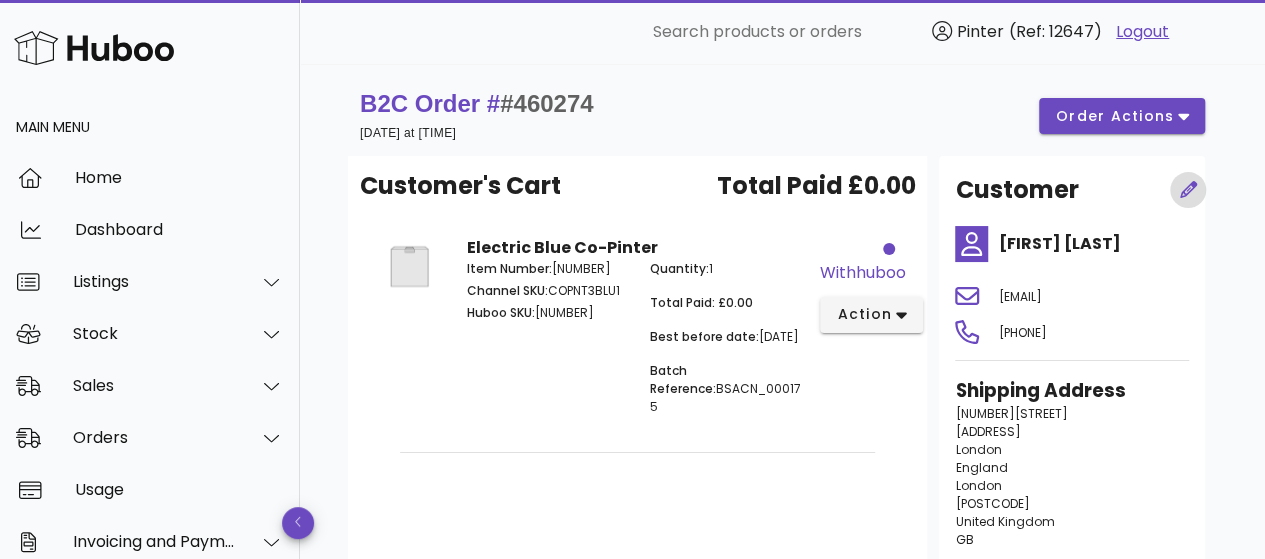 click 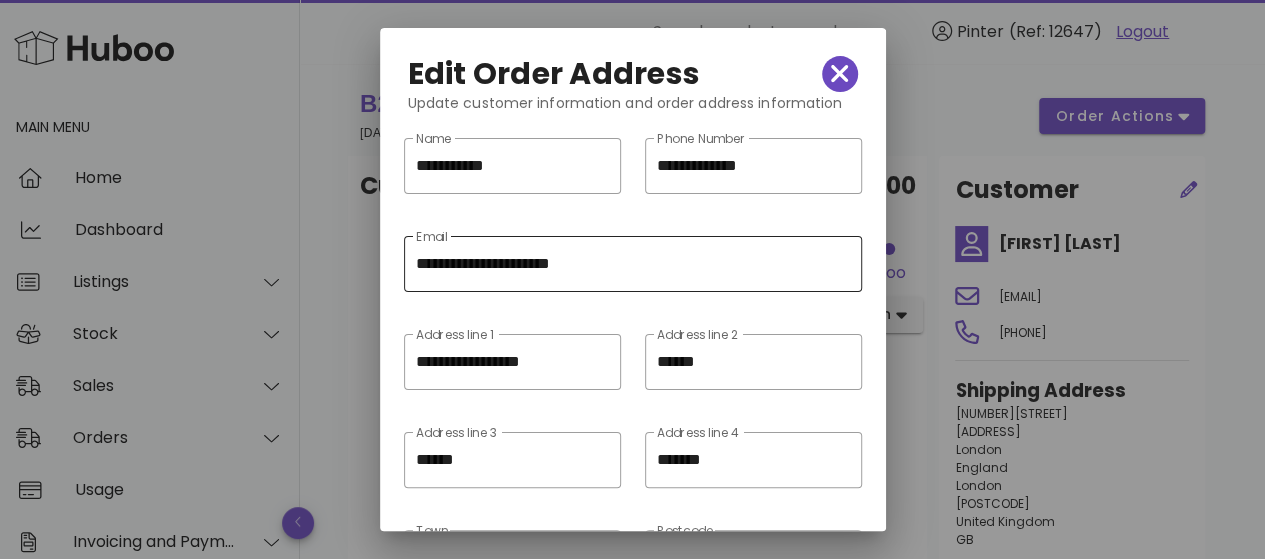 scroll, scrollTop: 0, scrollLeft: 0, axis: both 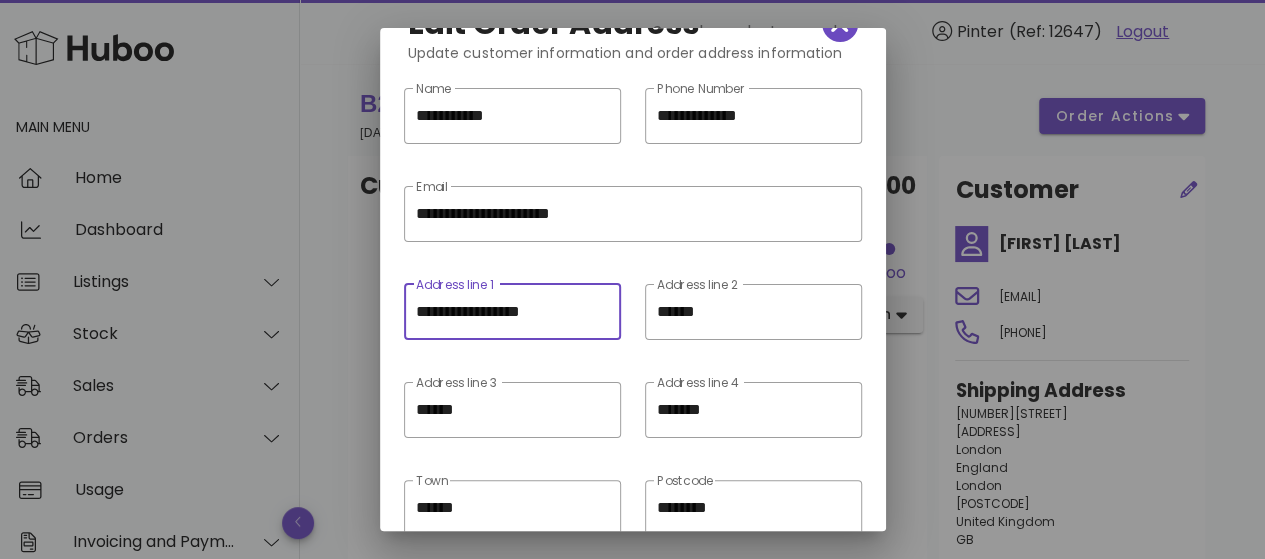 click on "**********" at bounding box center (512, 312) 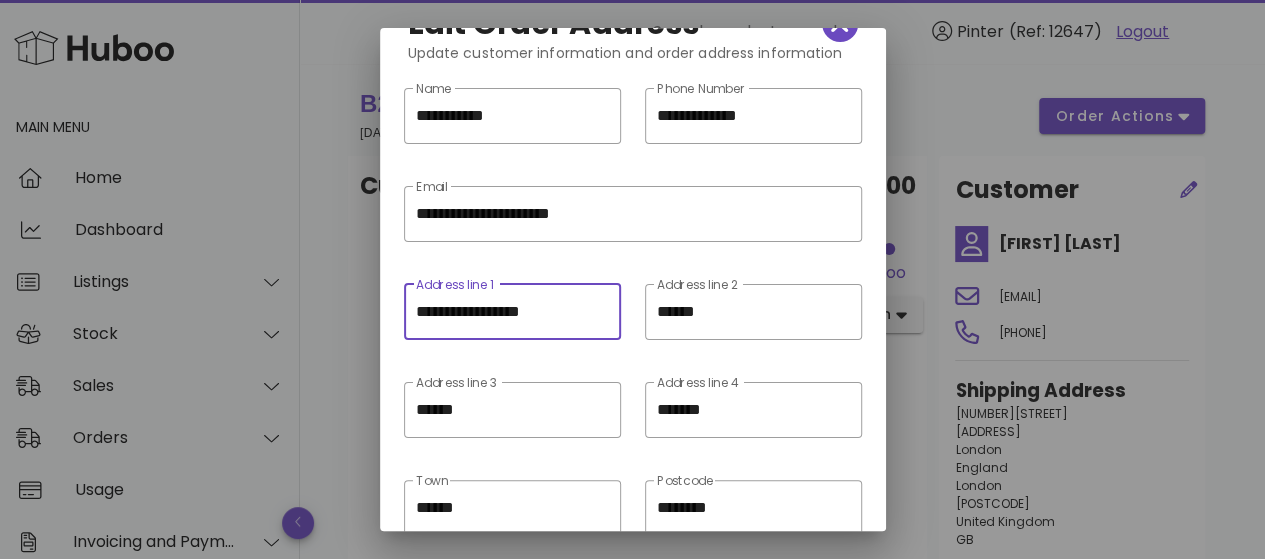 paste on "**********" 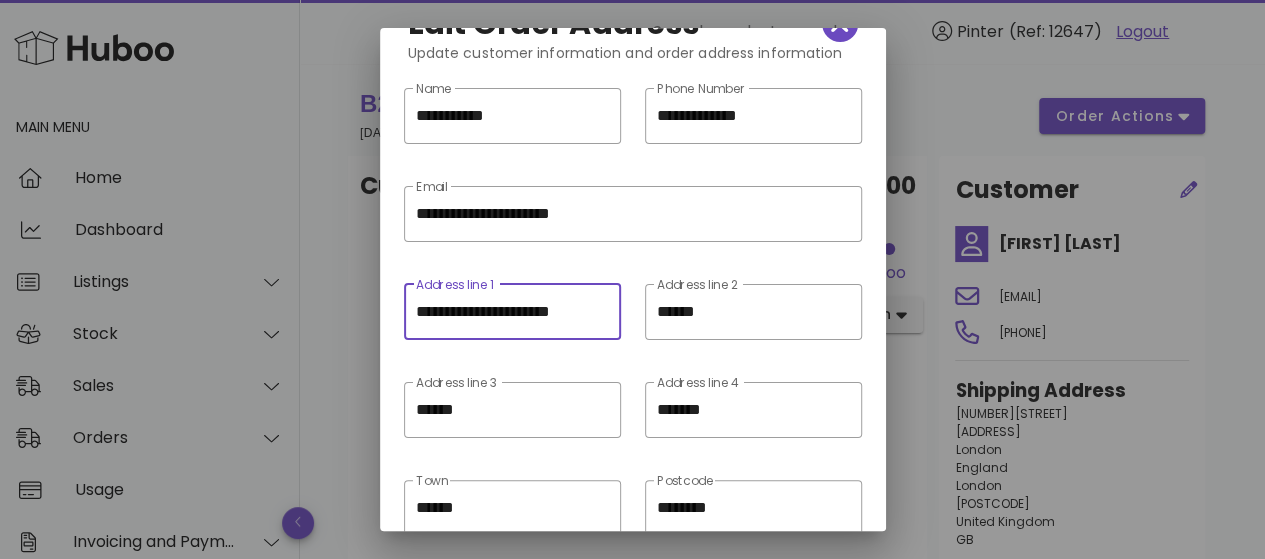 scroll, scrollTop: 0, scrollLeft: 0, axis: both 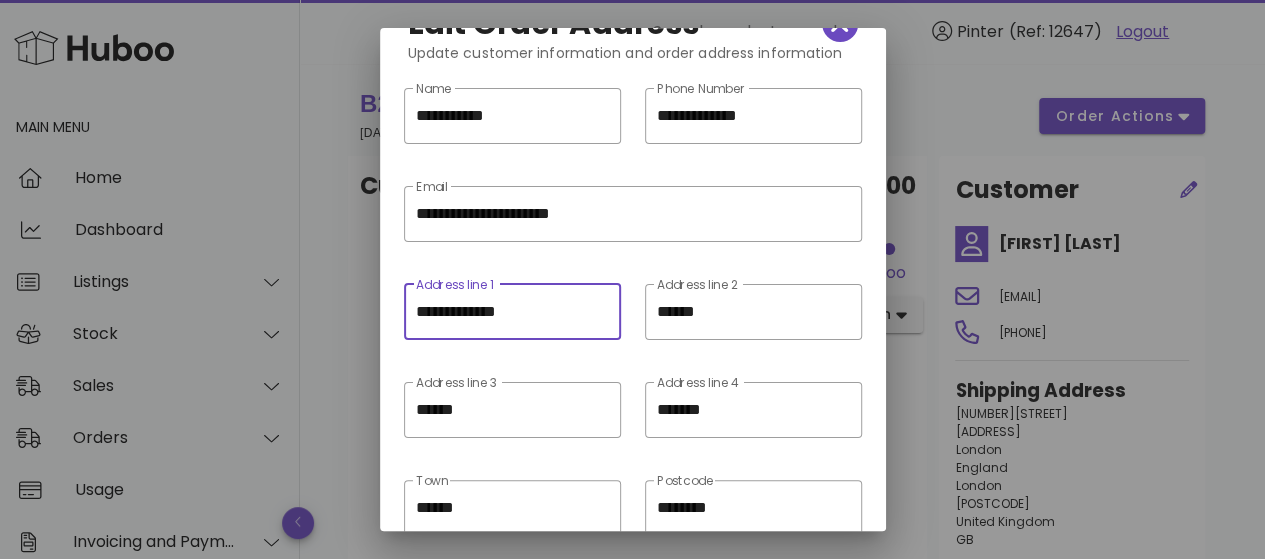 type on "**********" 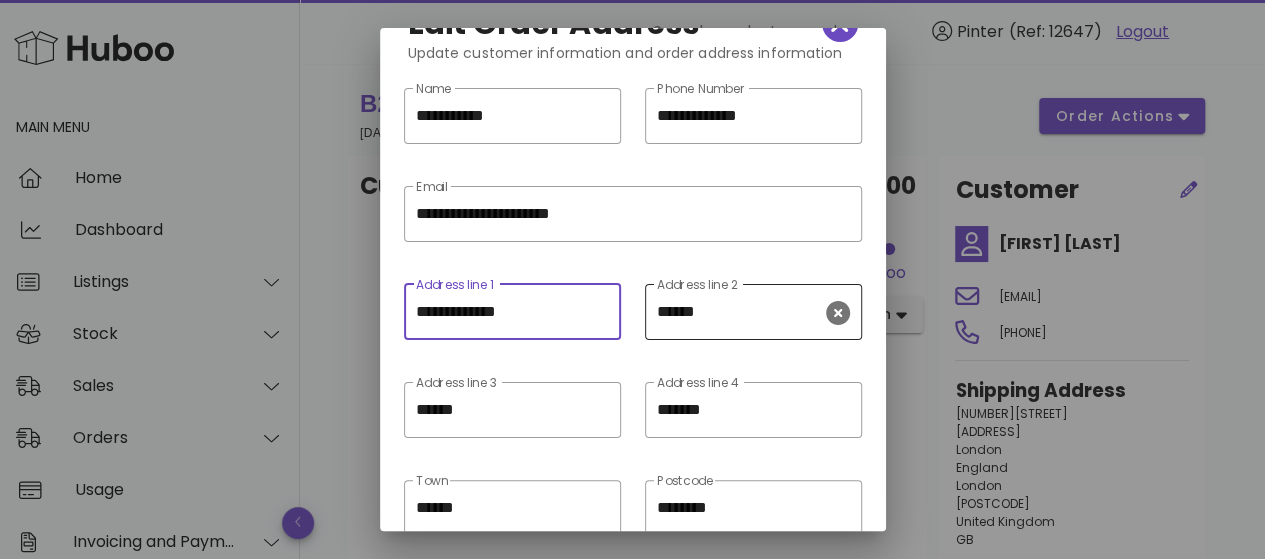 click on "******" at bounding box center [739, 312] 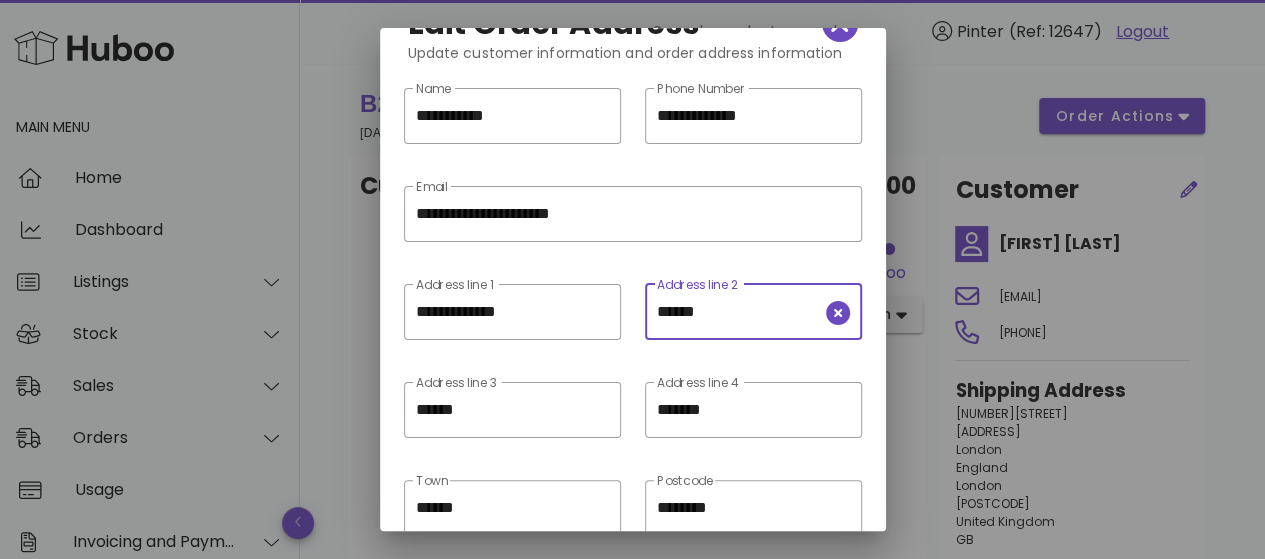click on "******" at bounding box center [739, 312] 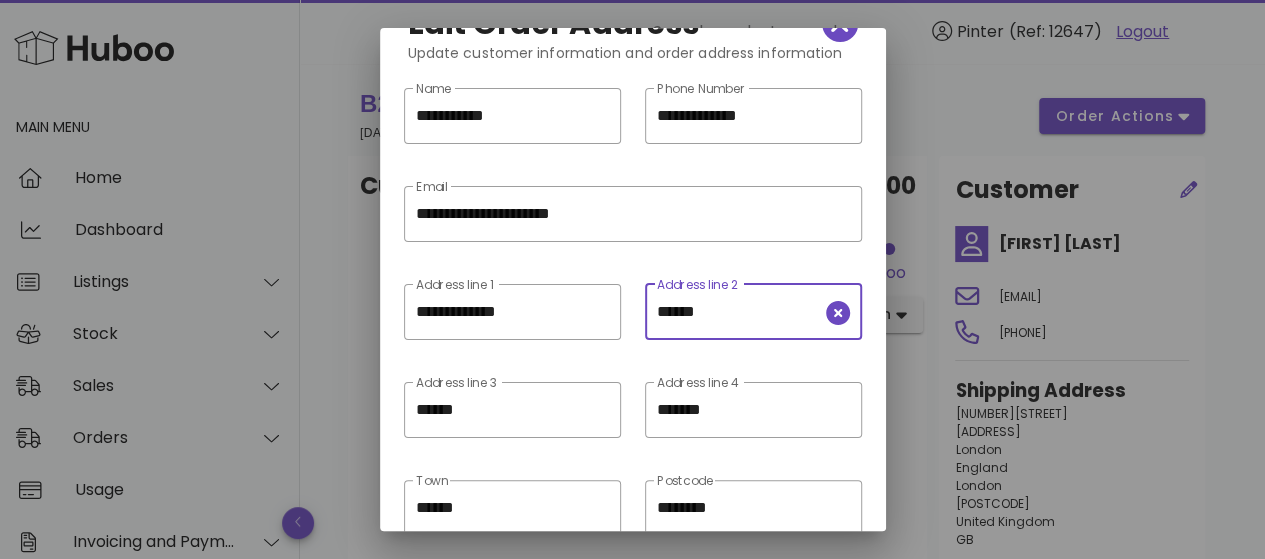 paste on "**********" 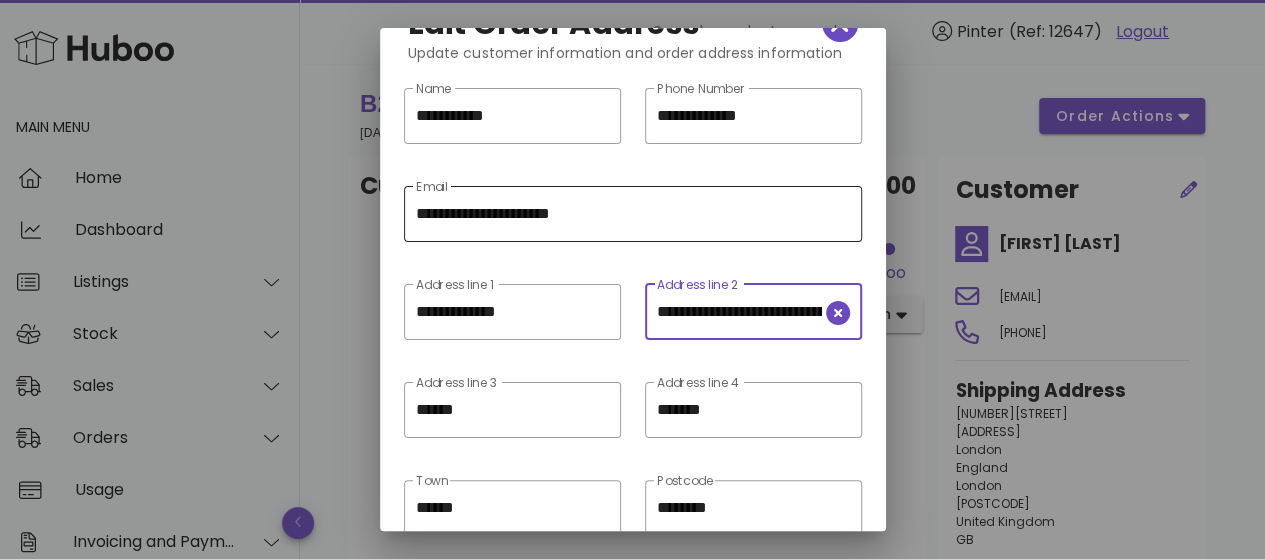 scroll, scrollTop: 0, scrollLeft: 106, axis: horizontal 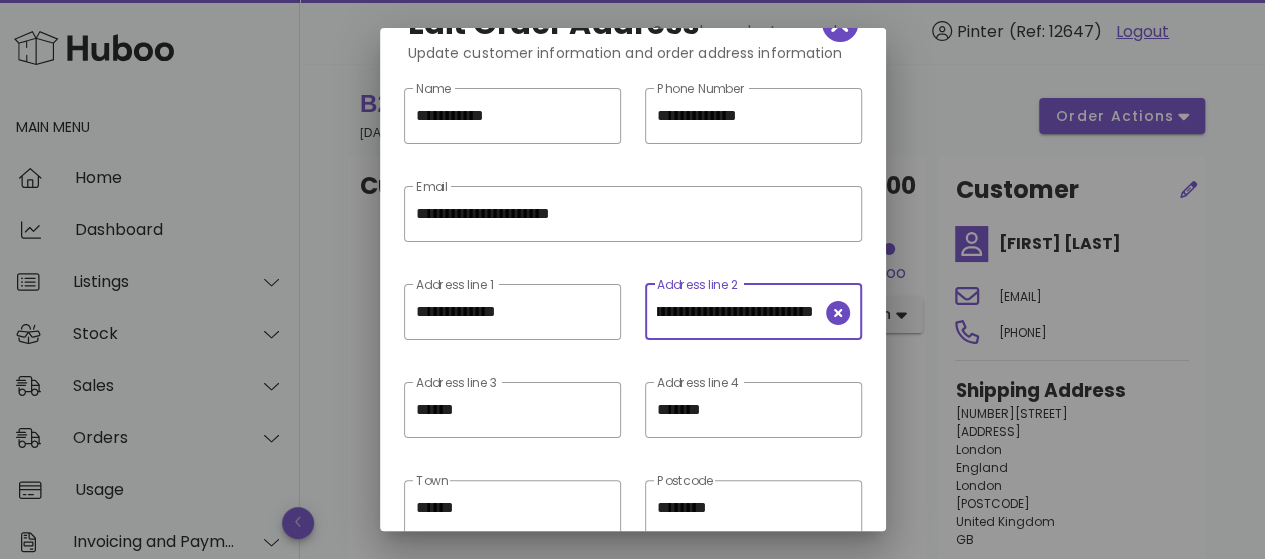 drag, startPoint x: 740, startPoint y: 311, endPoint x: 805, endPoint y: 312, distance: 65.00769 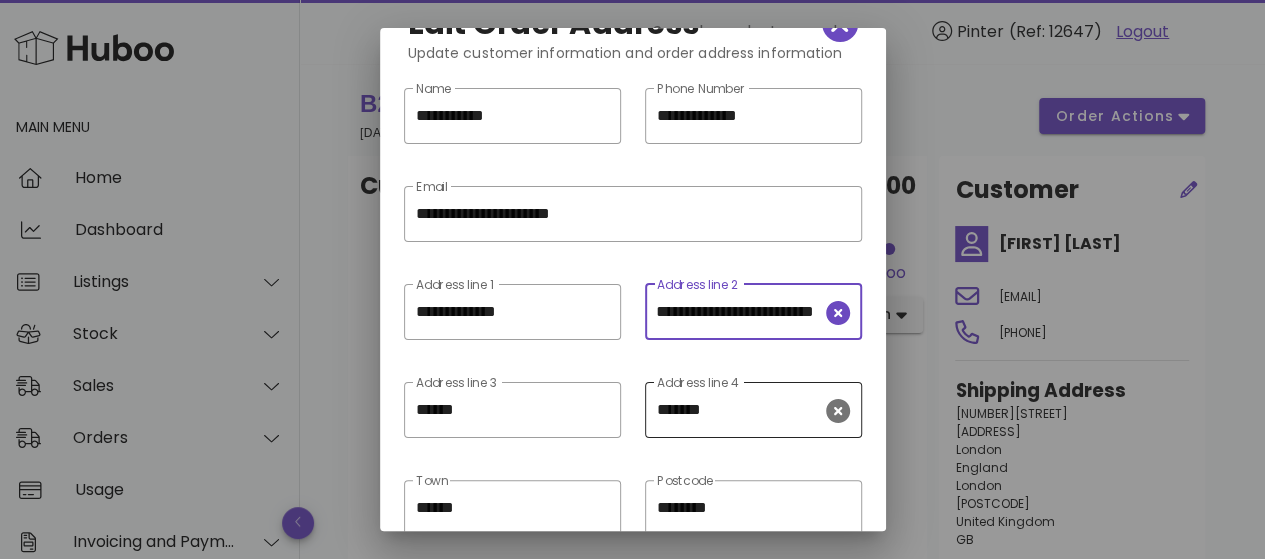 scroll, scrollTop: 0, scrollLeft: 42, axis: horizontal 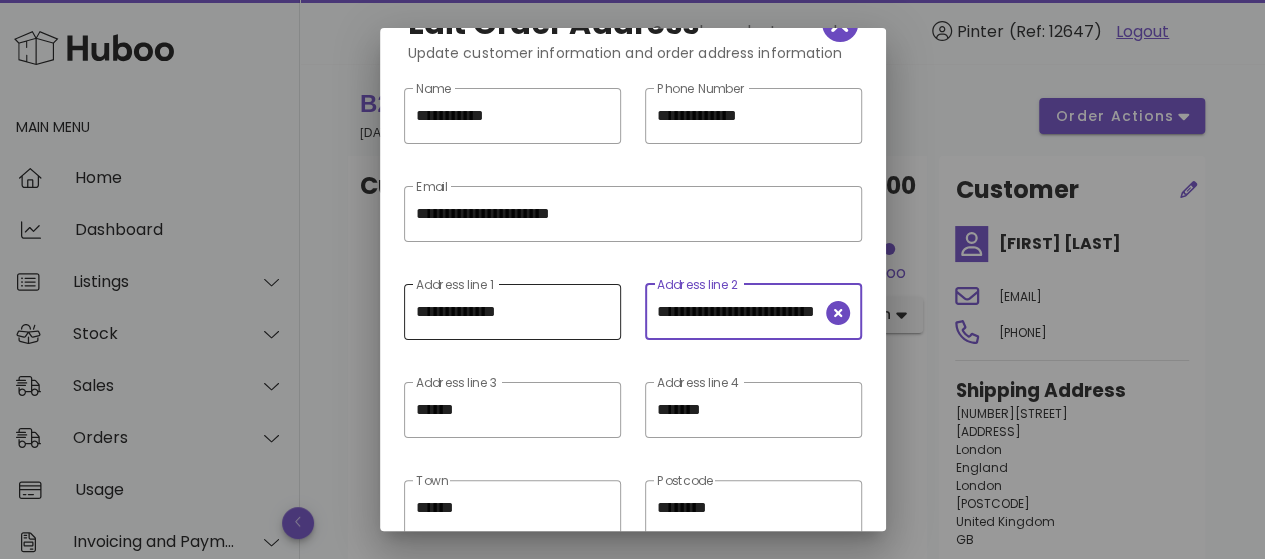 drag, startPoint x: 702, startPoint y: 312, endPoint x: 586, endPoint y: 314, distance: 116.01724 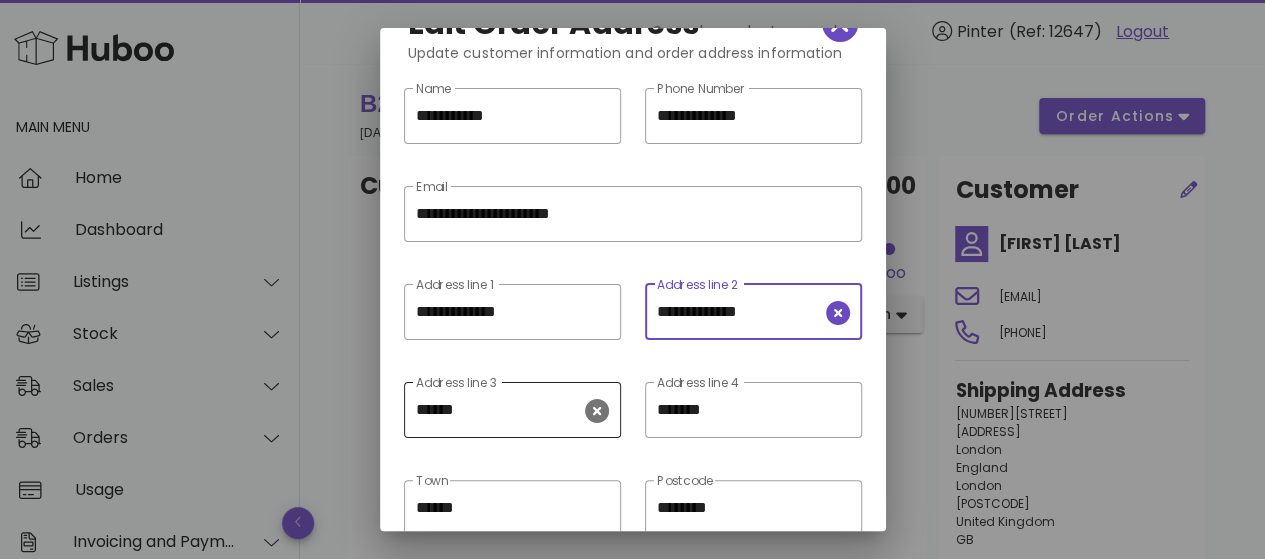 scroll, scrollTop: 0, scrollLeft: 0, axis: both 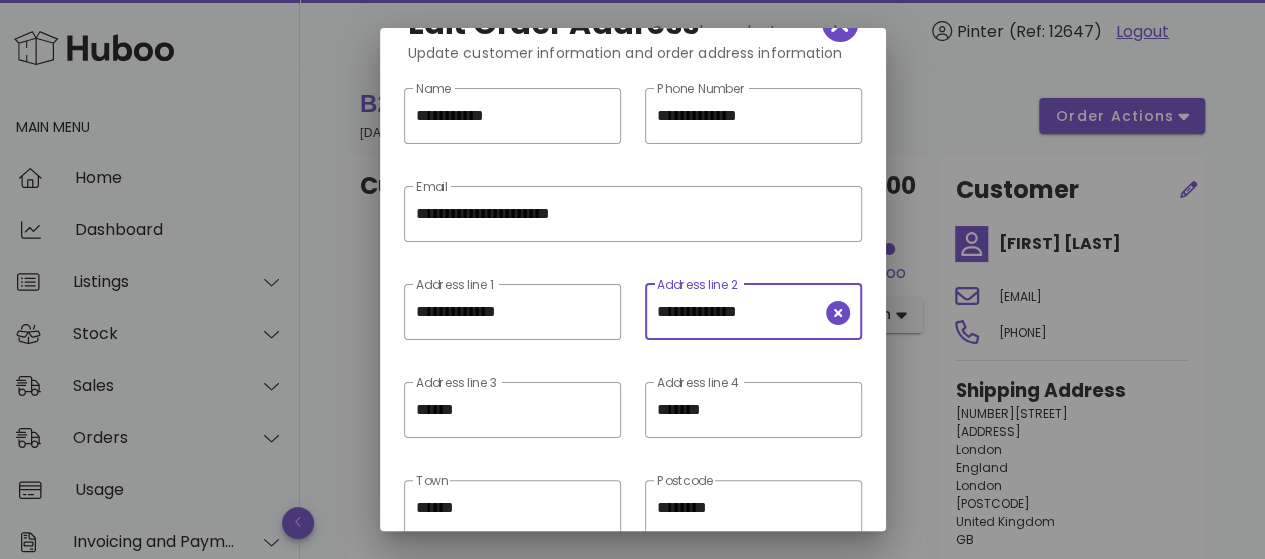 type on "**********" 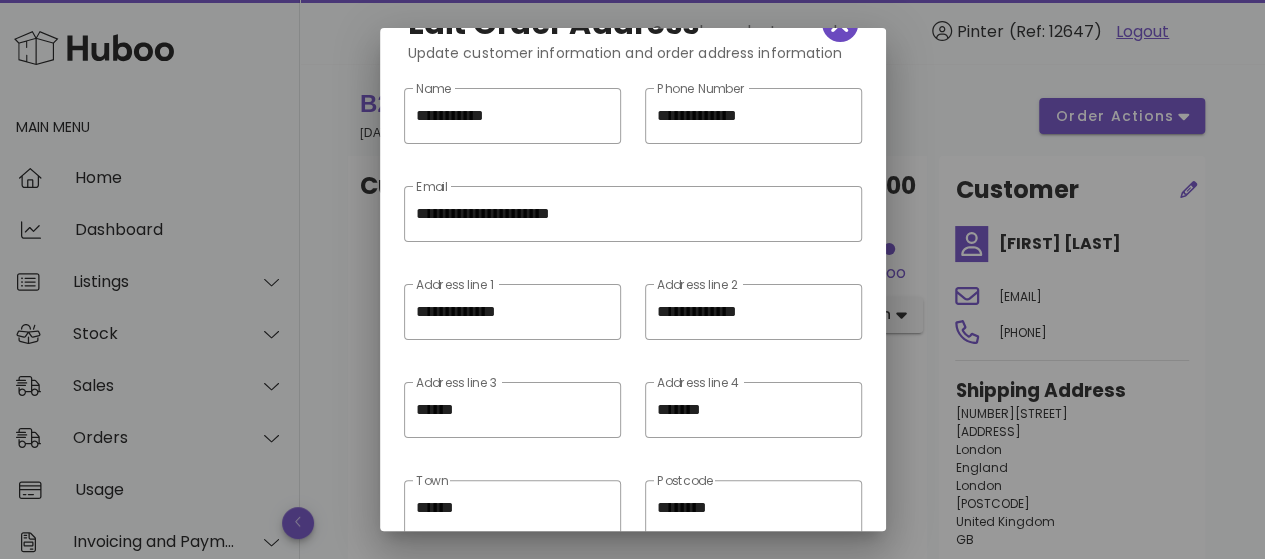 scroll, scrollTop: 0, scrollLeft: 0, axis: both 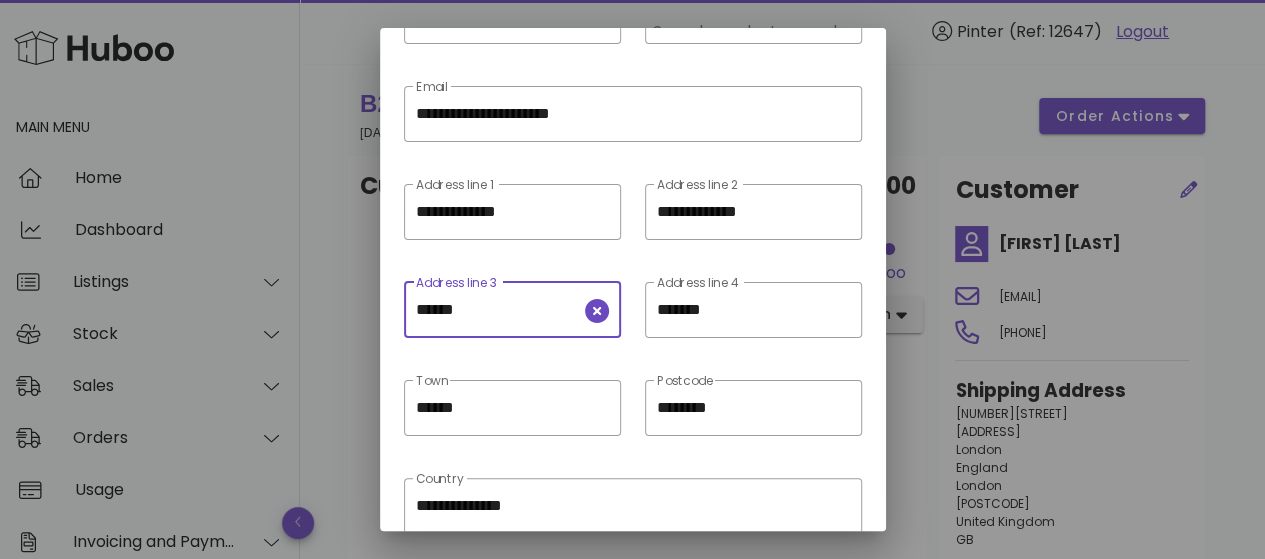 click on "******" at bounding box center [494, 310] 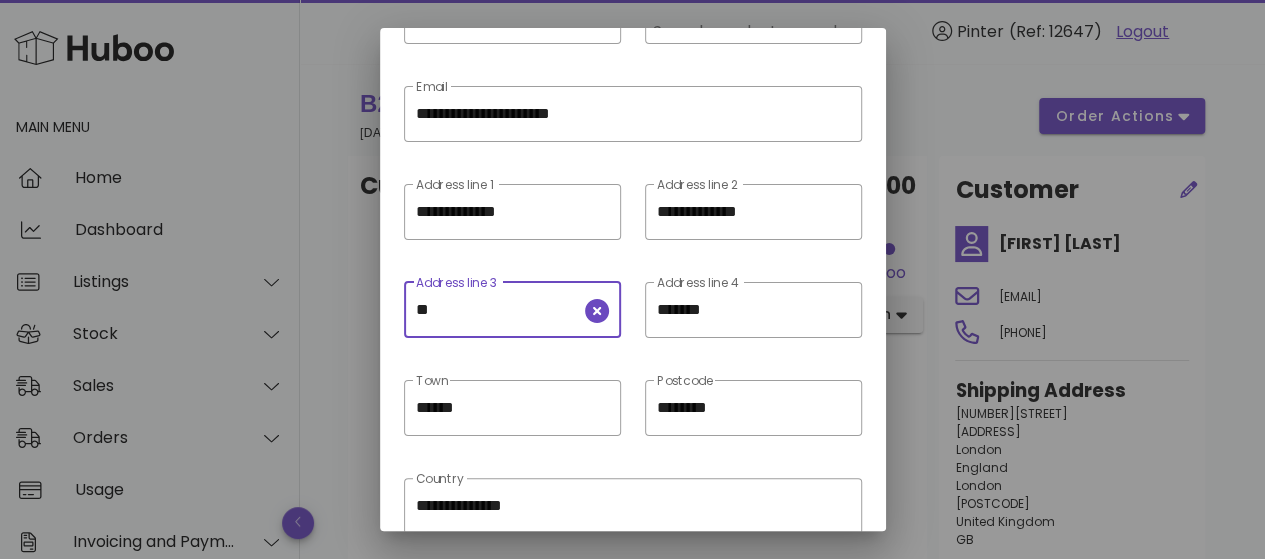 type on "*" 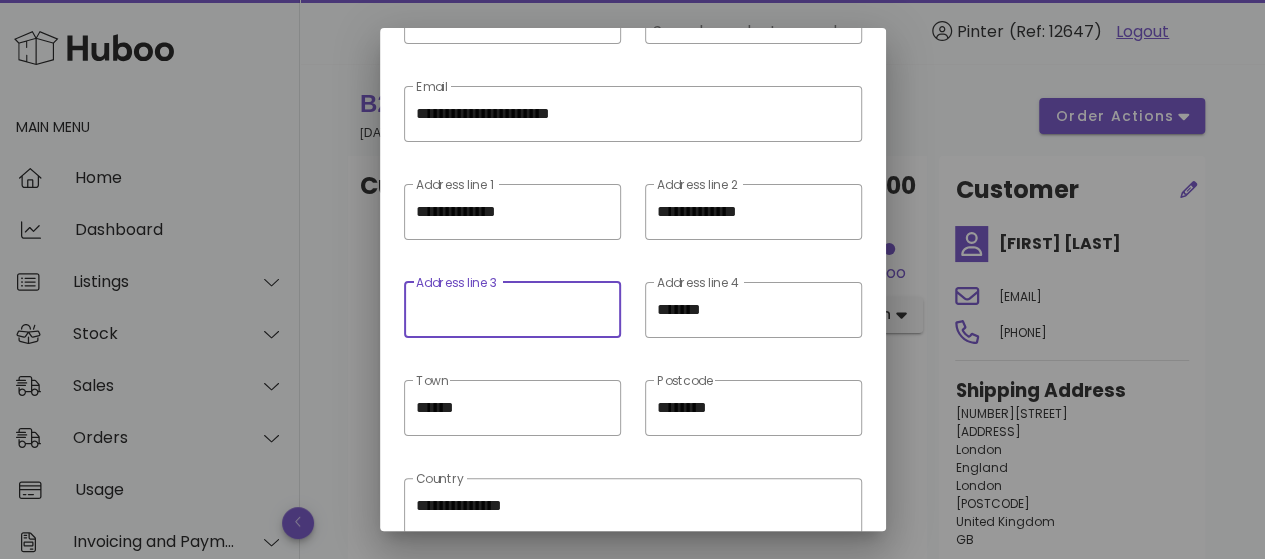 scroll, scrollTop: 0, scrollLeft: 0, axis: both 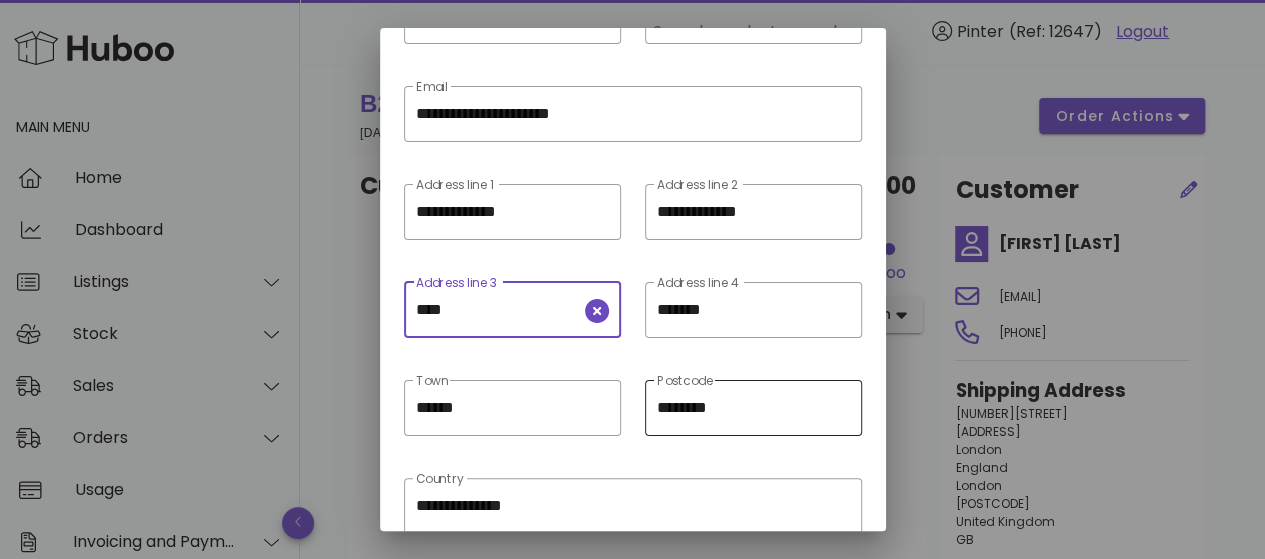 type on "****" 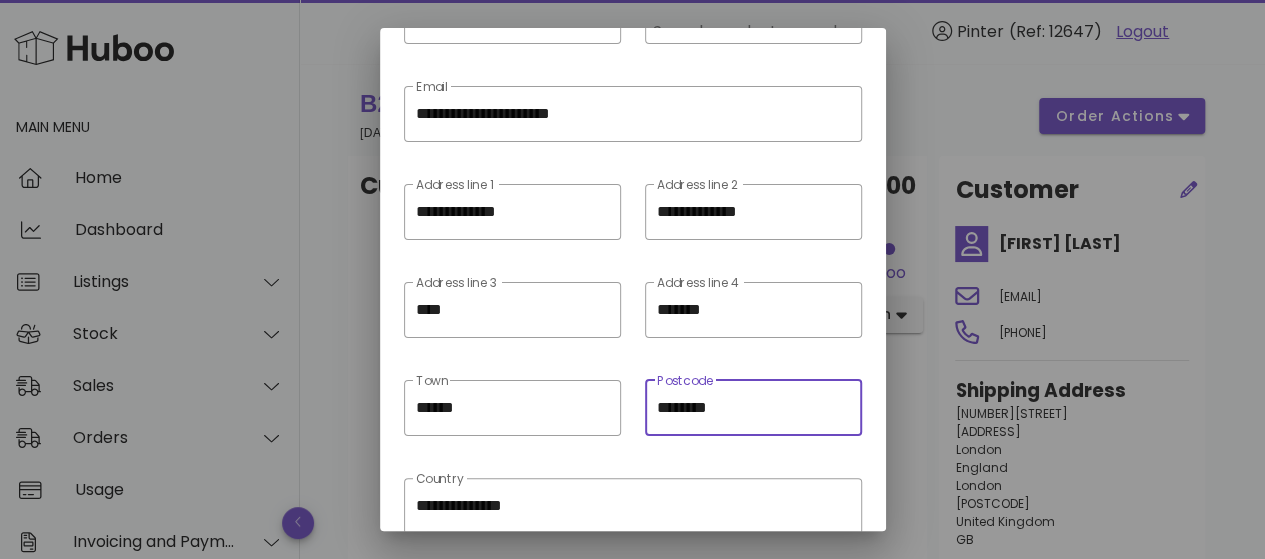 scroll, scrollTop: 0, scrollLeft: 0, axis: both 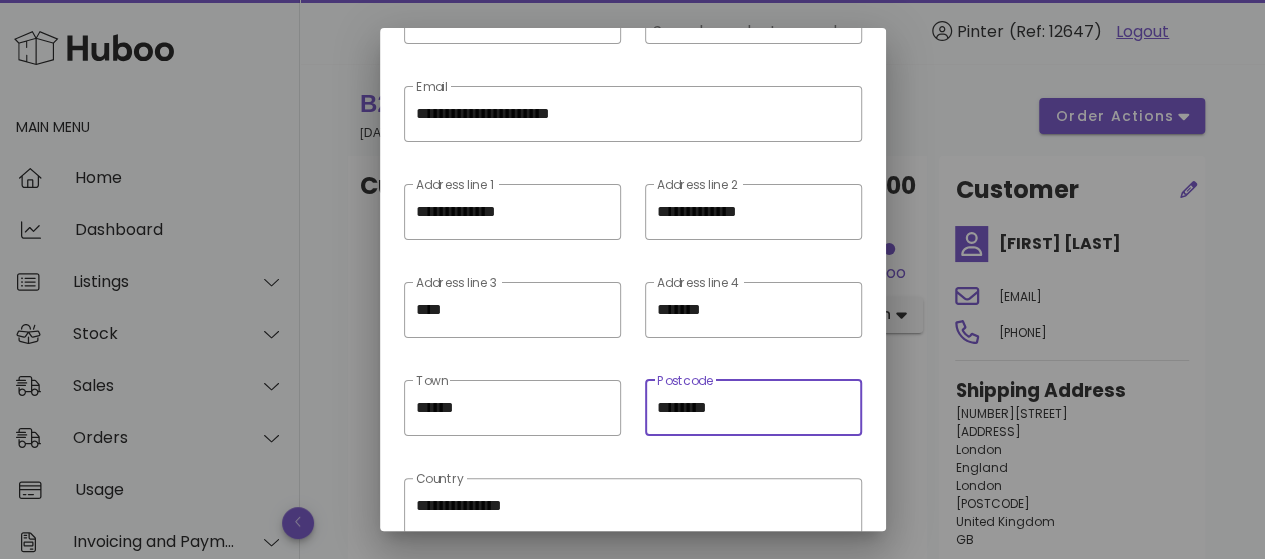paste on "**********" 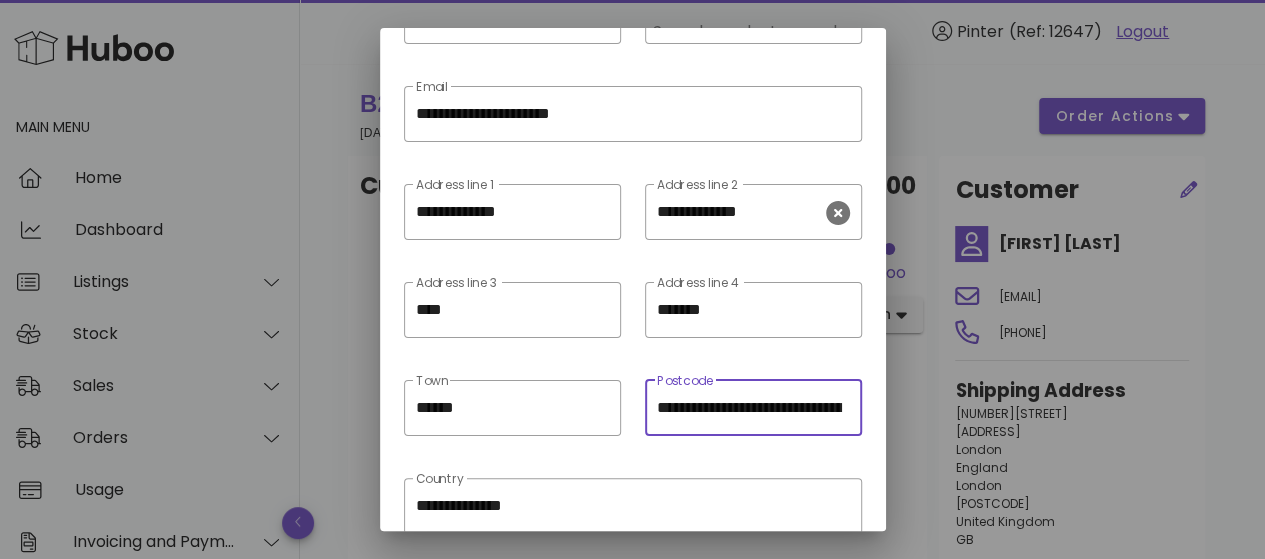 scroll, scrollTop: 0, scrollLeft: 78, axis: horizontal 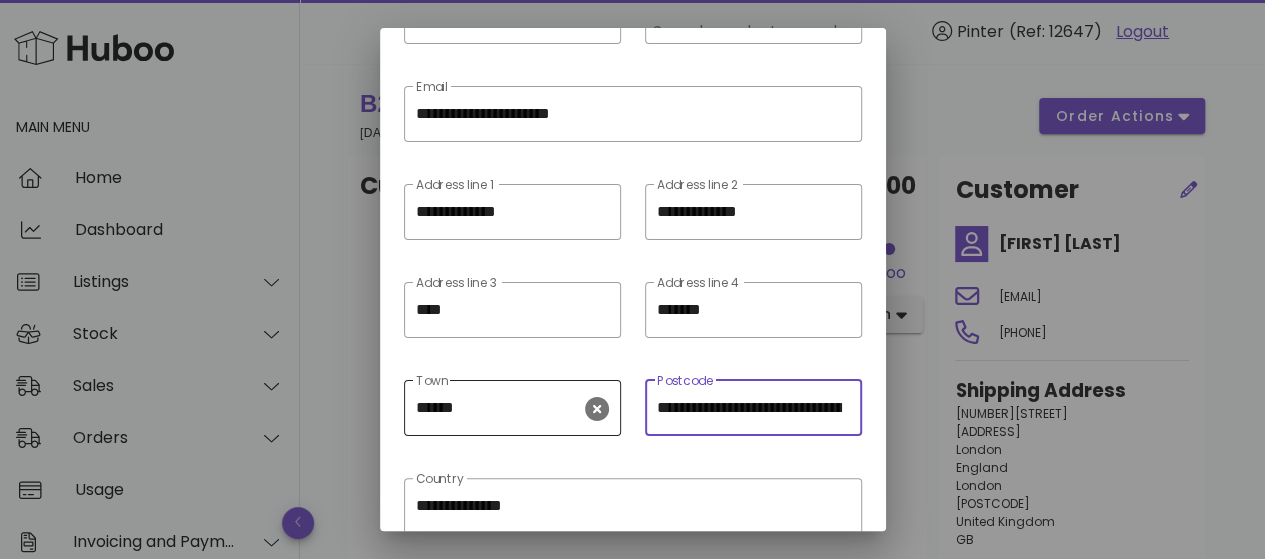 drag, startPoint x: 772, startPoint y: 407, endPoint x: 542, endPoint y: 399, distance: 230.13908 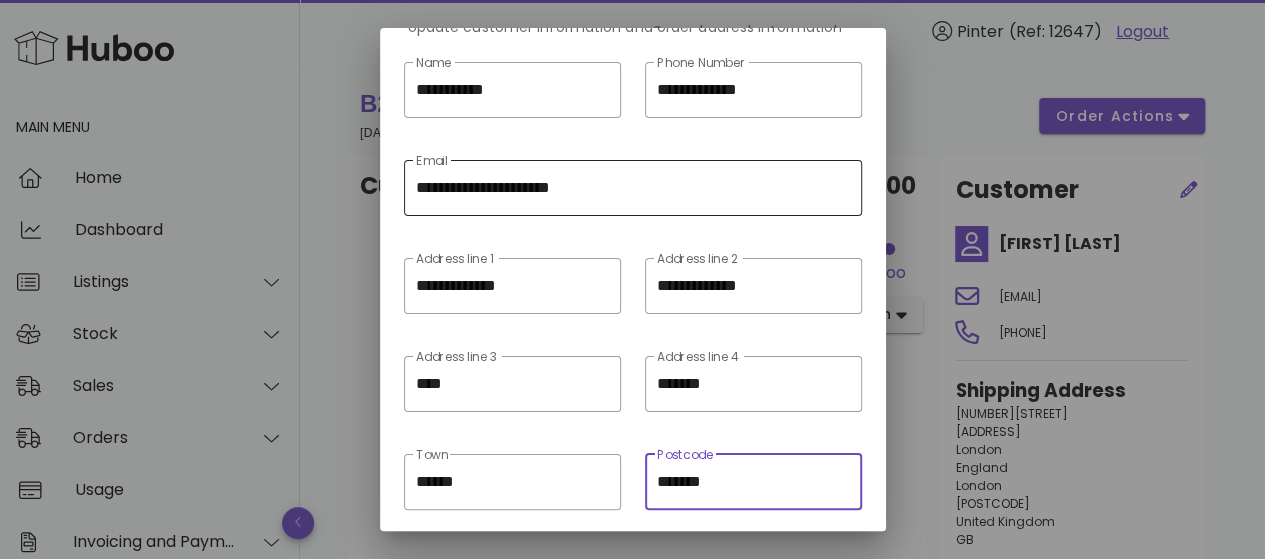 scroll, scrollTop: 100, scrollLeft: 0, axis: vertical 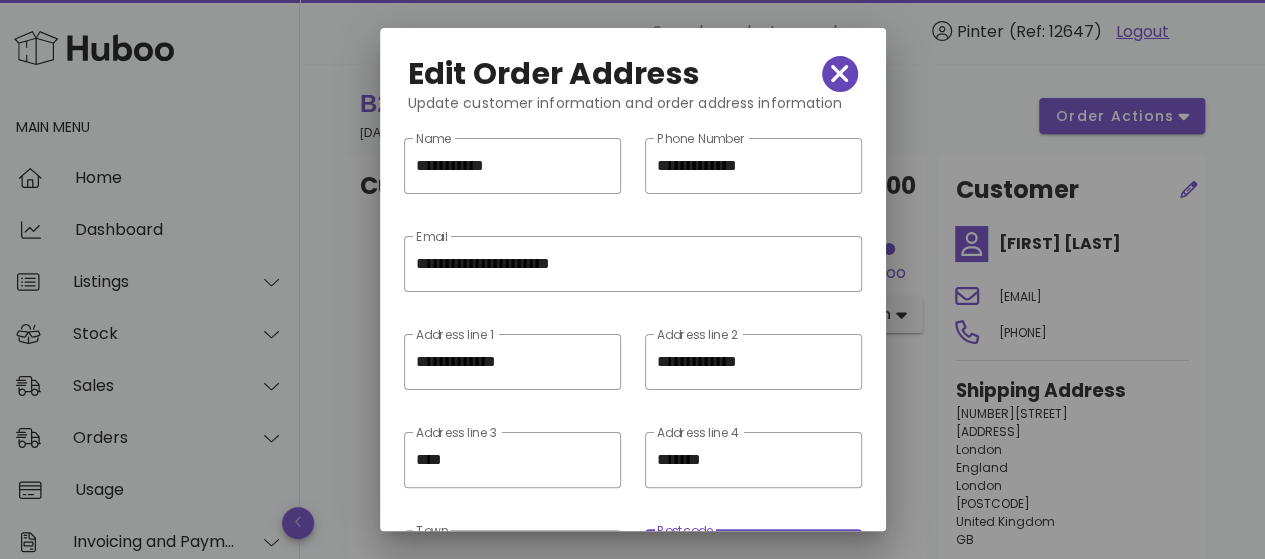 type on "*******" 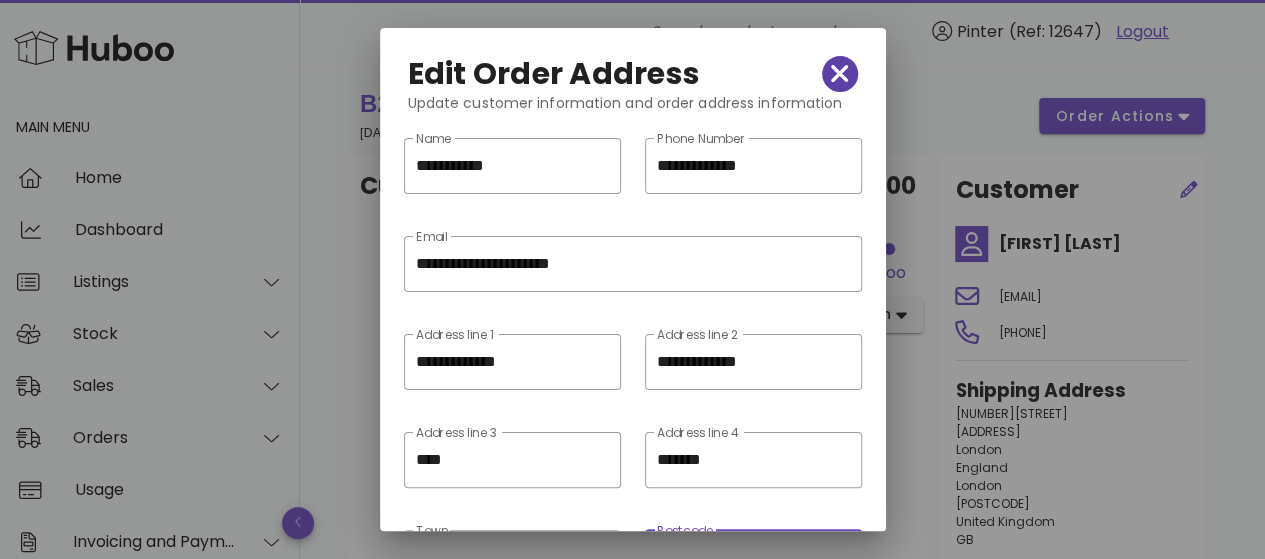 click 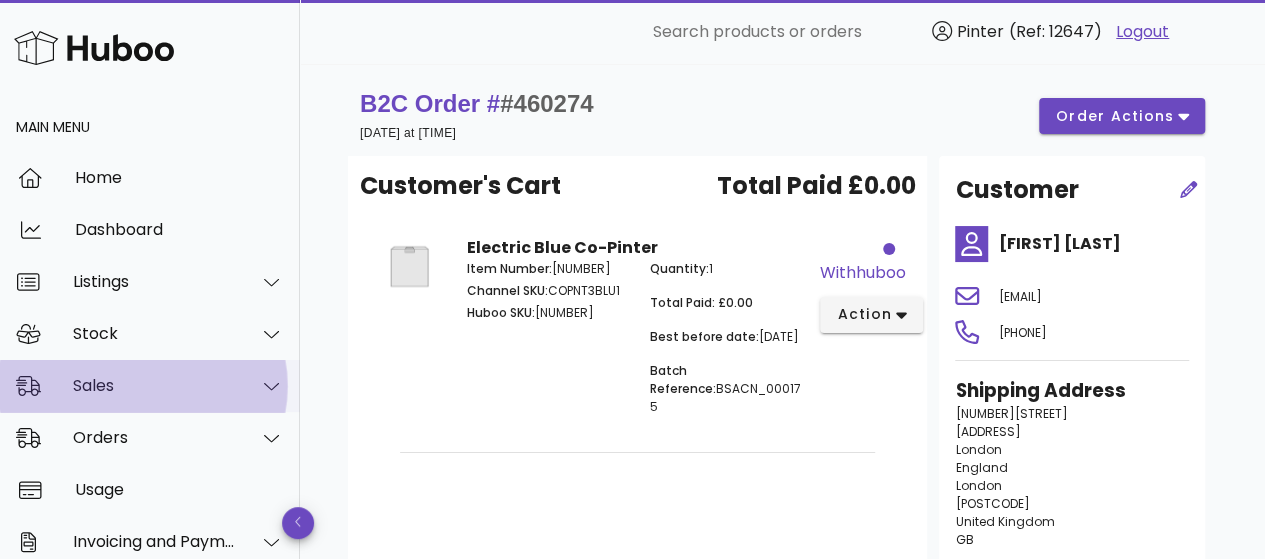 click on "Sales" at bounding box center [150, 386] 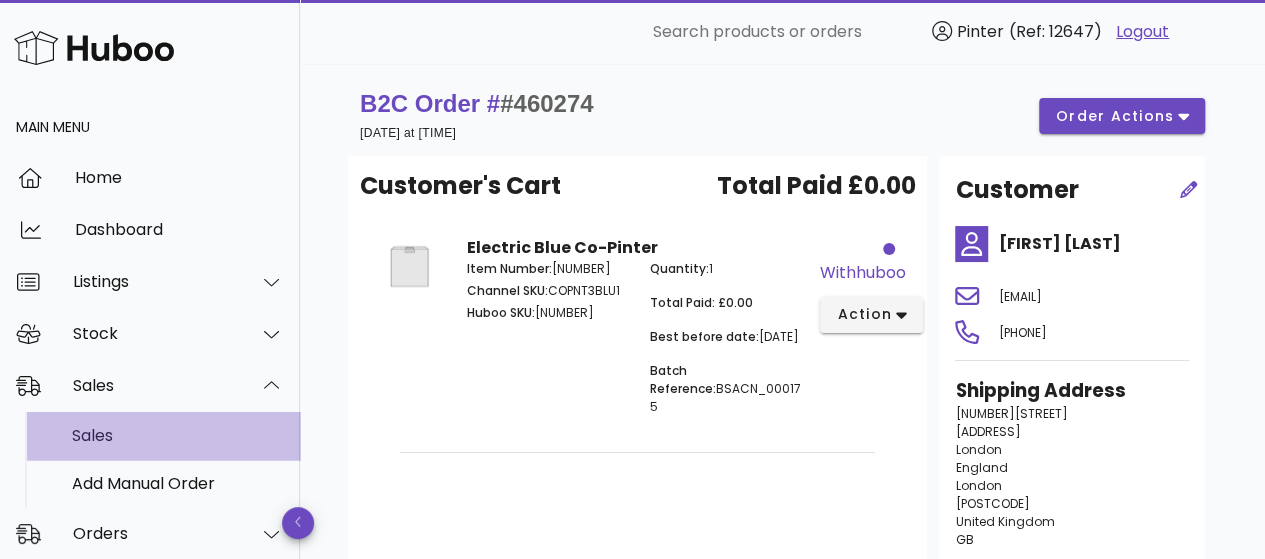 click on "Sales" at bounding box center (178, 435) 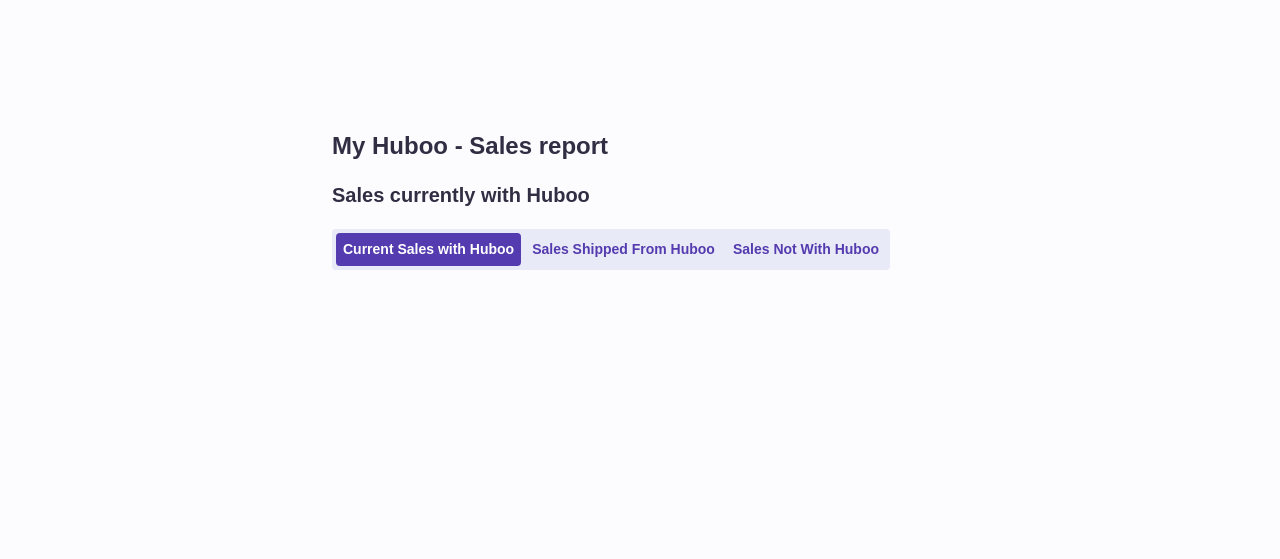 scroll, scrollTop: 0, scrollLeft: 0, axis: both 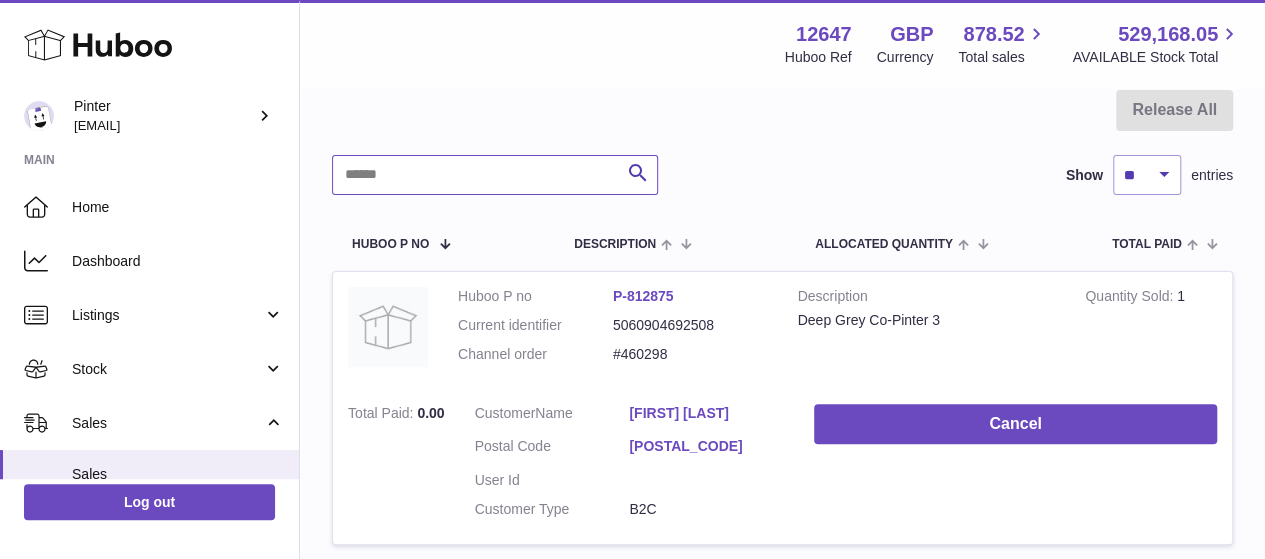 click at bounding box center (495, 175) 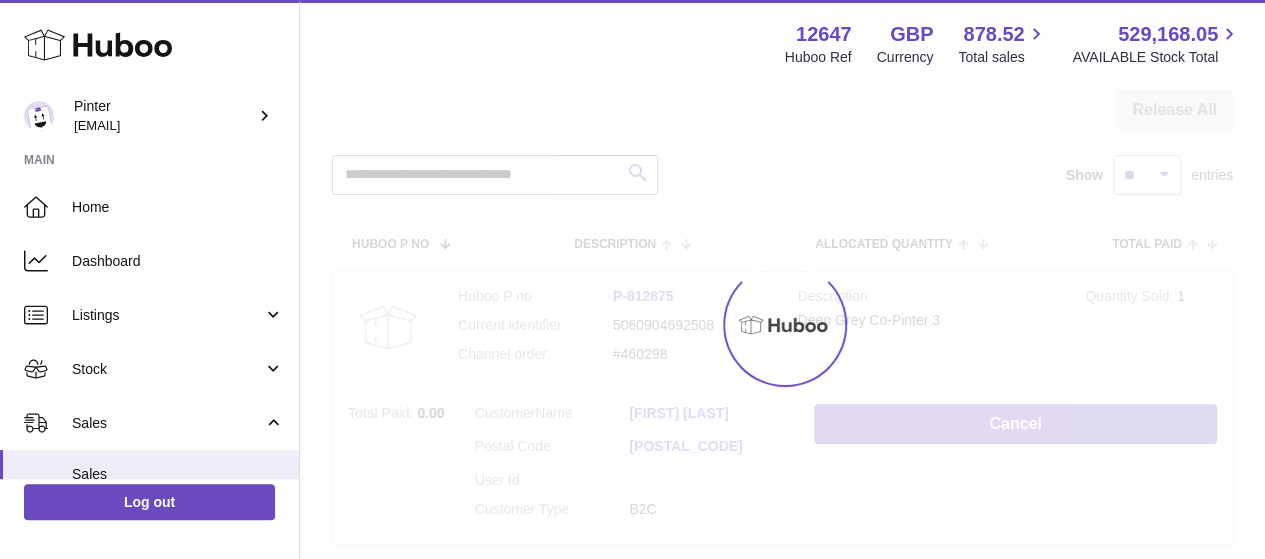 scroll, scrollTop: 69, scrollLeft: 0, axis: vertical 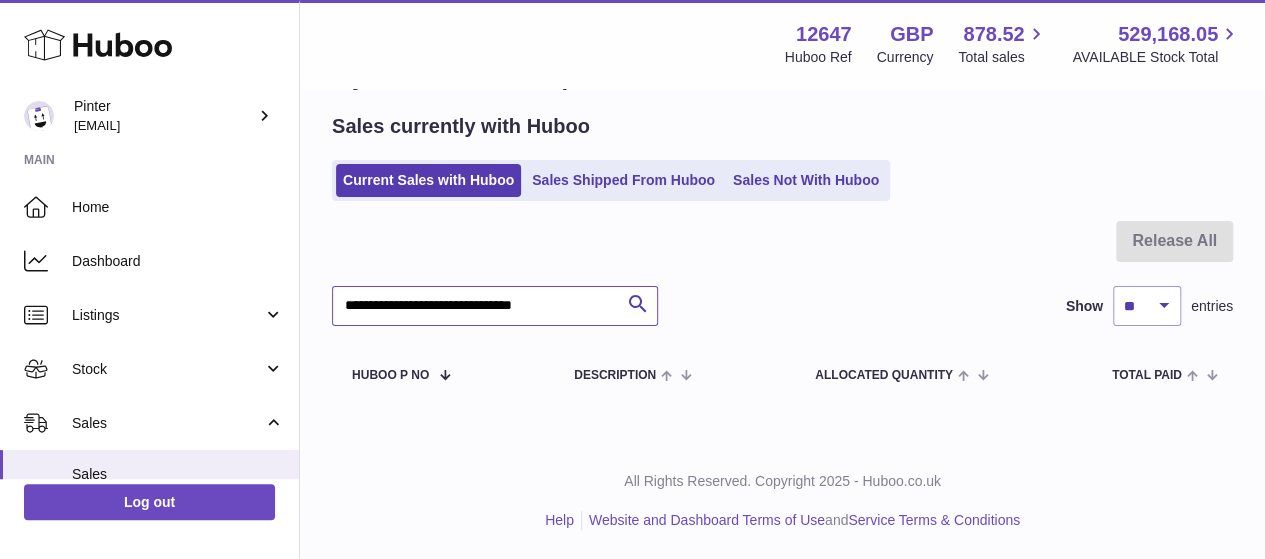click on "**********" at bounding box center [495, 306] 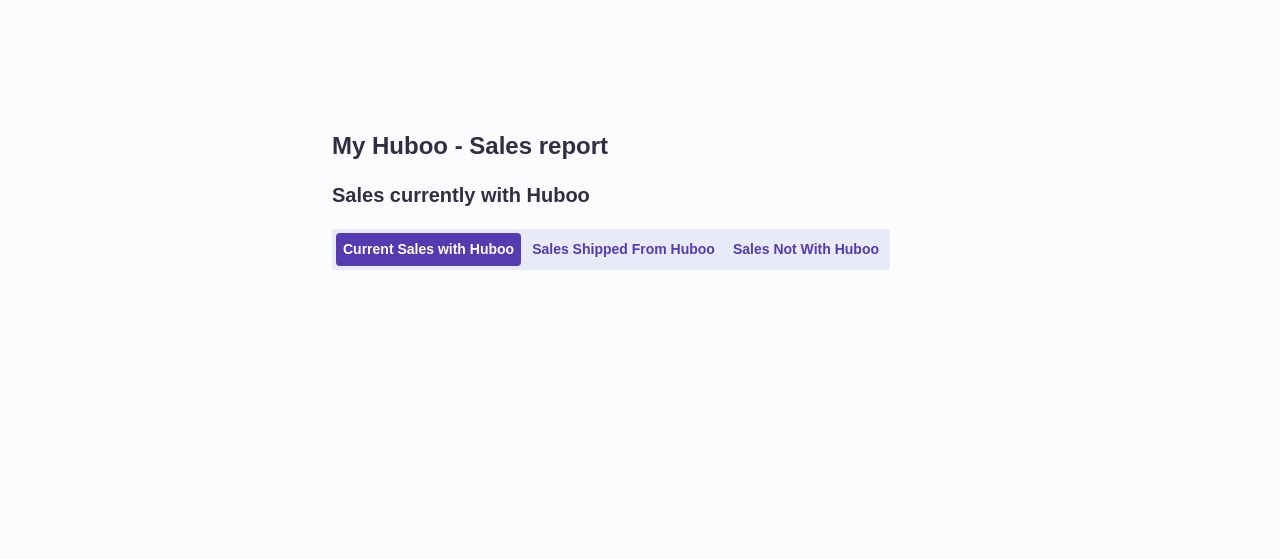 scroll, scrollTop: 0, scrollLeft: 0, axis: both 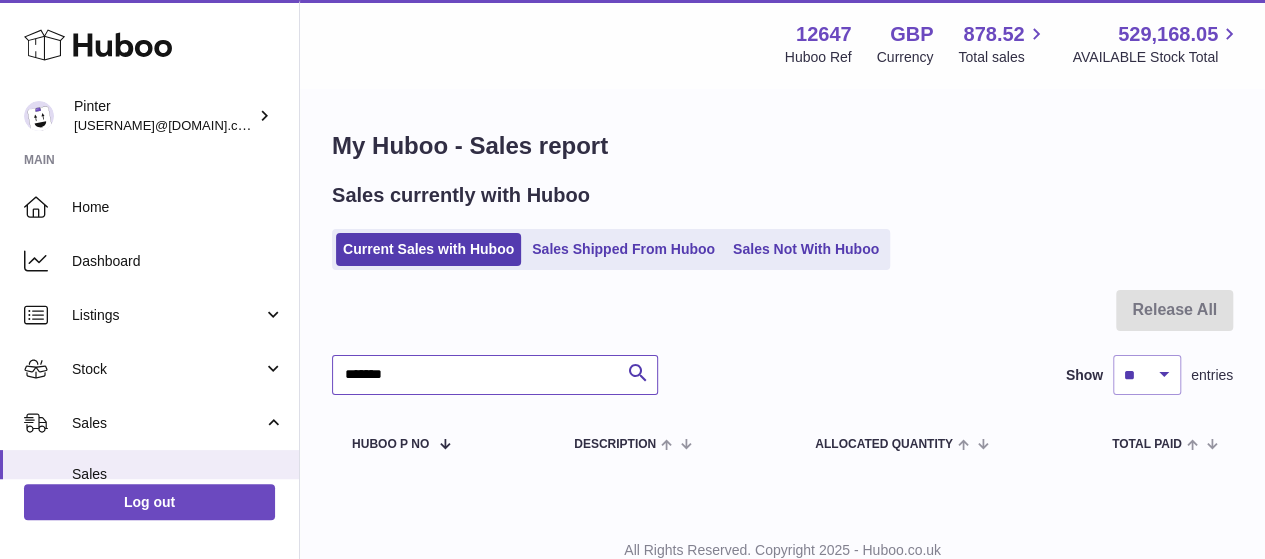 click on "*******" at bounding box center [495, 375] 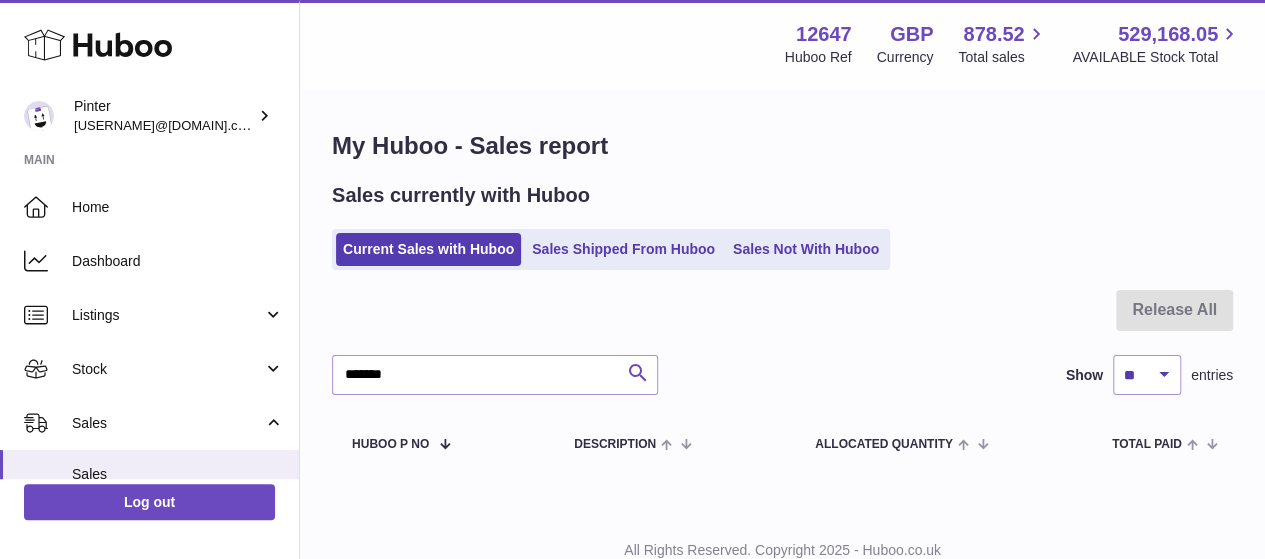 click at bounding box center [638, 373] 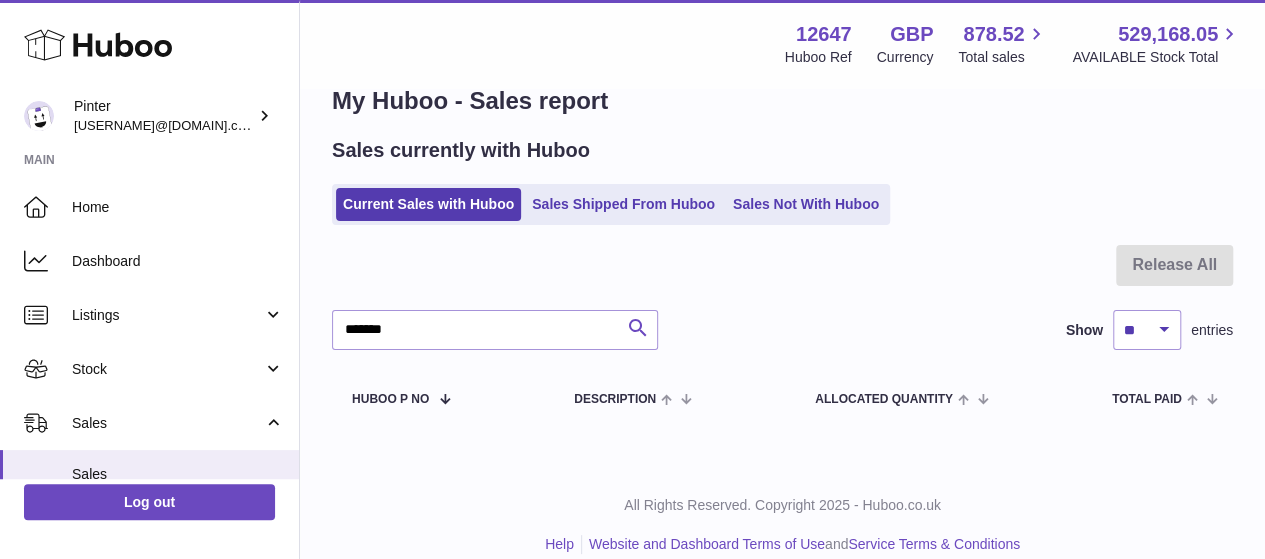 scroll, scrollTop: 69, scrollLeft: 0, axis: vertical 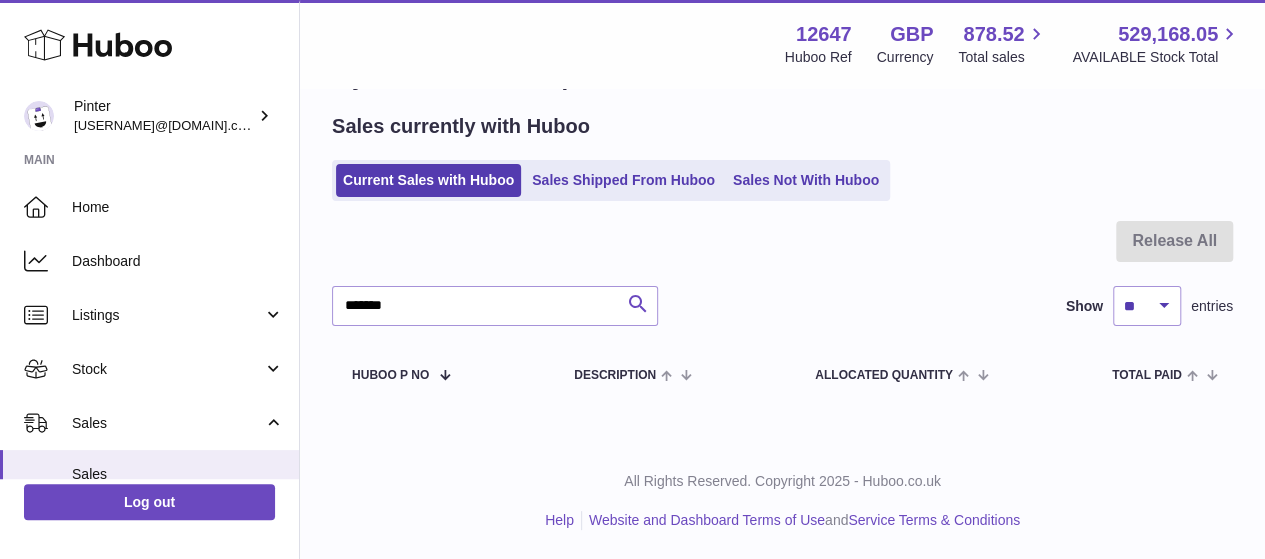 click at bounding box center [638, 304] 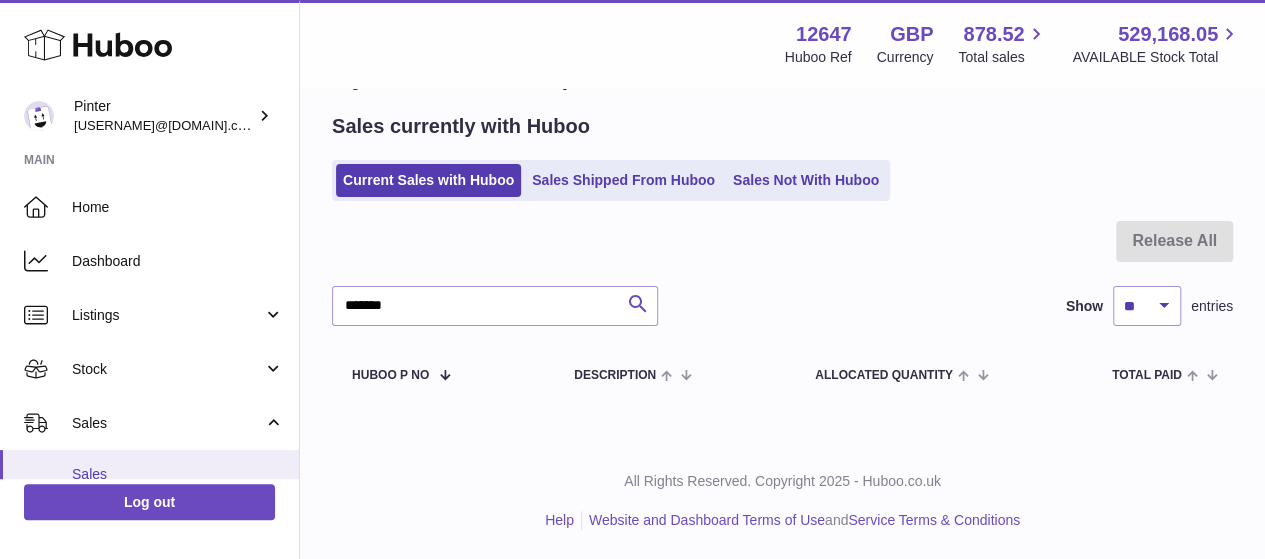 scroll, scrollTop: 100, scrollLeft: 0, axis: vertical 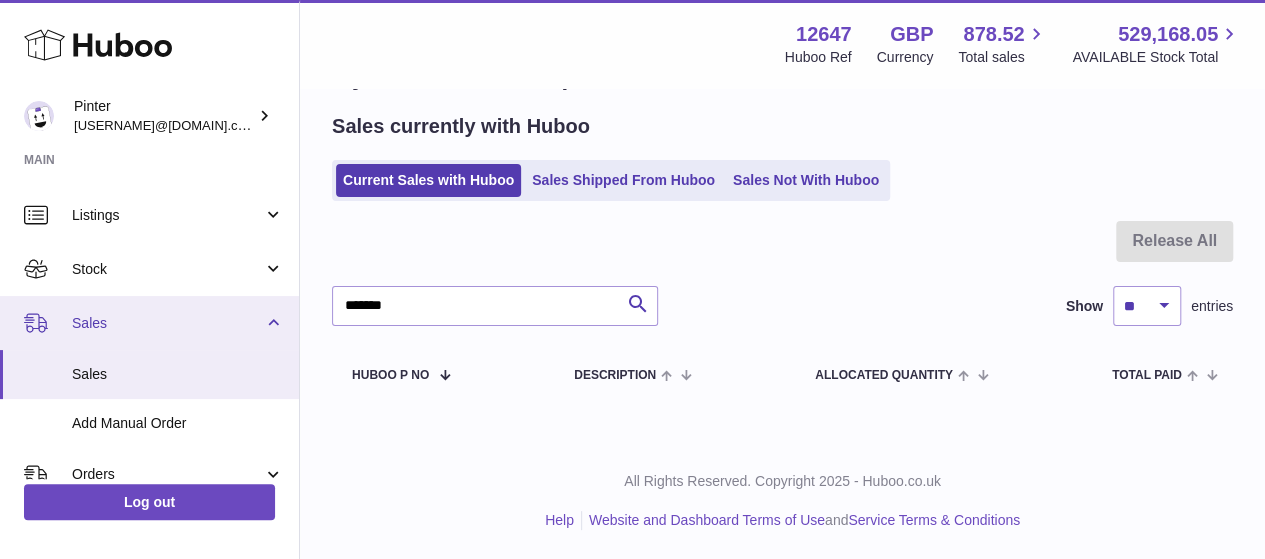 click on "Sales" at bounding box center [167, 323] 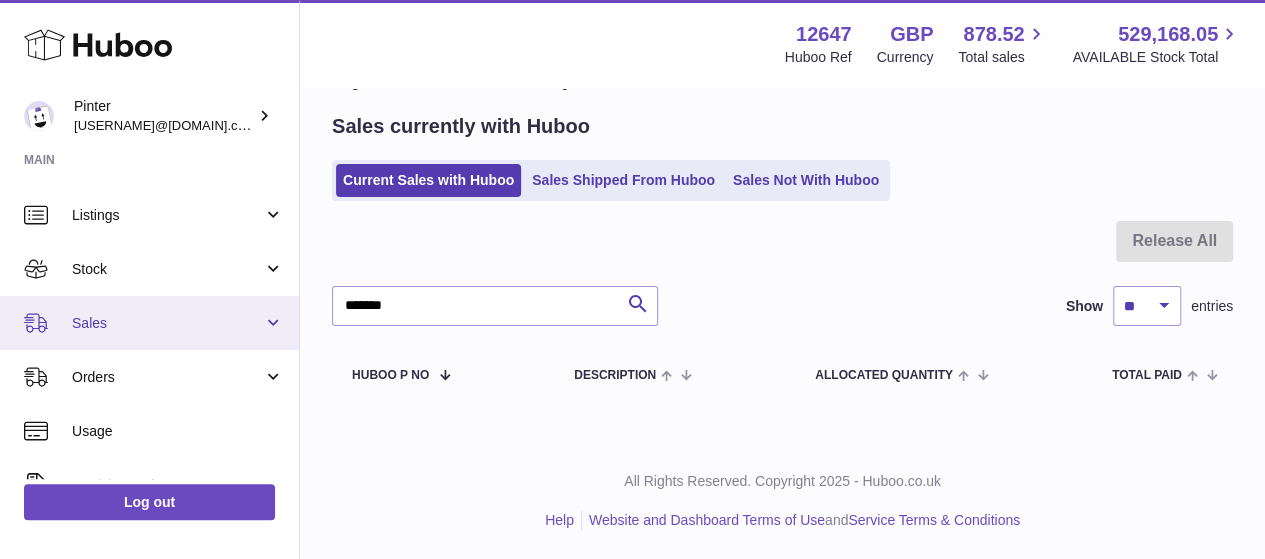 click on "Sales" at bounding box center [167, 323] 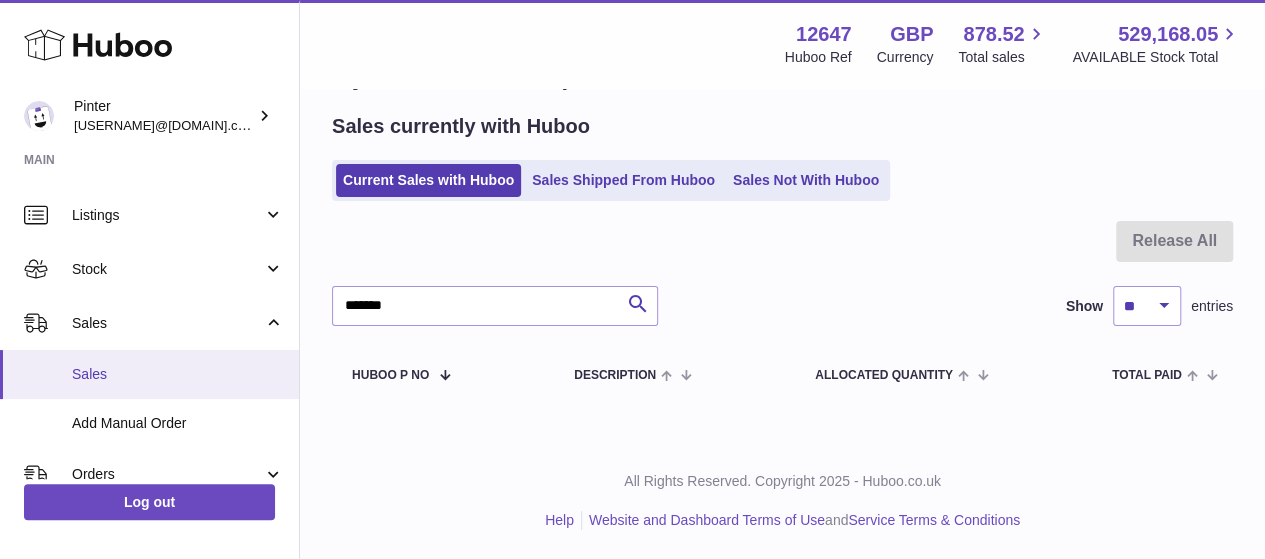 click on "Sales" at bounding box center (178, 374) 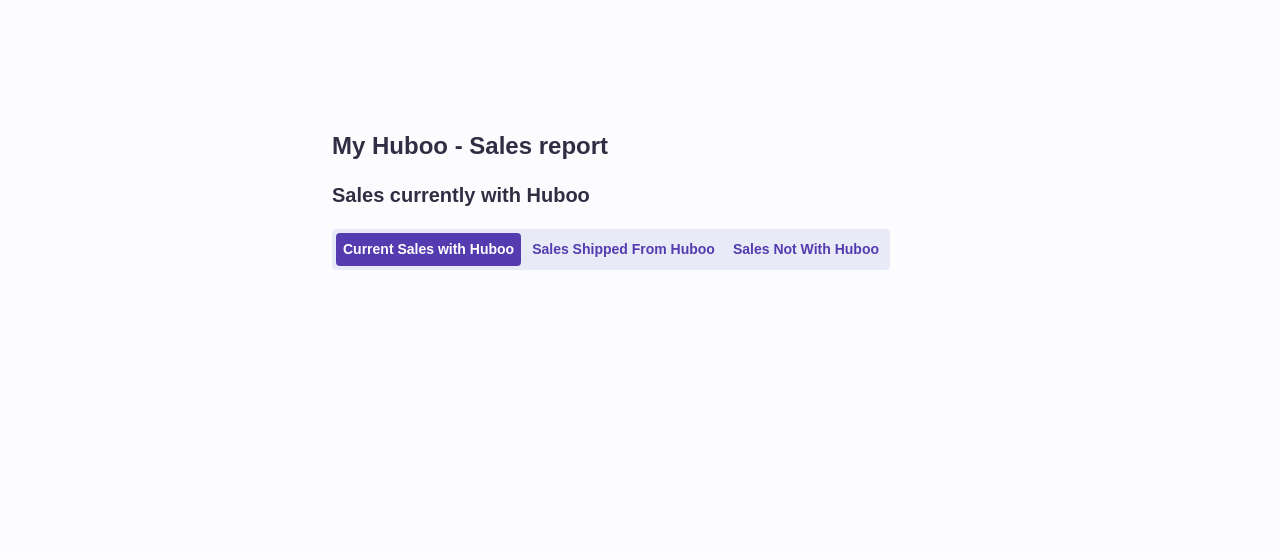 scroll, scrollTop: 0, scrollLeft: 0, axis: both 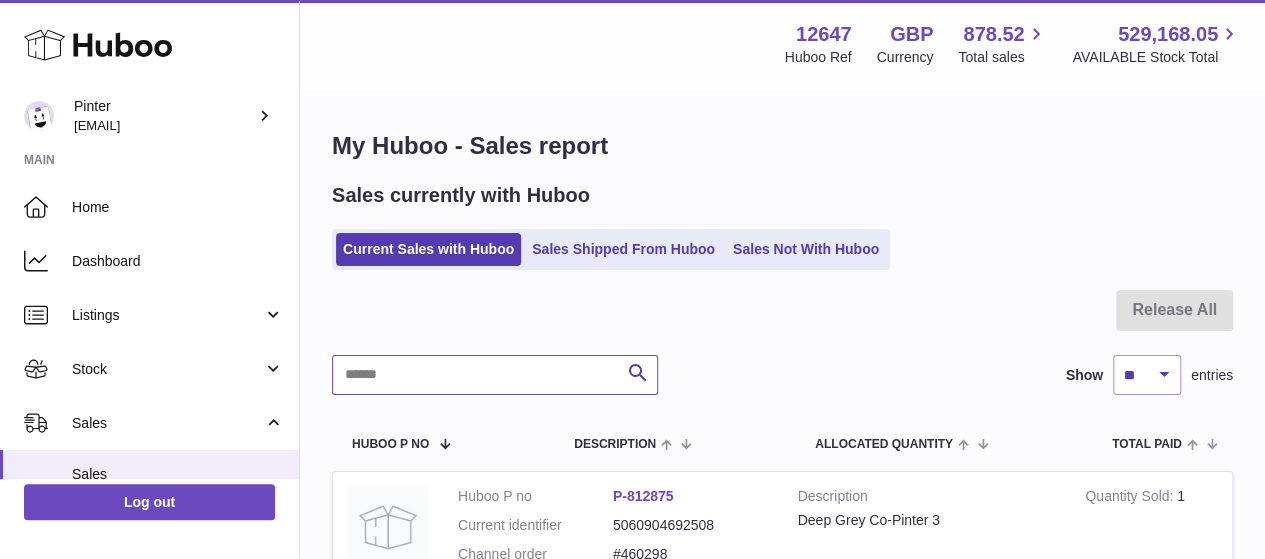 click at bounding box center [495, 375] 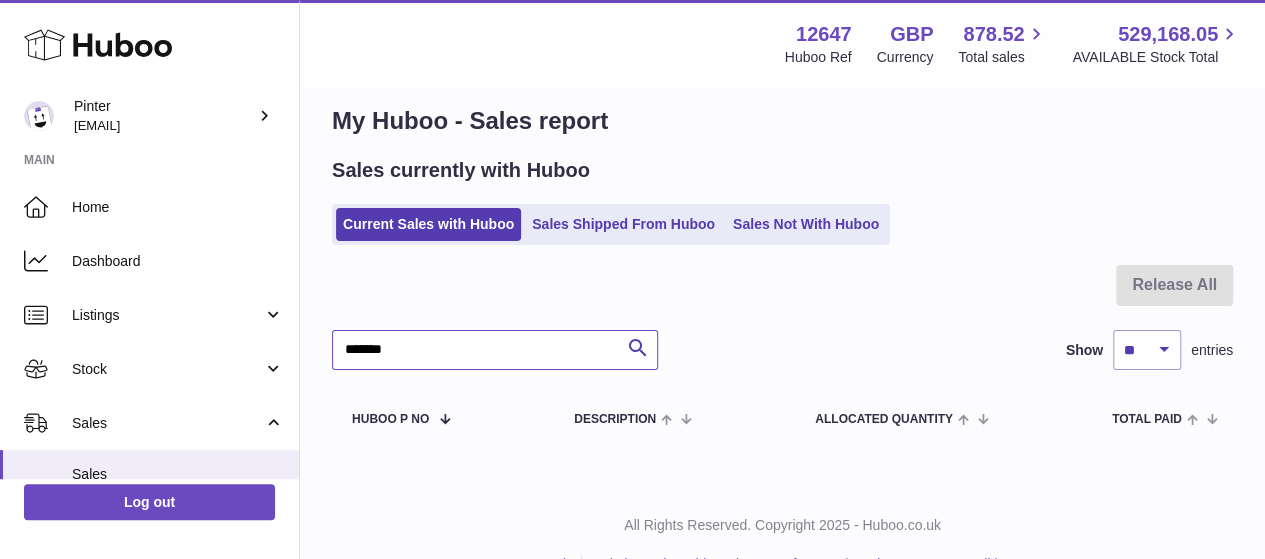 scroll, scrollTop: 69, scrollLeft: 0, axis: vertical 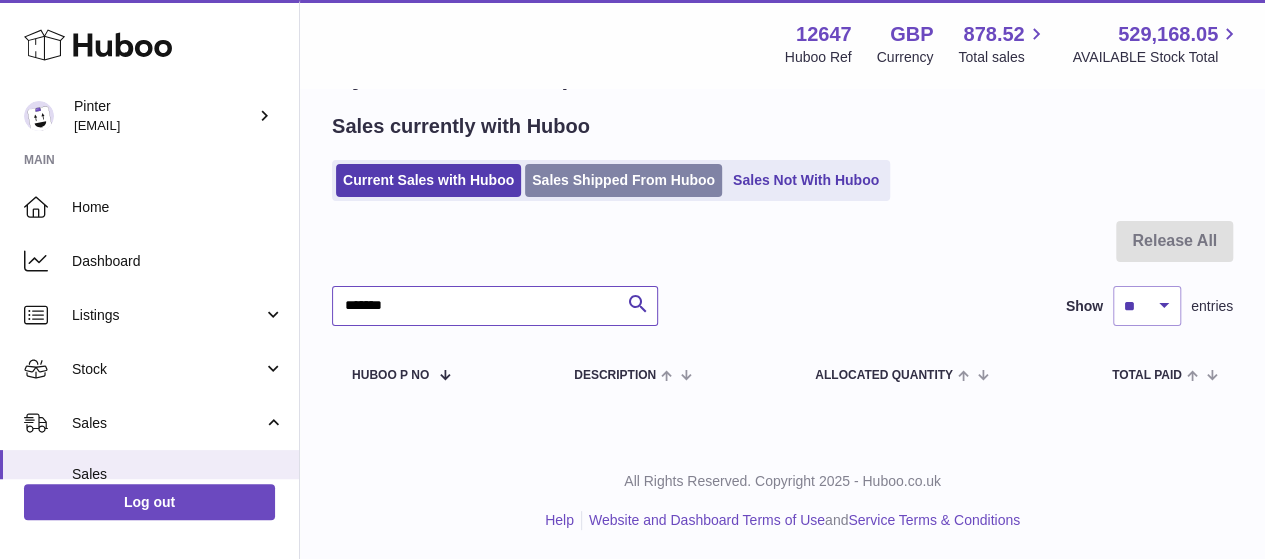 type on "*******" 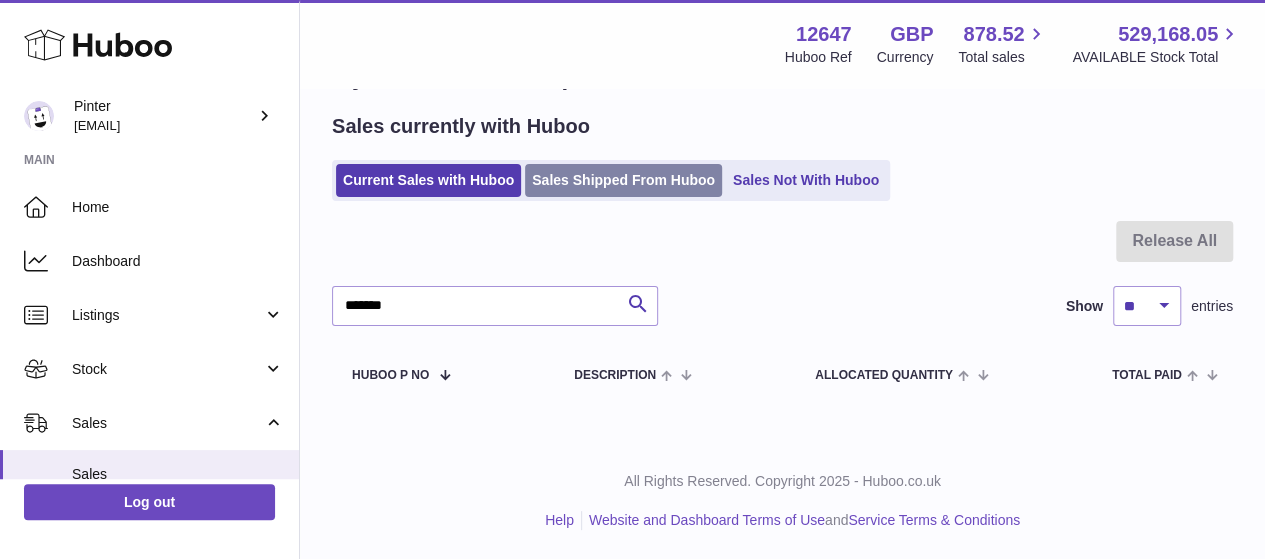 click on "Sales Shipped From Huboo" at bounding box center [623, 180] 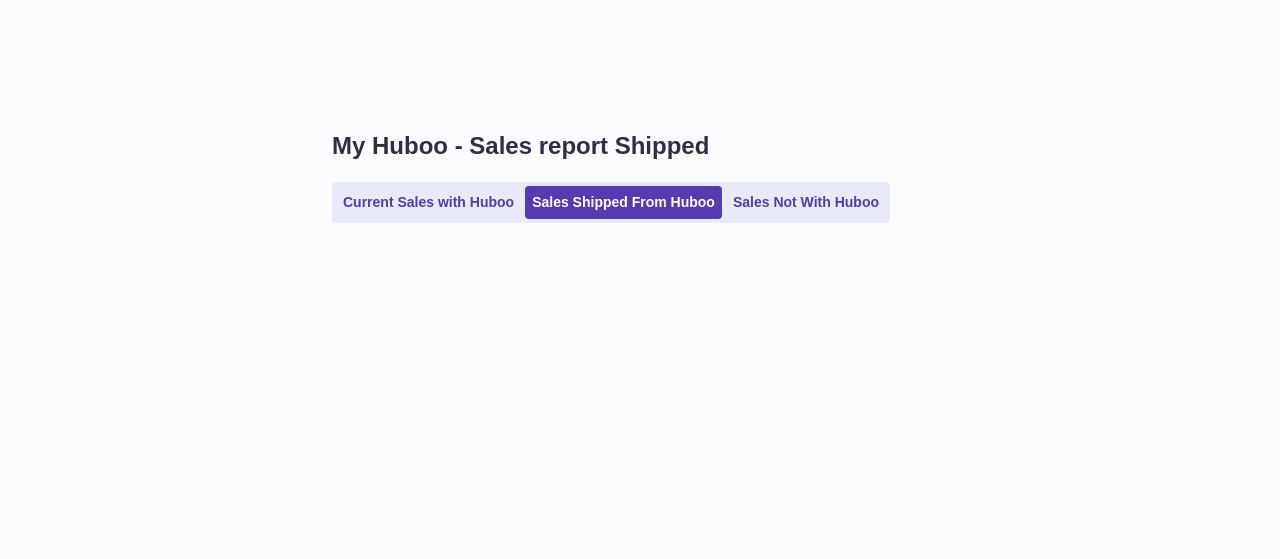 scroll, scrollTop: 0, scrollLeft: 0, axis: both 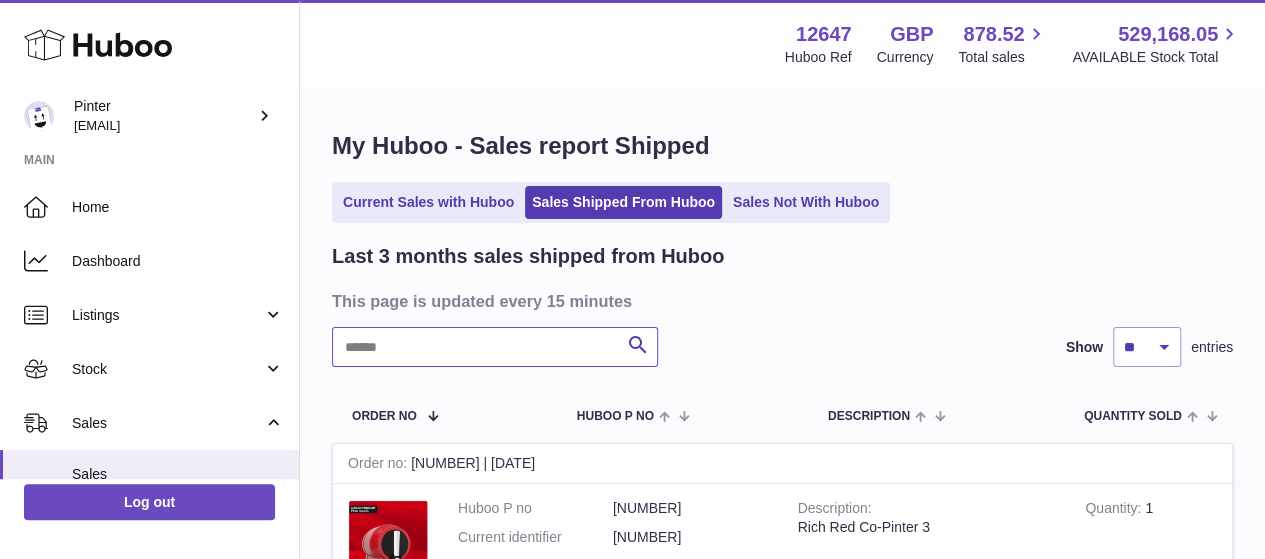 click at bounding box center [495, 347] 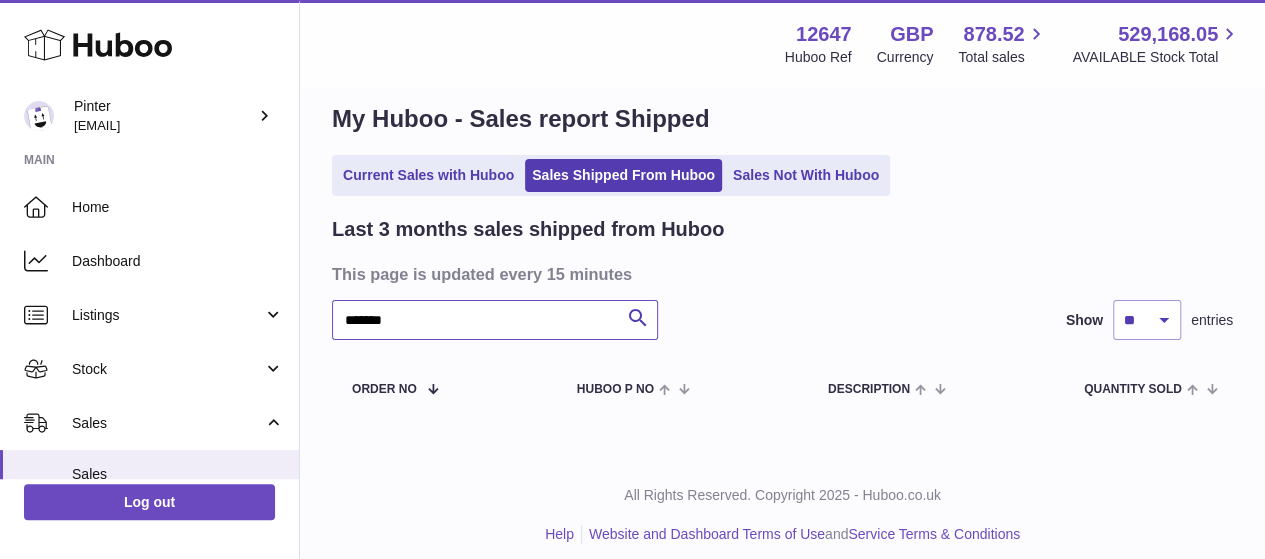 scroll, scrollTop: 41, scrollLeft: 0, axis: vertical 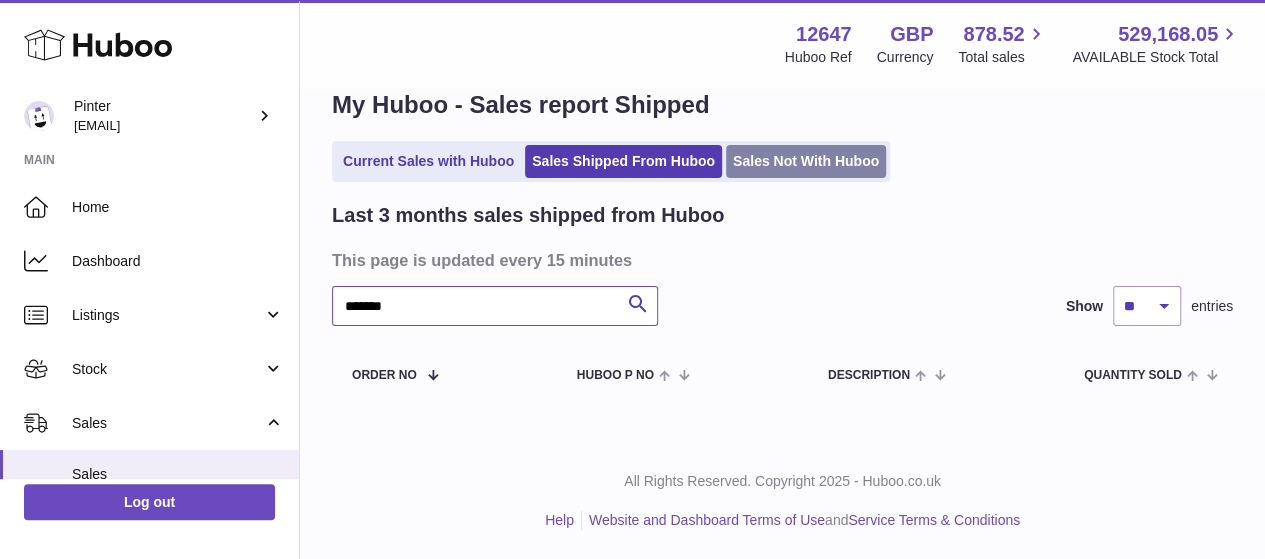 type on "*******" 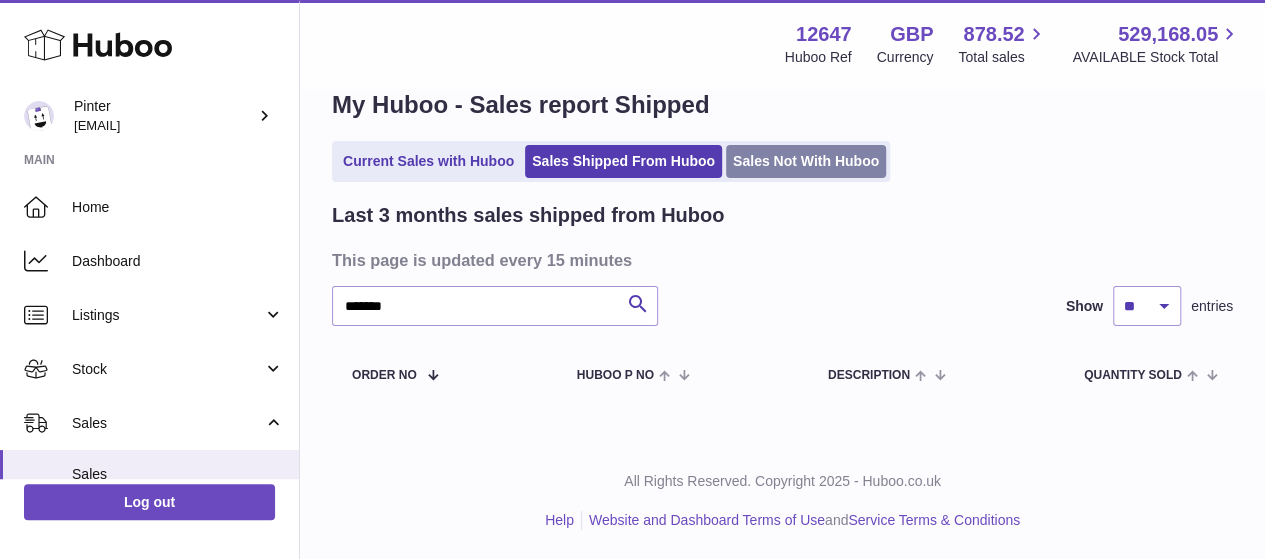 click on "Sales Not With Huboo" at bounding box center (806, 161) 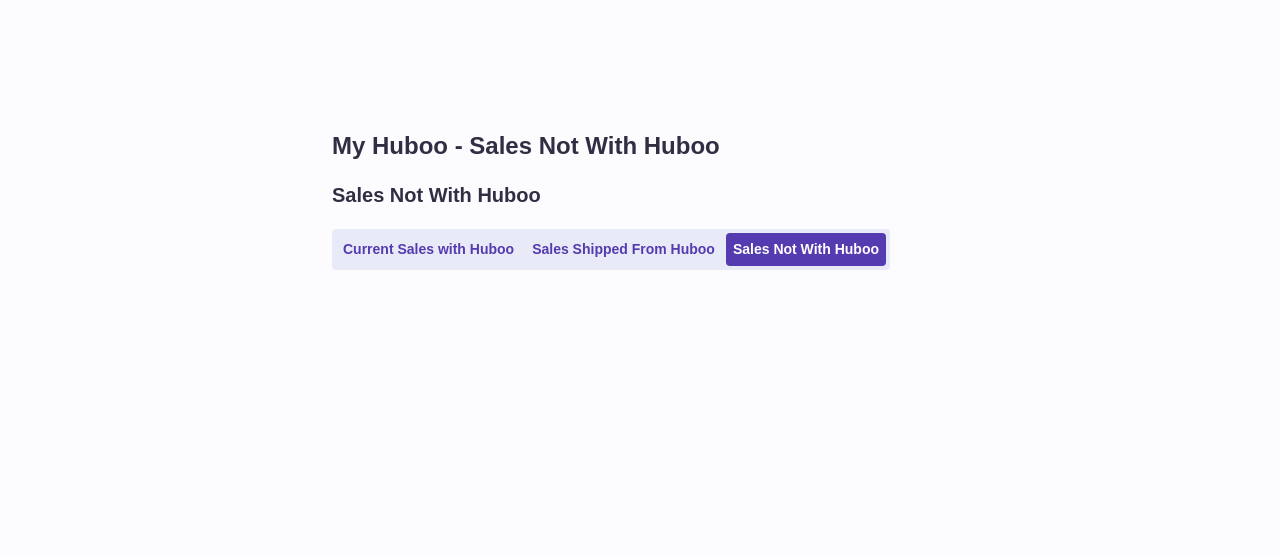 scroll, scrollTop: 0, scrollLeft: 0, axis: both 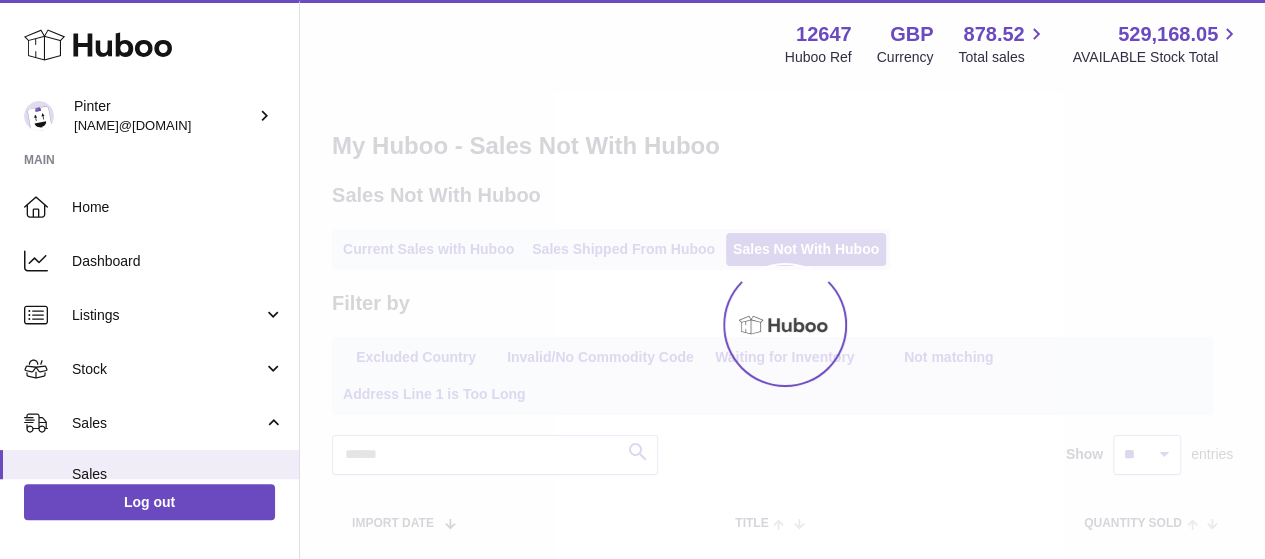 click on "Excluded Country" at bounding box center [416, 357] 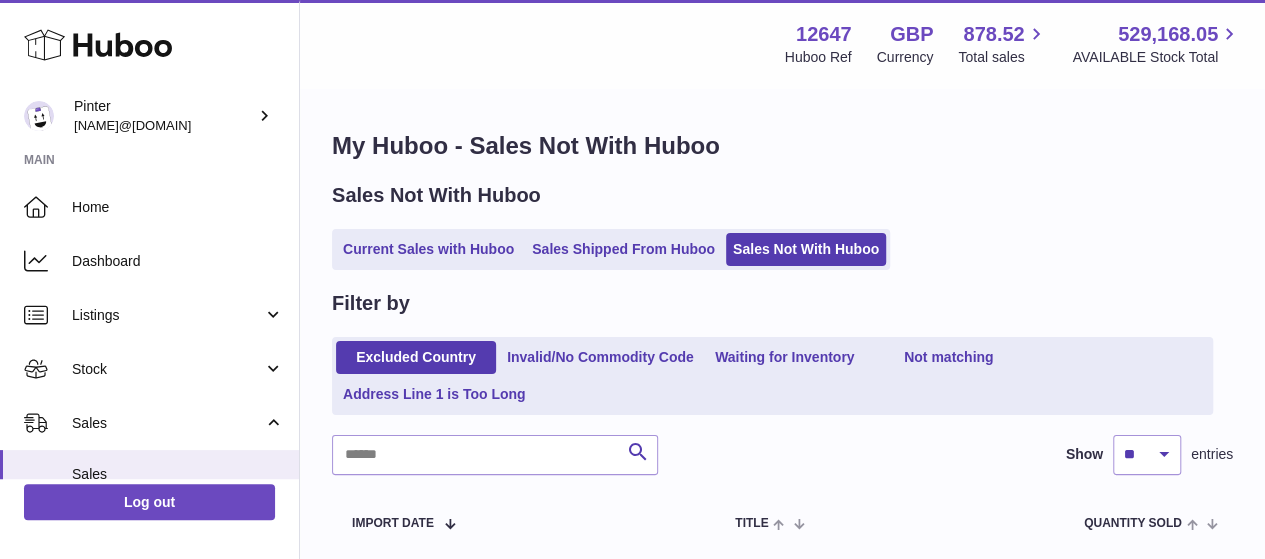click on "Menu   Huboo     [POSTCODE]   Huboo Ref    GBP   Currency   878.52     Total sales   529,168.05     AVAILABLE Stock Total" at bounding box center (782, 44) 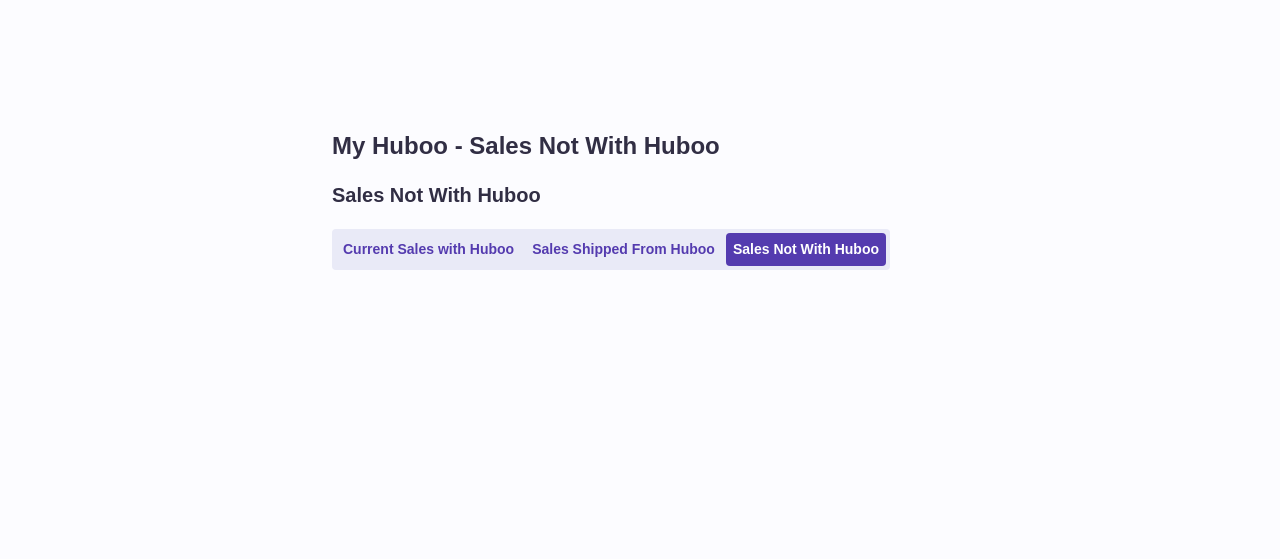 scroll, scrollTop: 0, scrollLeft: 0, axis: both 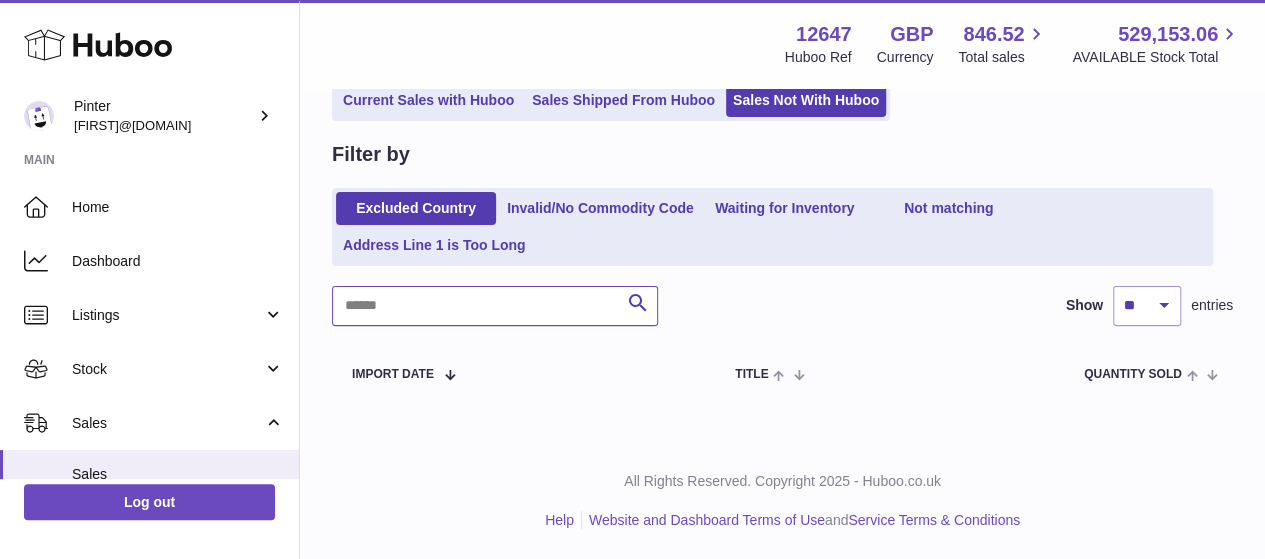click at bounding box center (495, 306) 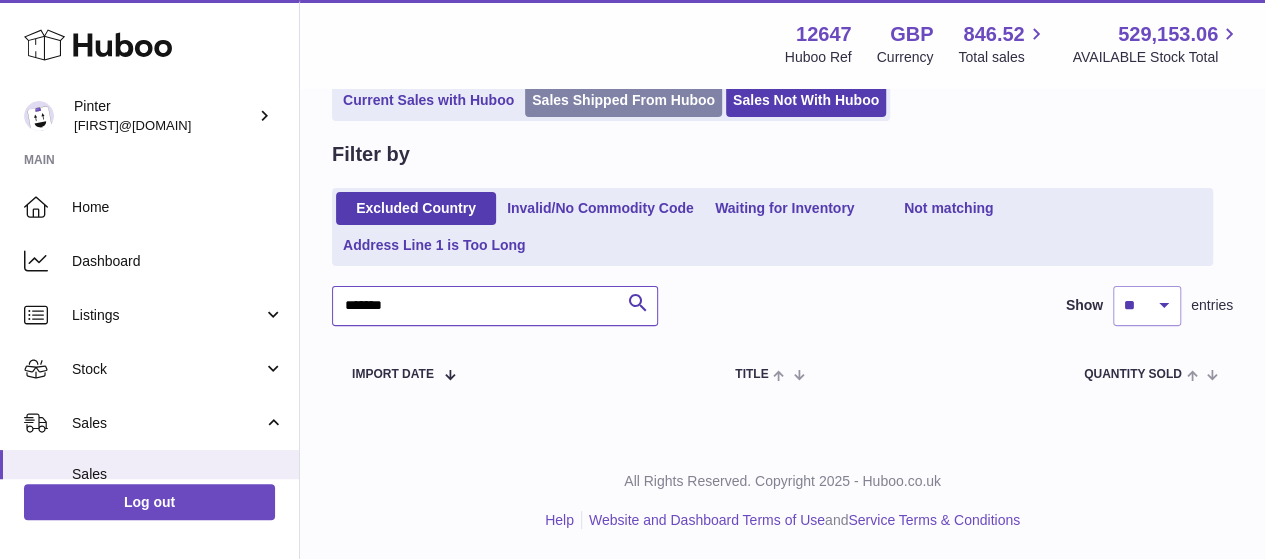 type on "*******" 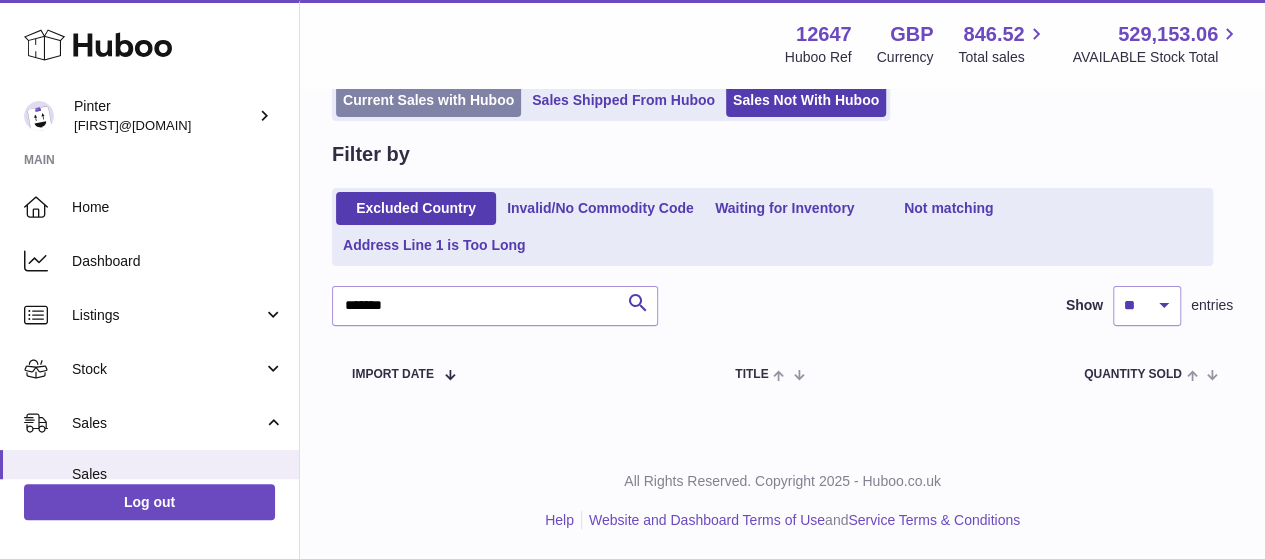 click on "Current Sales with Huboo" at bounding box center (428, 100) 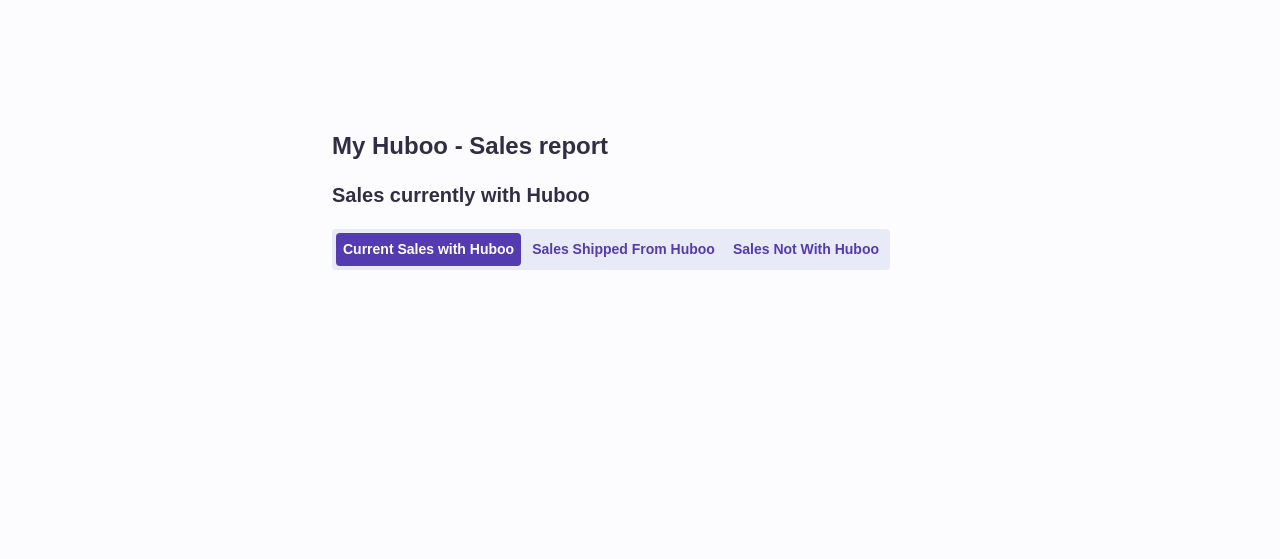 scroll, scrollTop: 0, scrollLeft: 0, axis: both 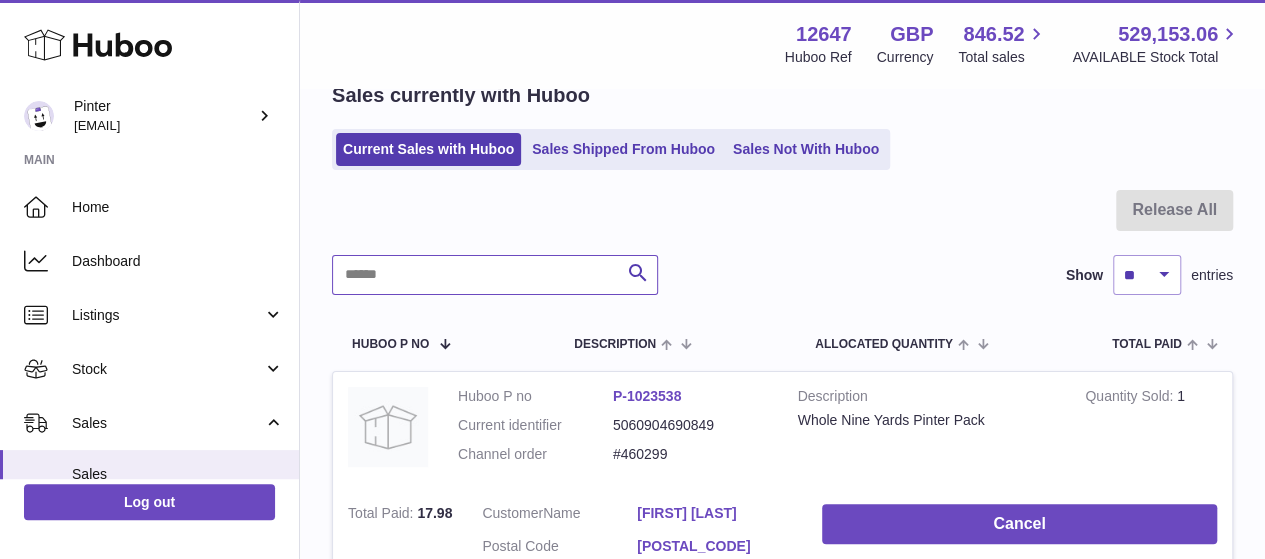 click at bounding box center [495, 275] 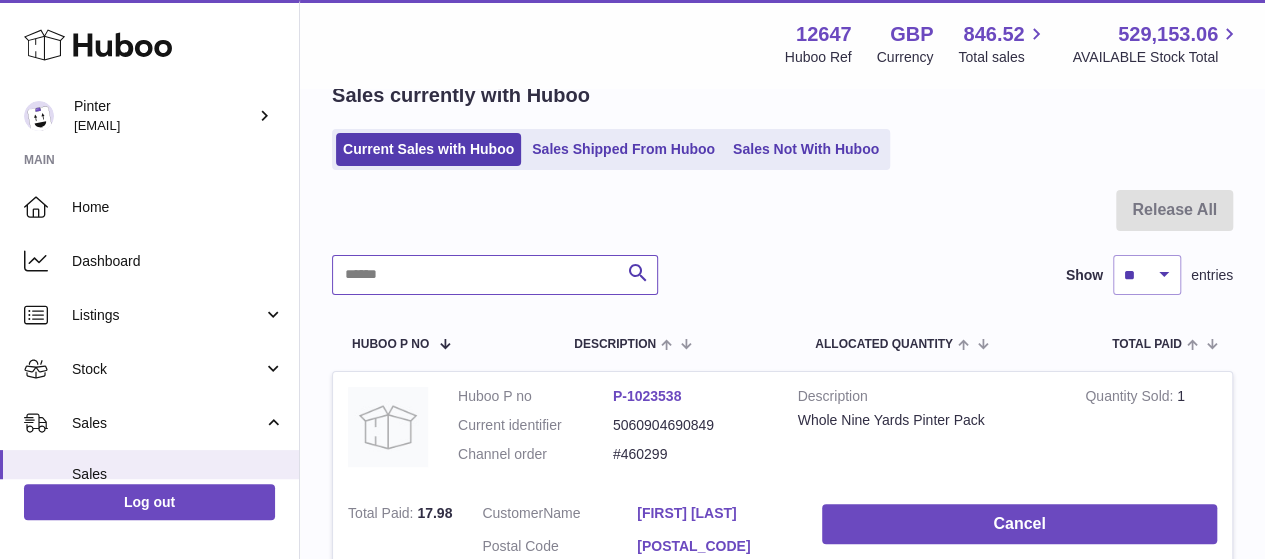 paste on "*******" 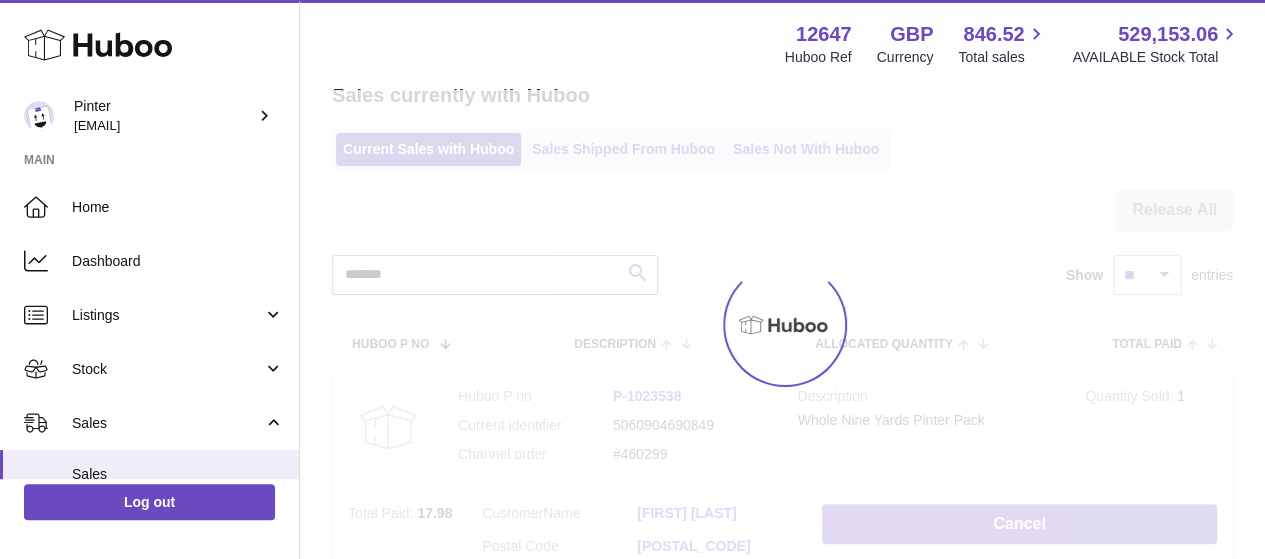 scroll, scrollTop: 69, scrollLeft: 0, axis: vertical 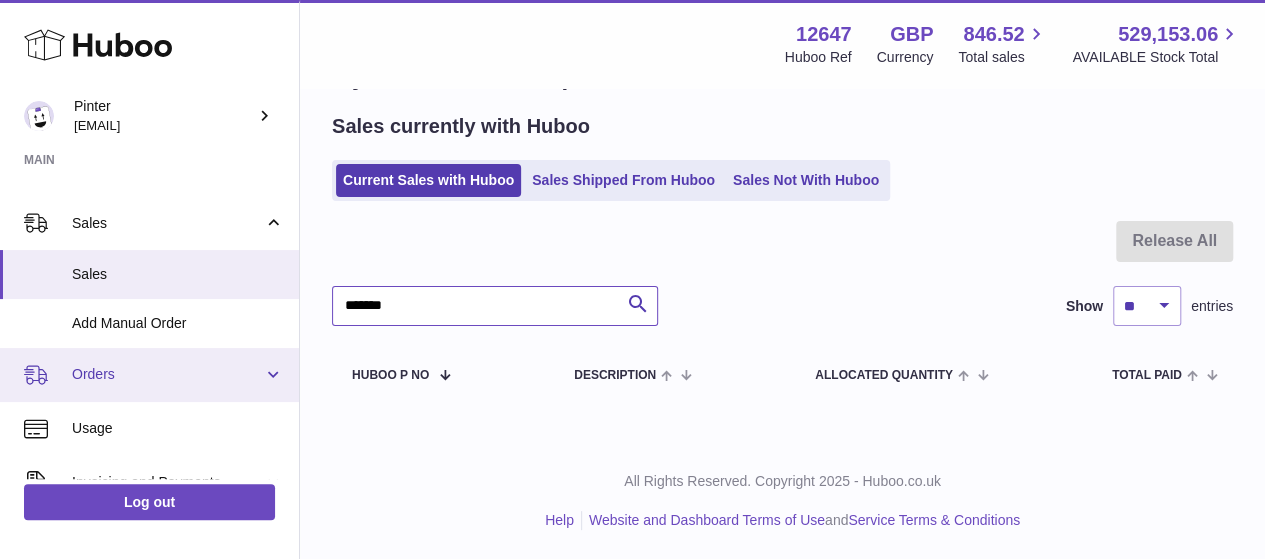 type on "*******" 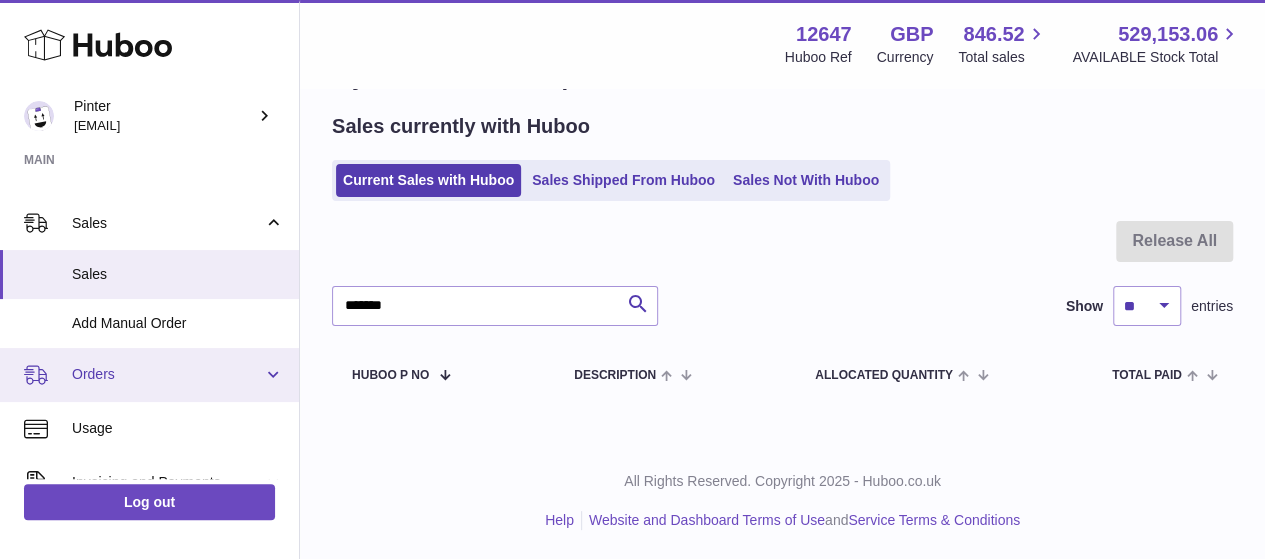 click on "Orders" at bounding box center (167, 374) 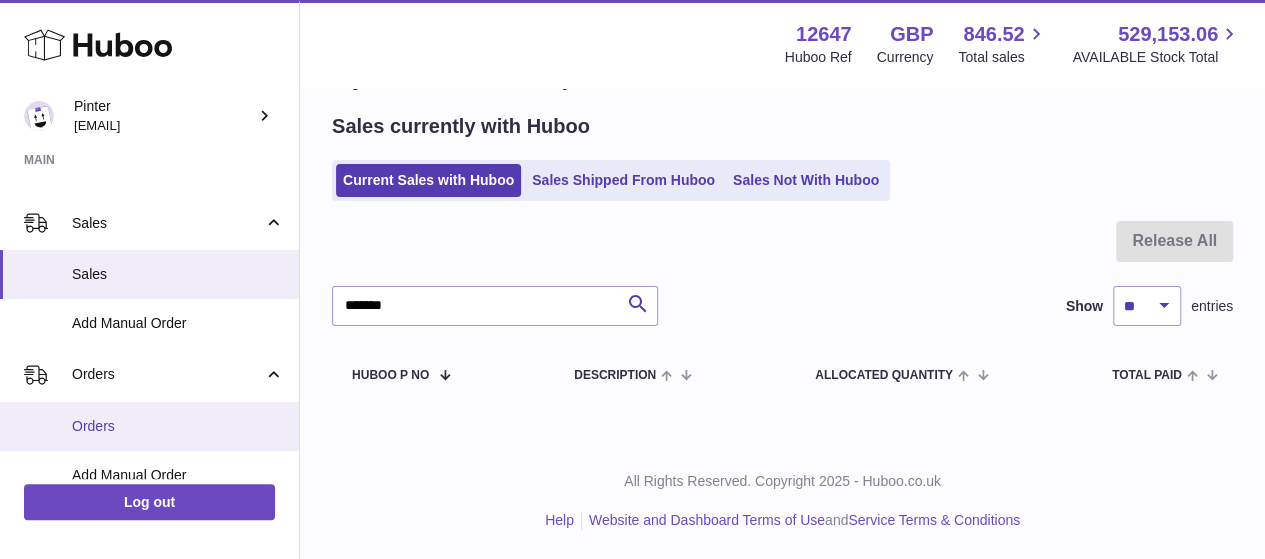click on "Orders" at bounding box center [178, 426] 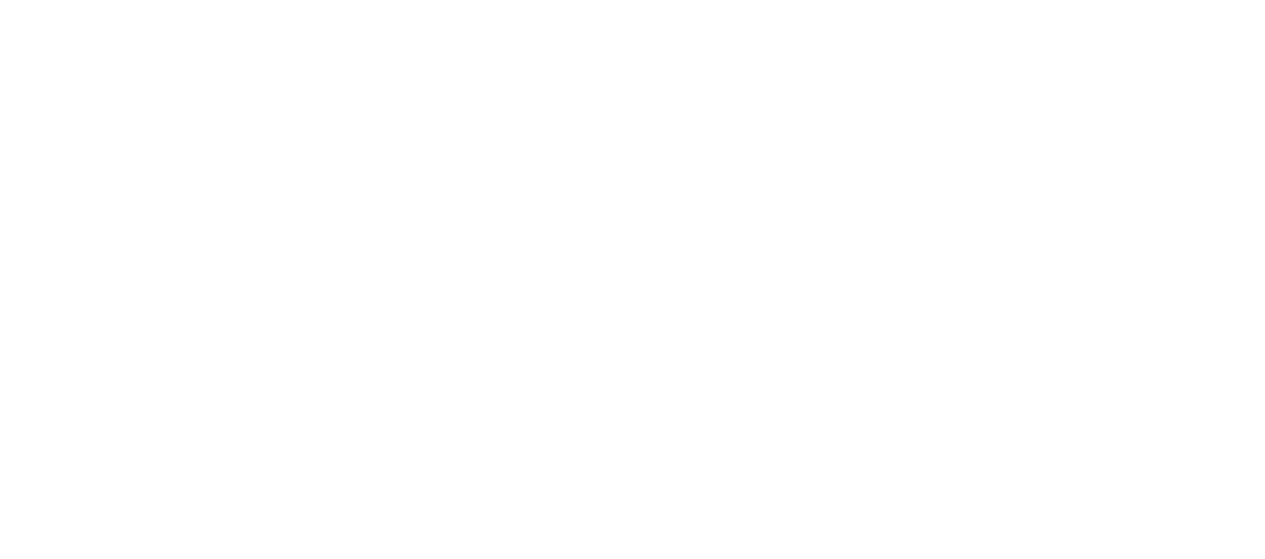 scroll, scrollTop: 0, scrollLeft: 0, axis: both 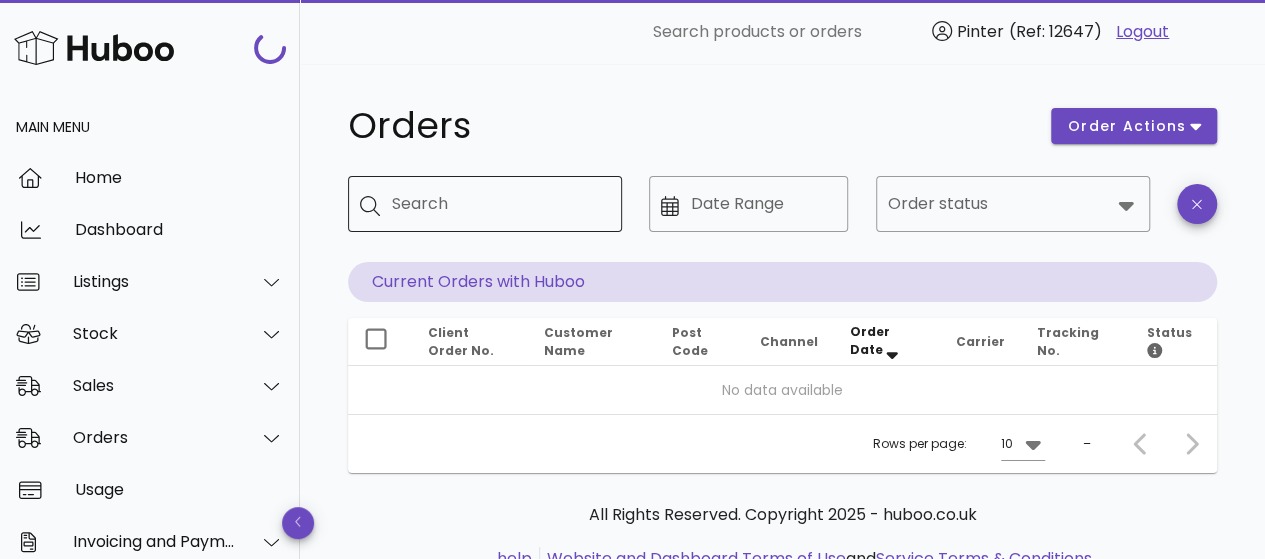 click on "Search" at bounding box center [499, 204] 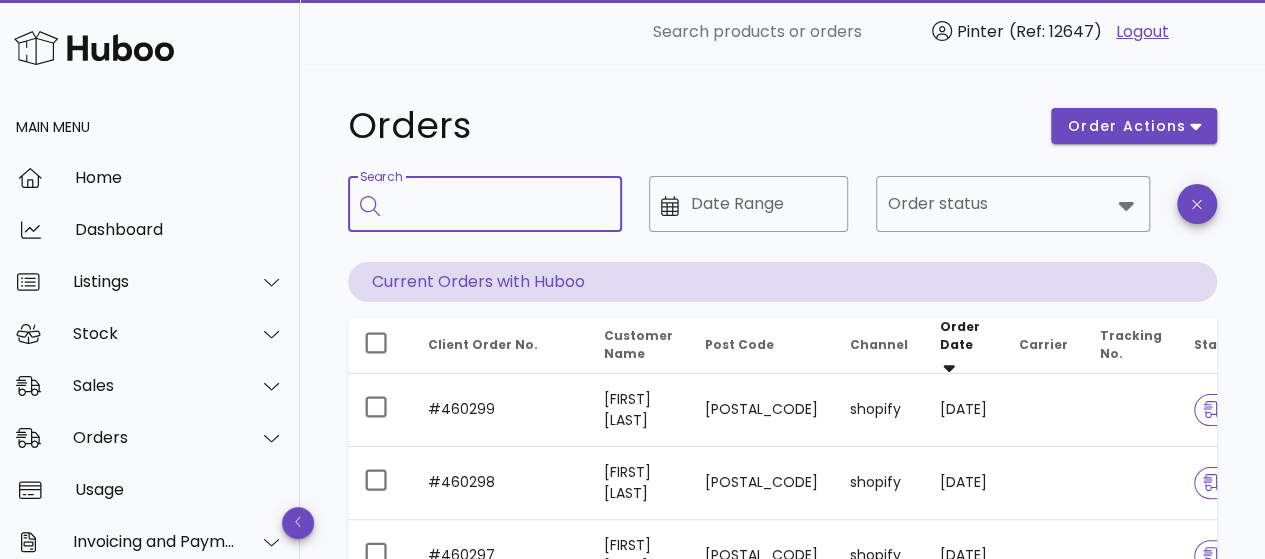 paste on "*******" 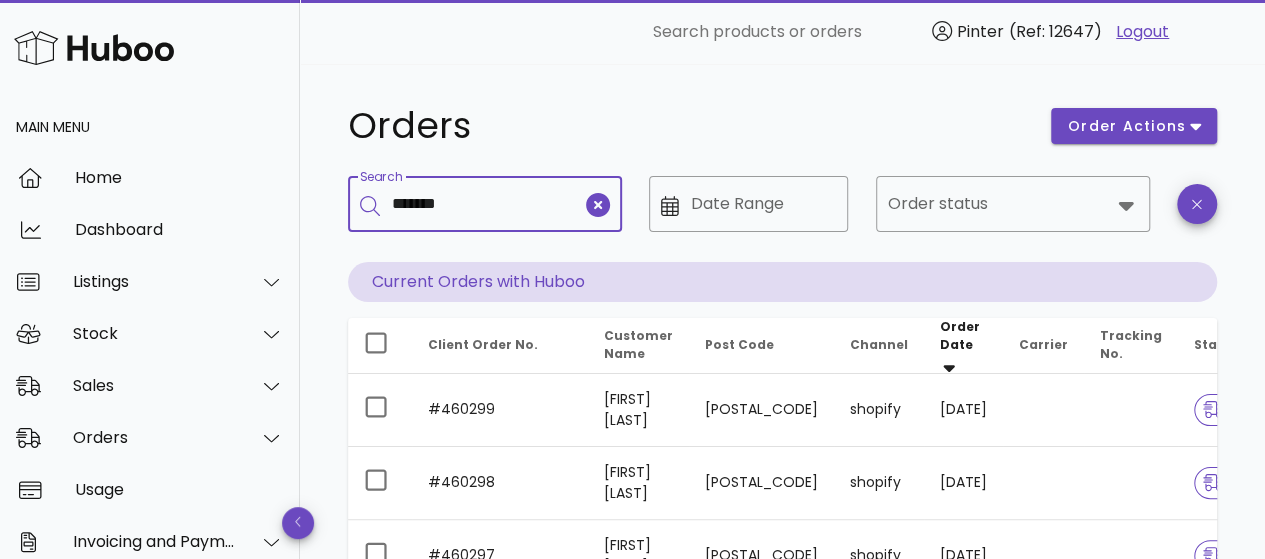 type on "*******" 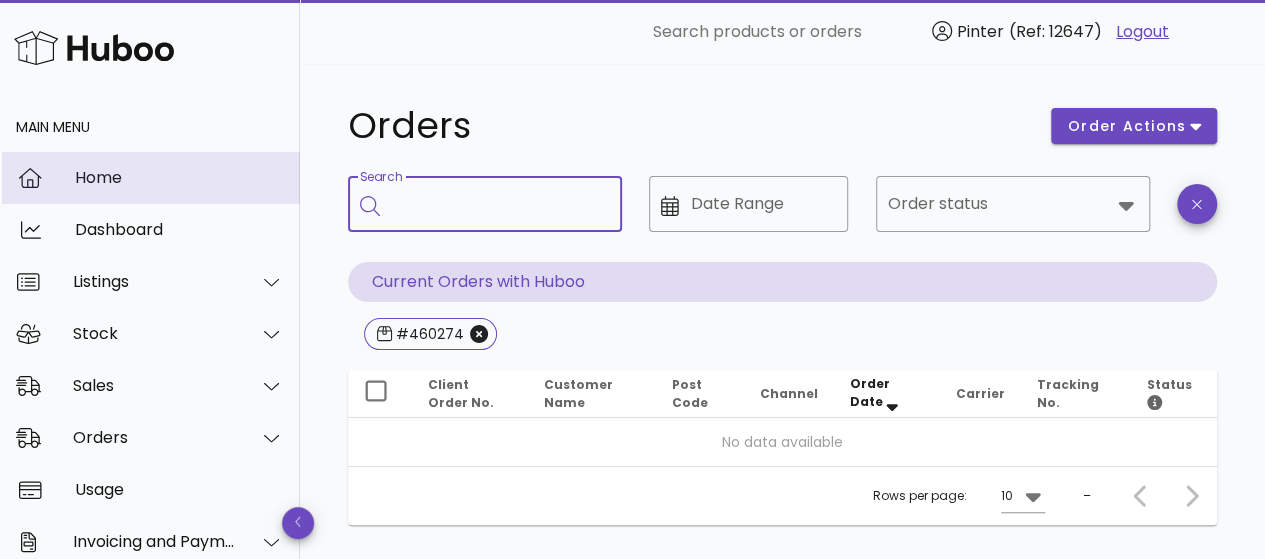 click on "Home" at bounding box center [179, 177] 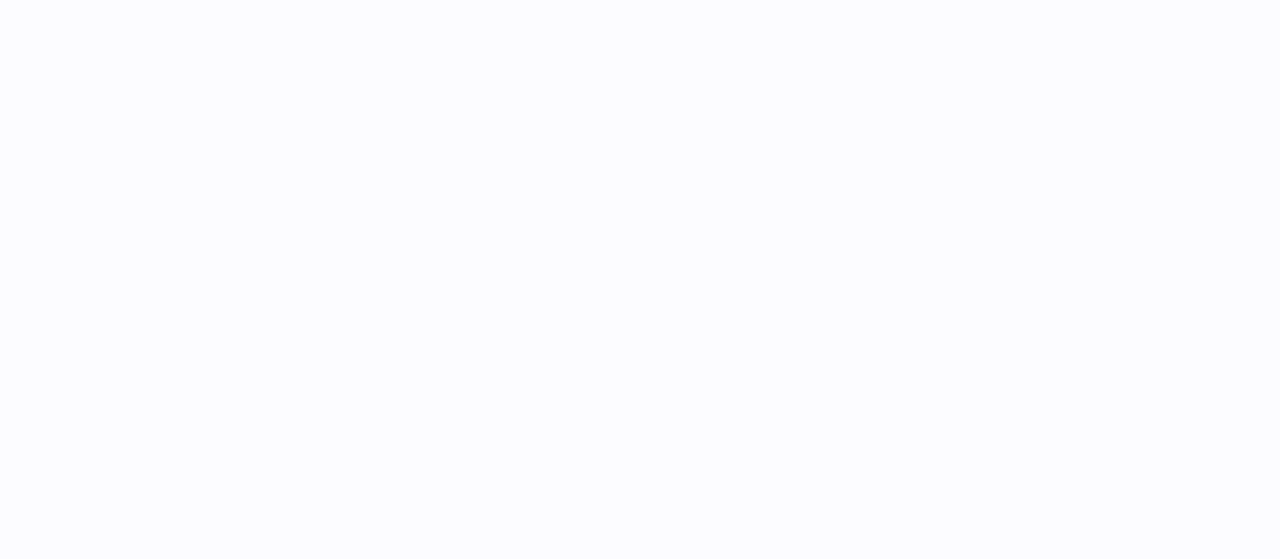 scroll, scrollTop: 0, scrollLeft: 0, axis: both 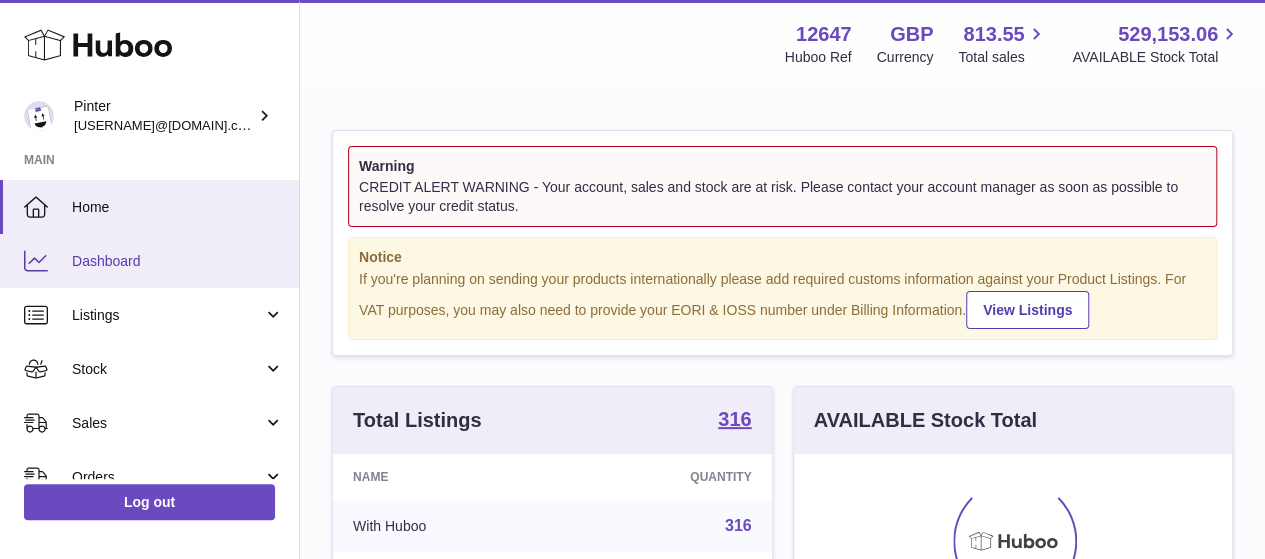 click on "Dashboard" at bounding box center [178, 261] 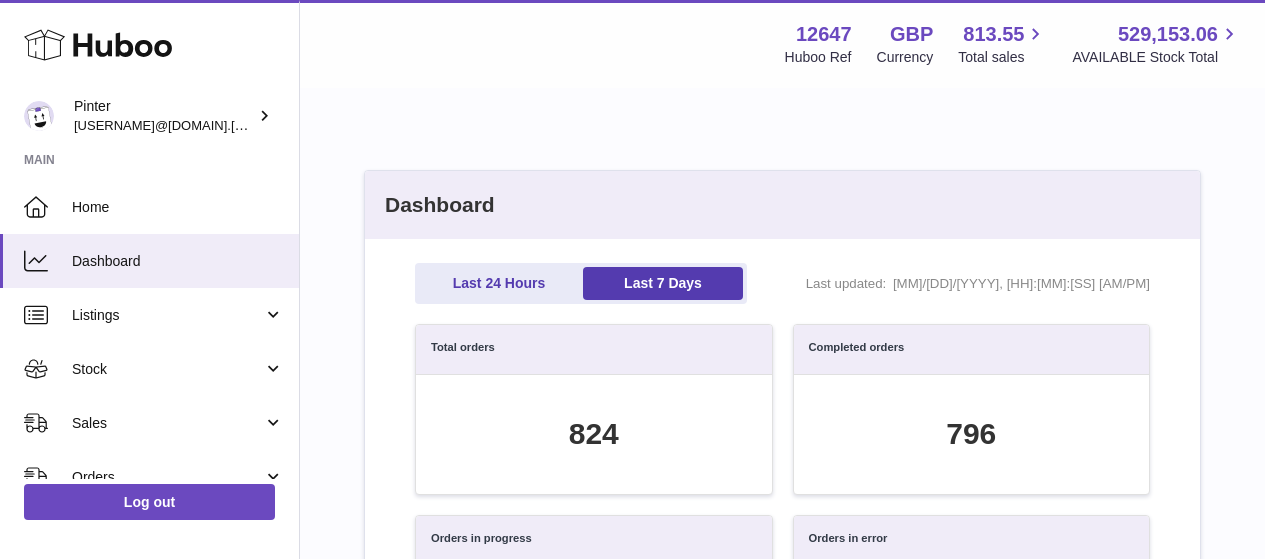 scroll, scrollTop: 0, scrollLeft: 0, axis: both 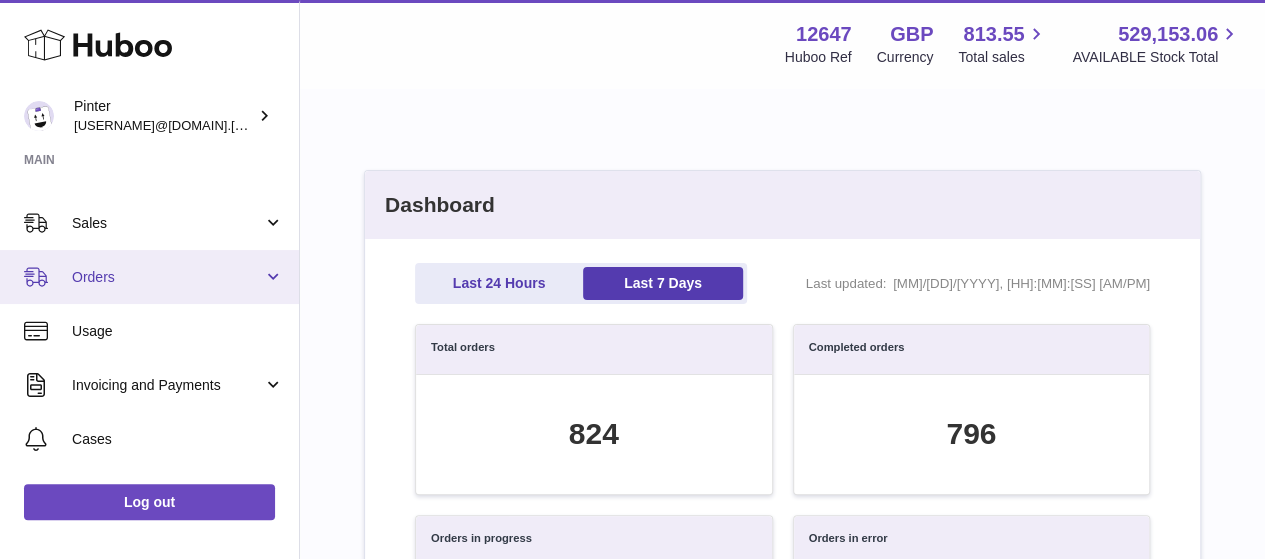 click on "Orders" at bounding box center [149, 277] 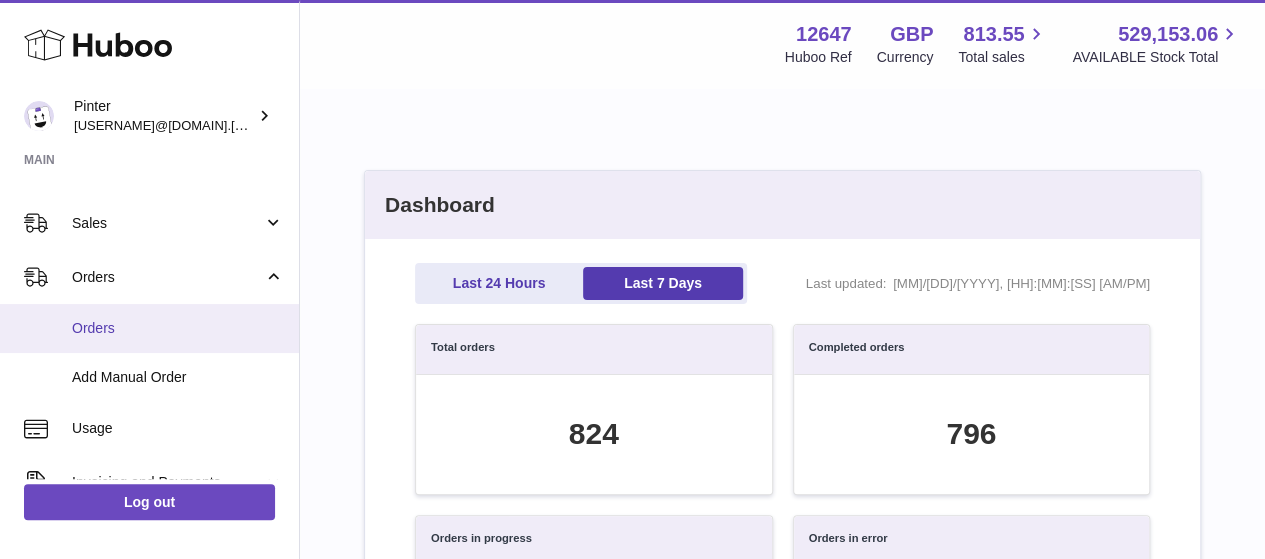 click on "Orders" at bounding box center [149, 328] 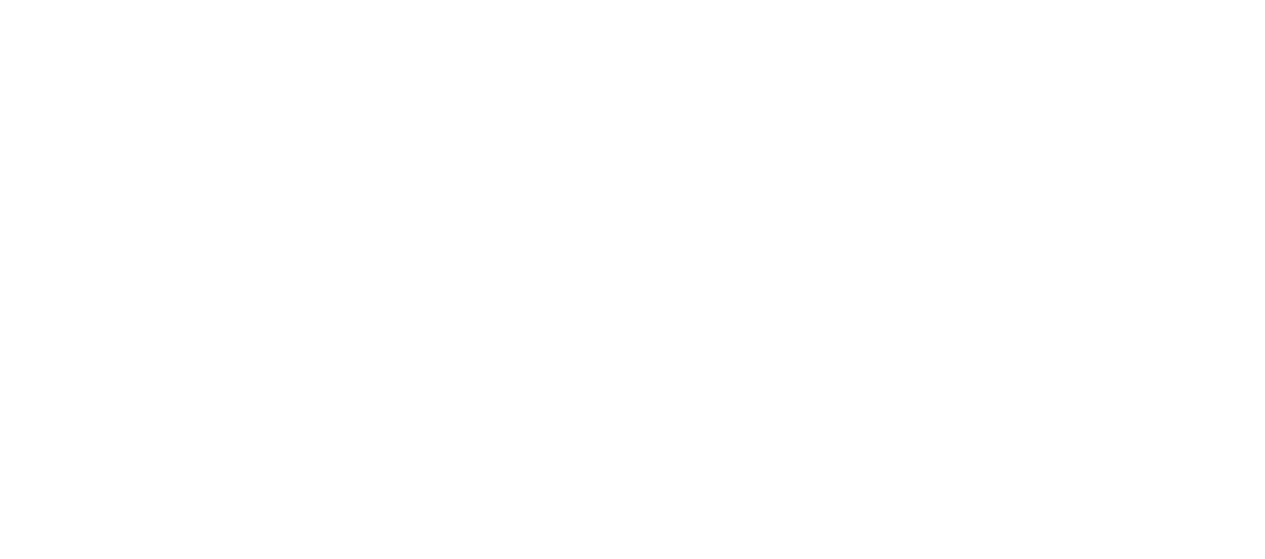 scroll, scrollTop: 0, scrollLeft: 0, axis: both 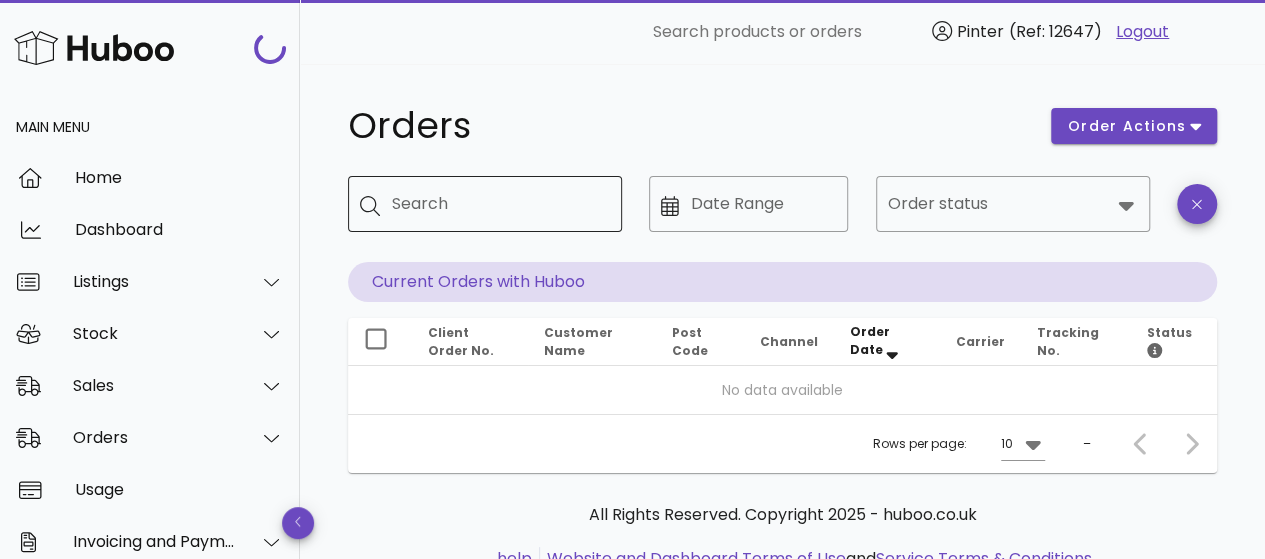 click on "Search" at bounding box center (499, 204) 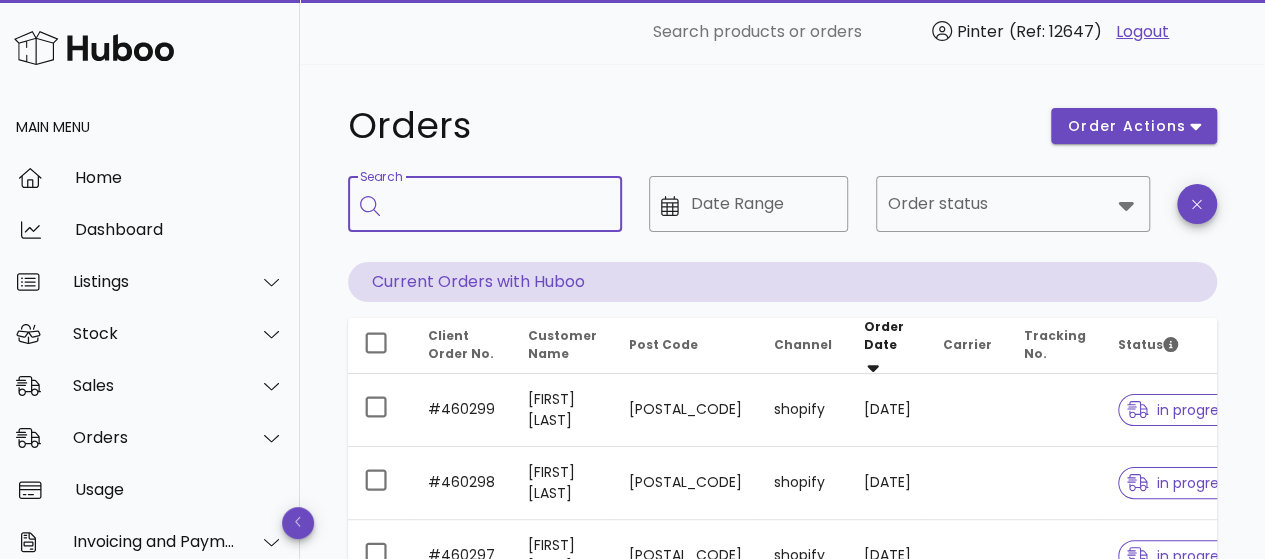 paste on "*******" 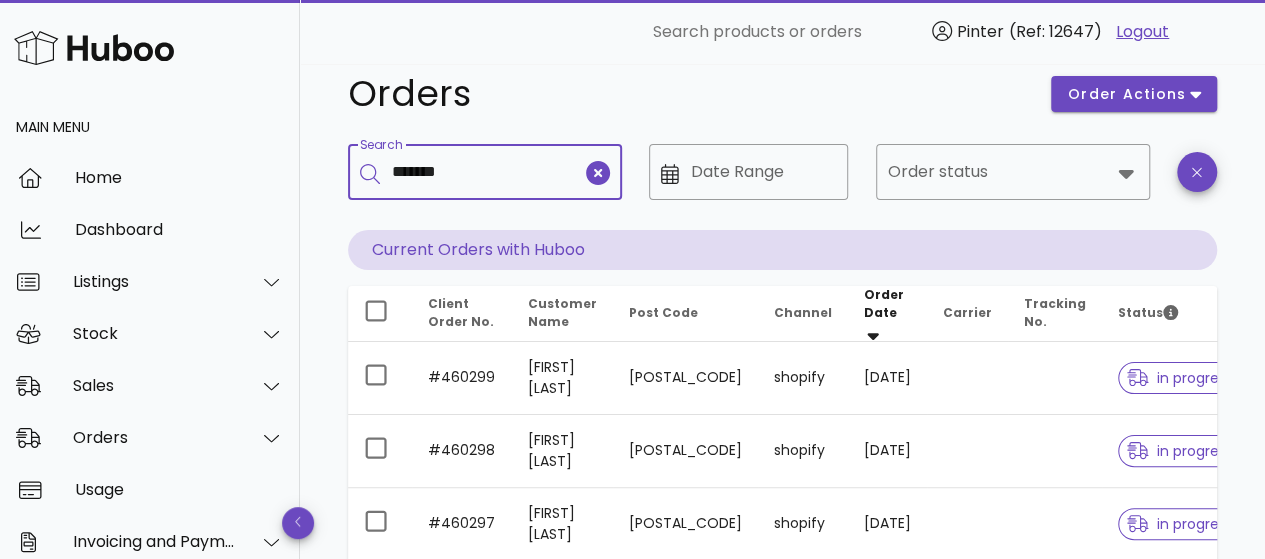 scroll, scrollTop: 0, scrollLeft: 0, axis: both 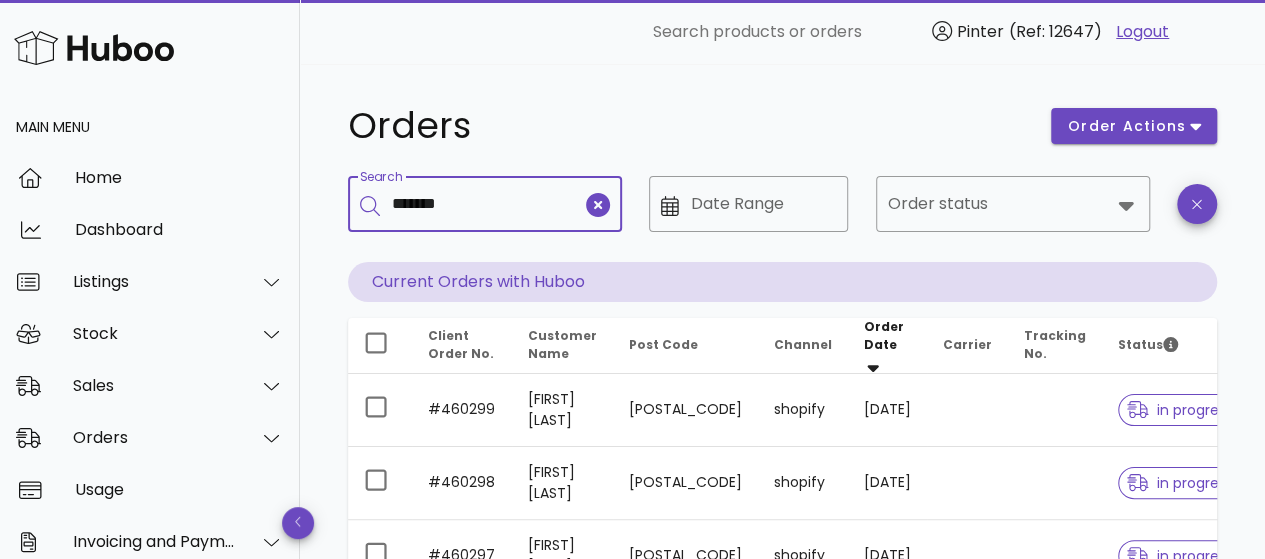 click on "*******" at bounding box center [487, 204] 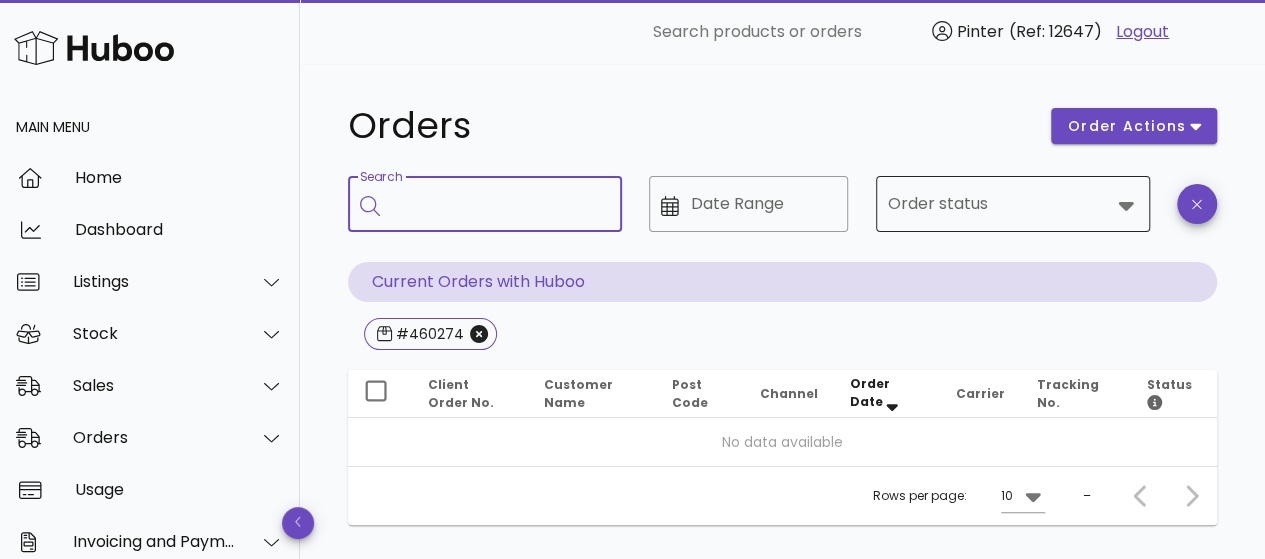 click at bounding box center [999, 204] 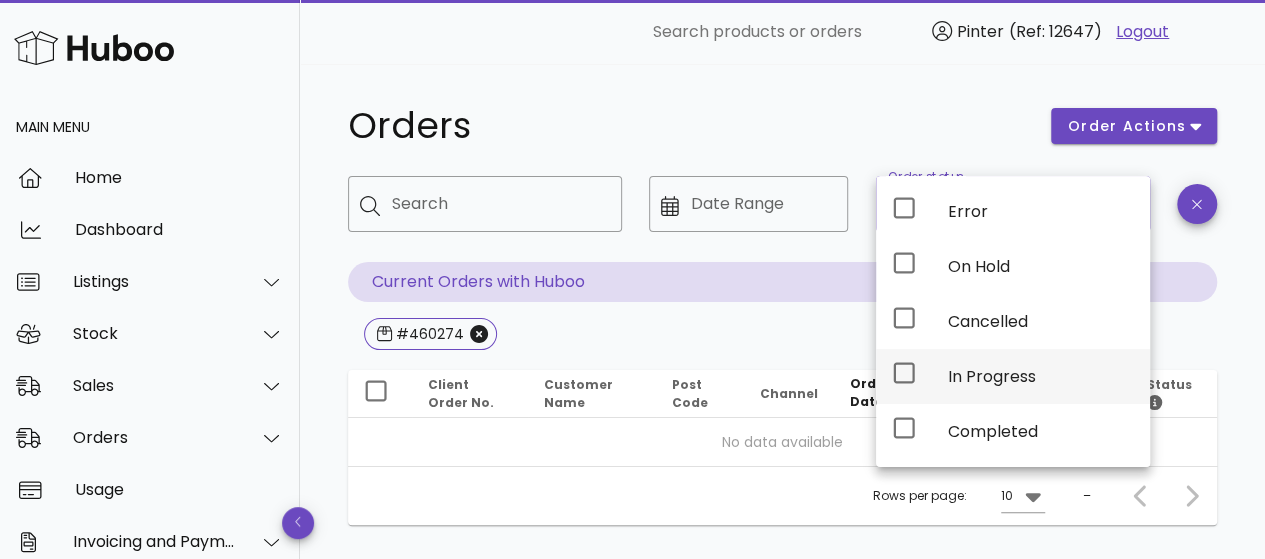 click on "In Progress" at bounding box center [1041, 376] 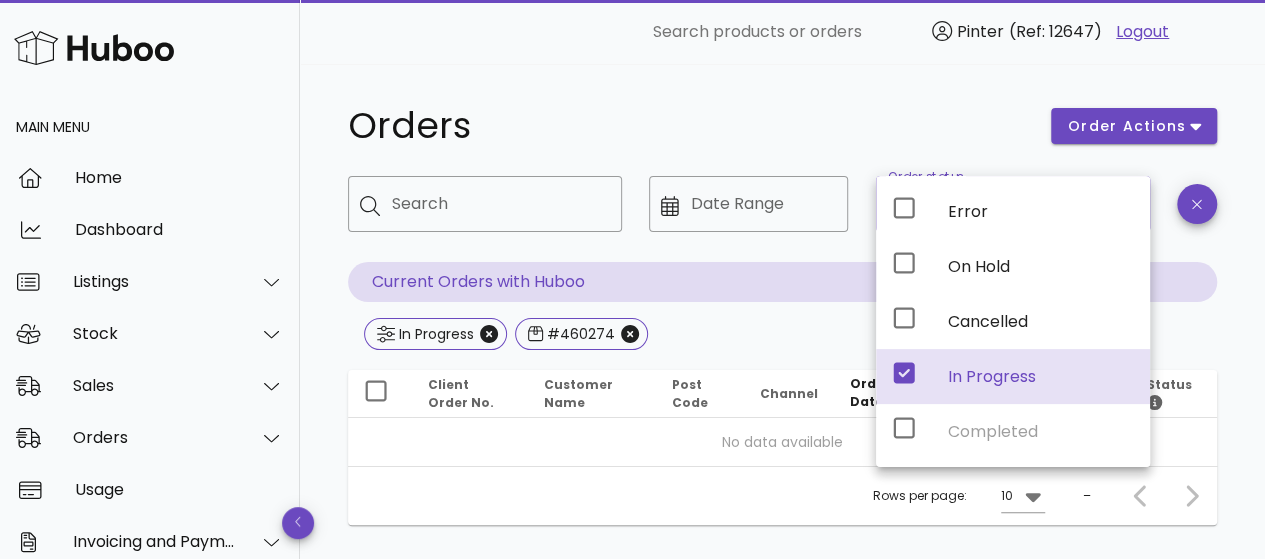 click on "In Progress" at bounding box center (1013, 376) 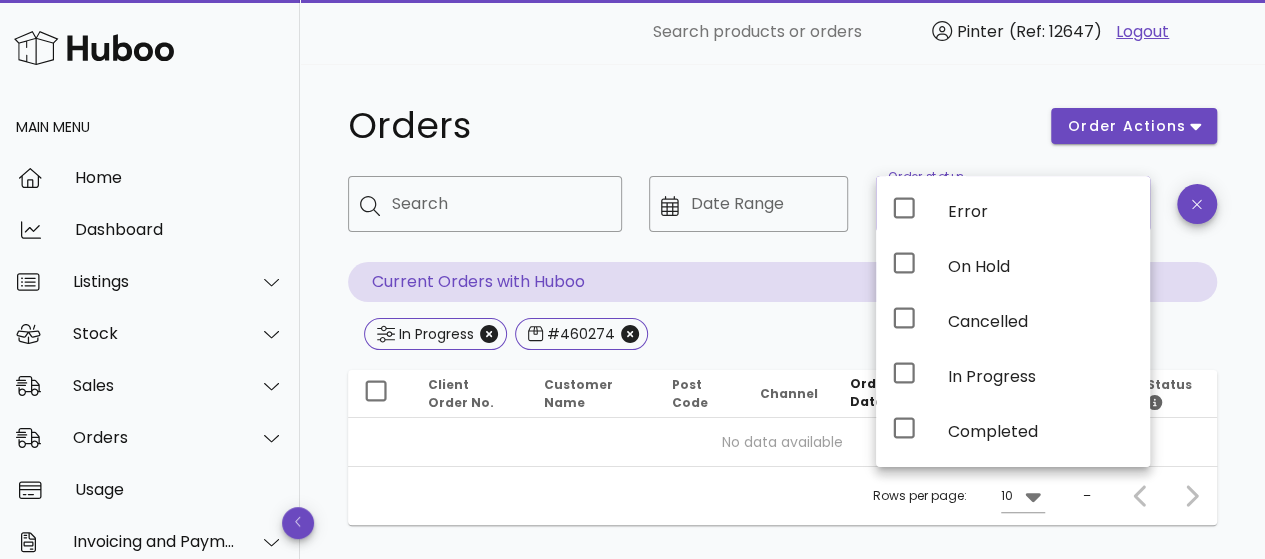click on "​ Date Range" at bounding box center (748, 219) 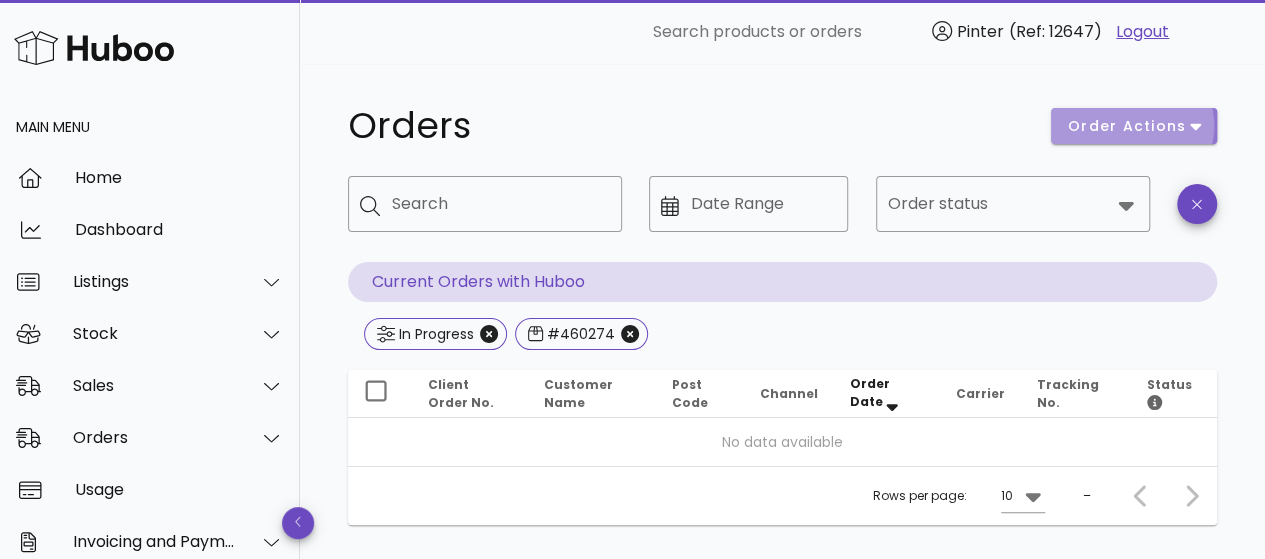 click on "order actions" at bounding box center (1127, 126) 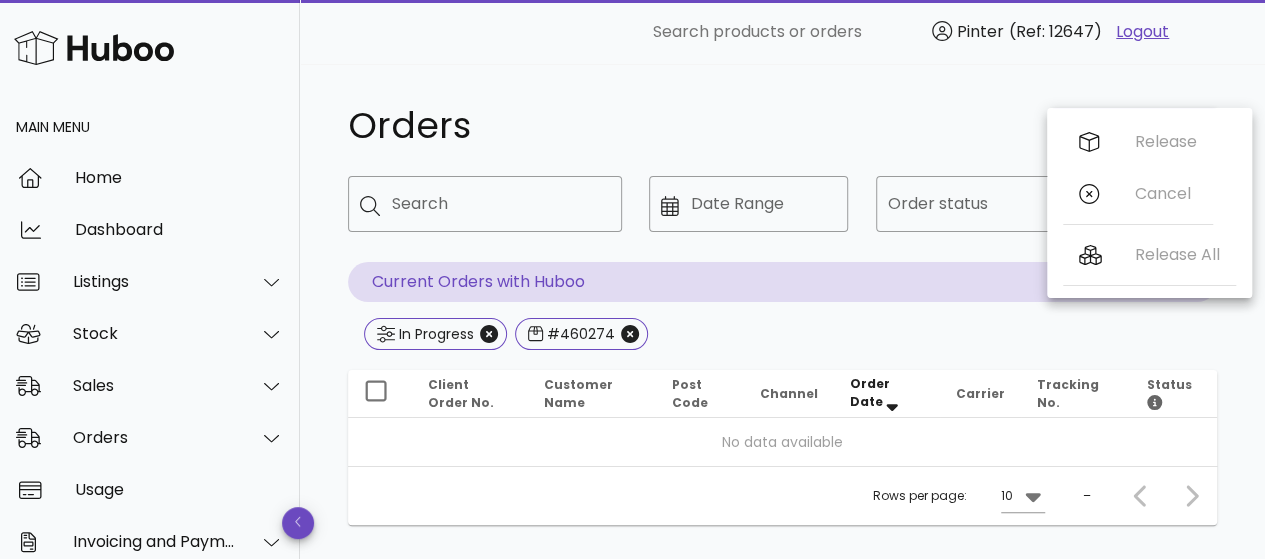click on "Orders" at bounding box center [687, 126] 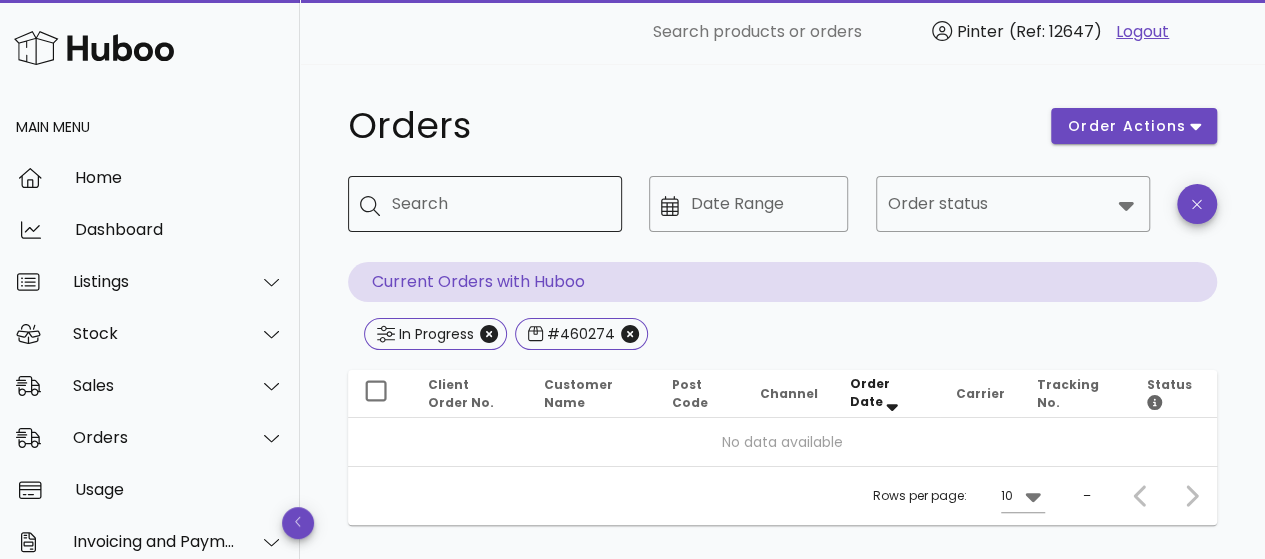 click on "Search" at bounding box center (499, 204) 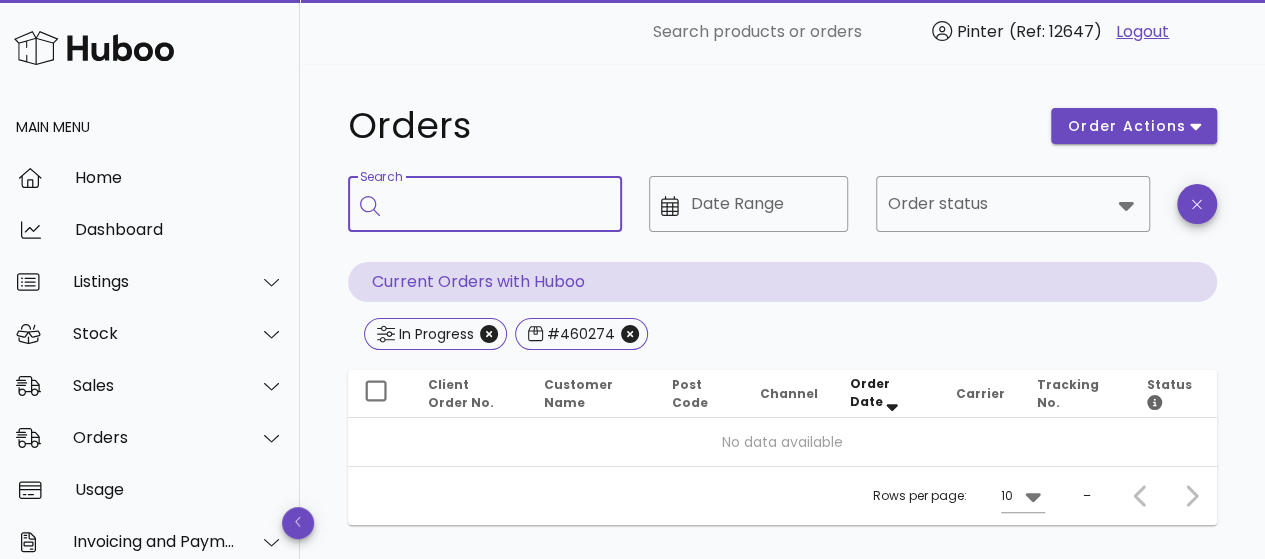 paste on "*******" 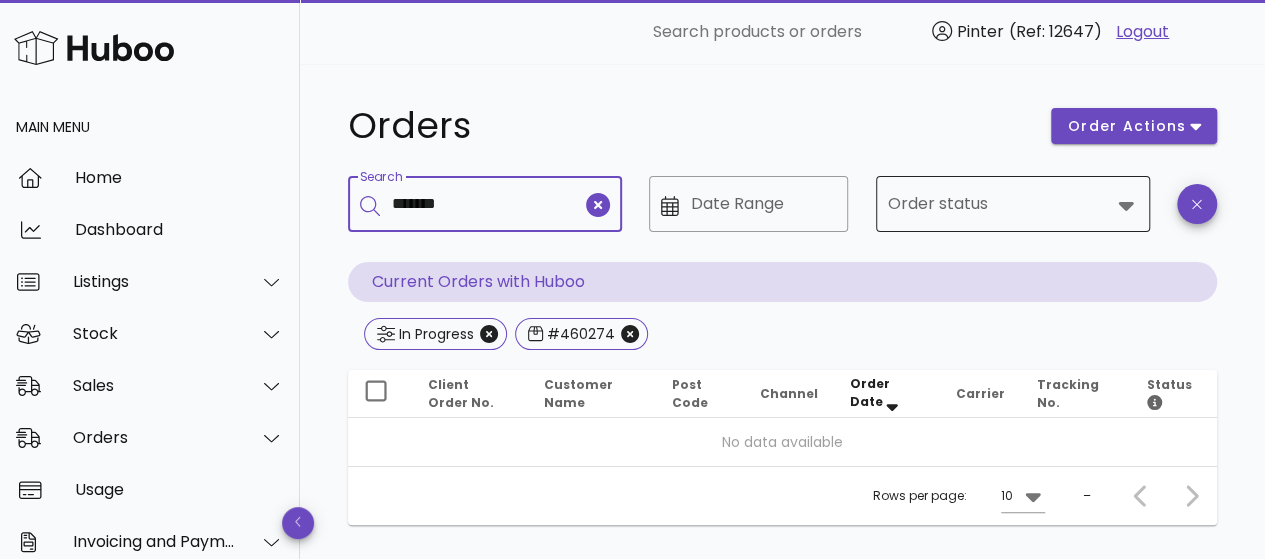 type on "*******" 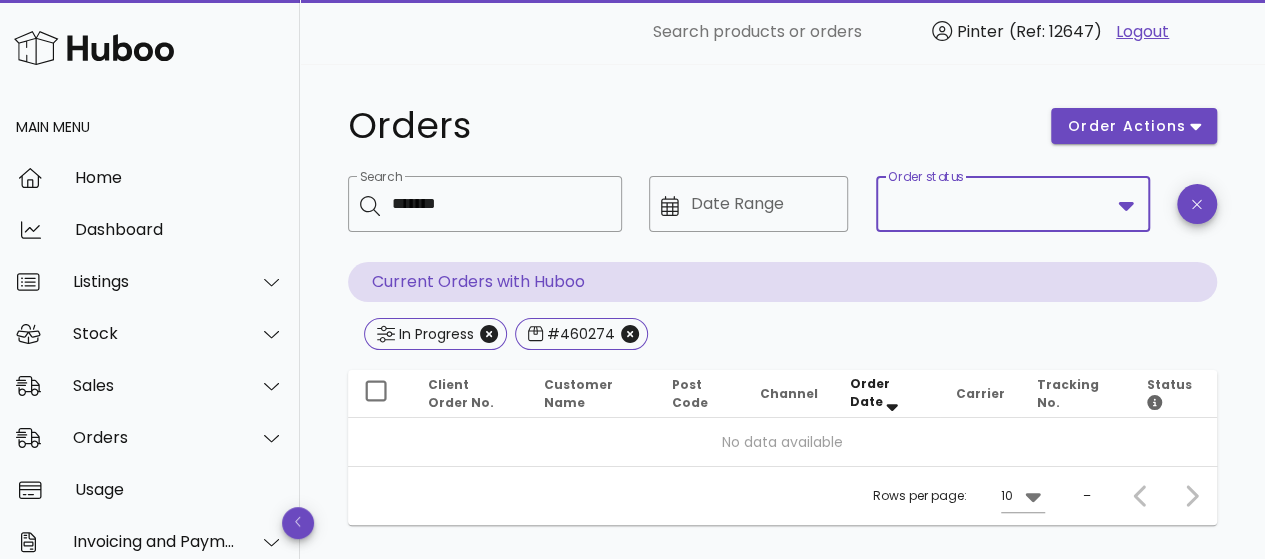 click on "Order status" at bounding box center (999, 204) 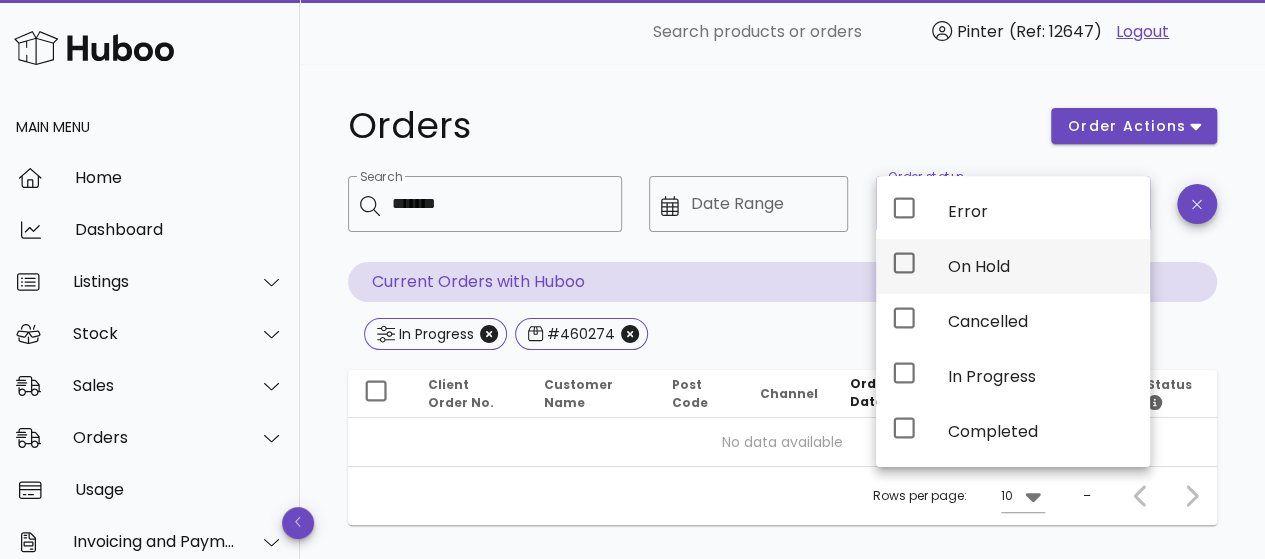 type 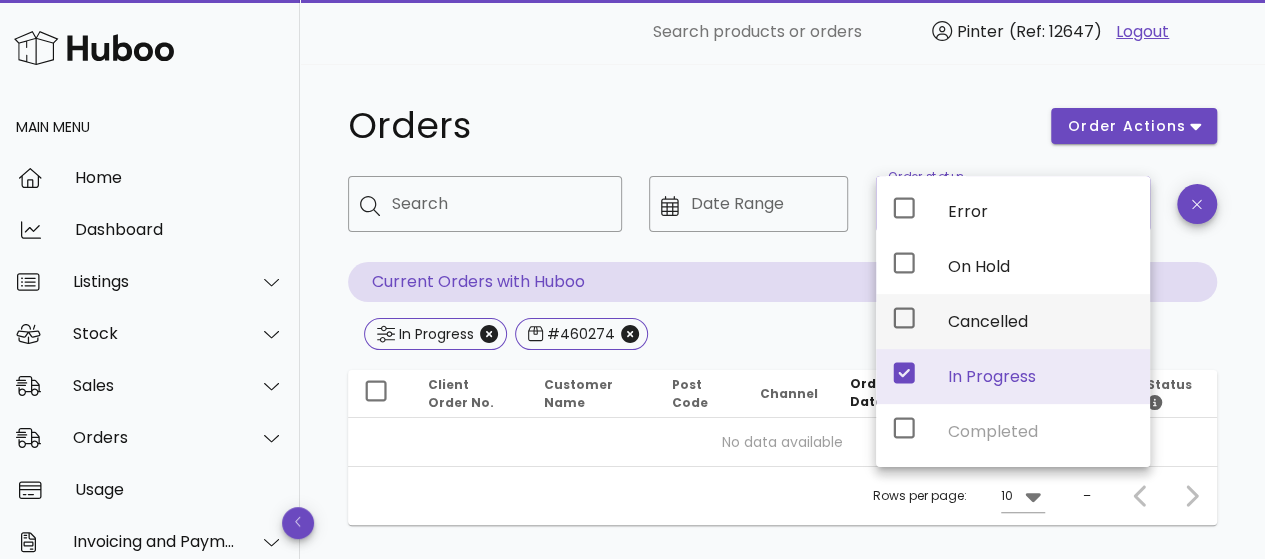 click on "Cancelled" at bounding box center (1041, 321) 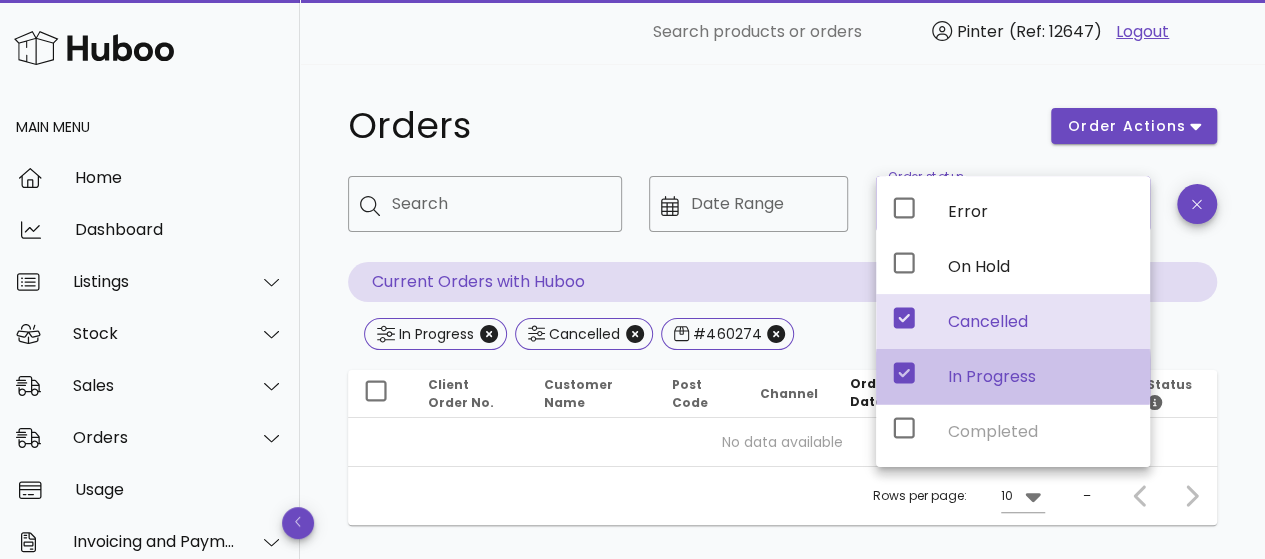 click on "In Progress" at bounding box center [1041, 376] 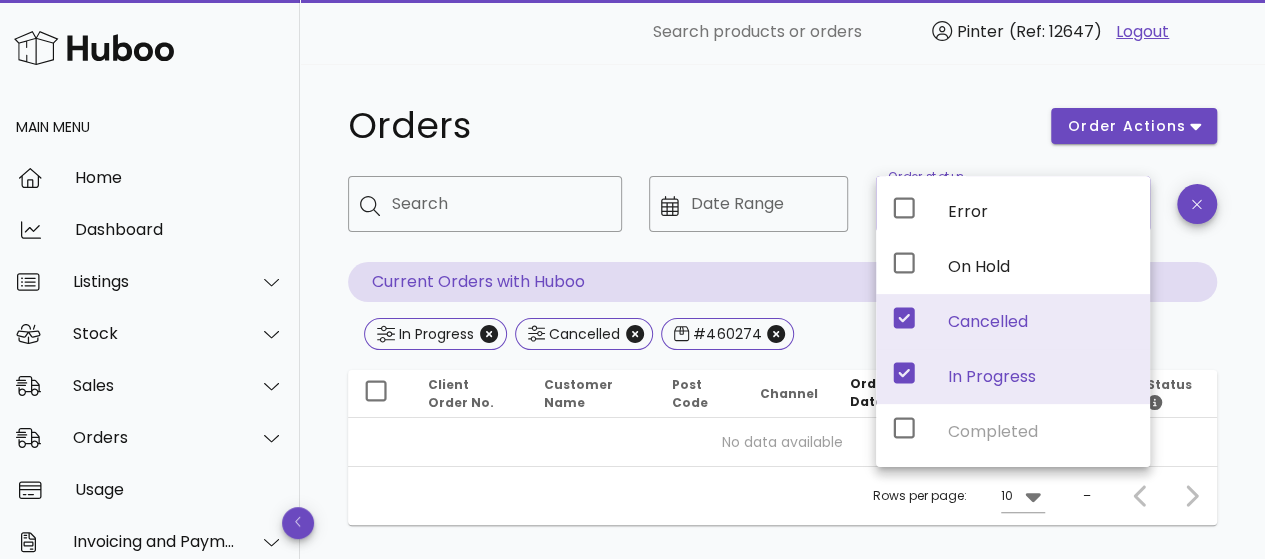 click 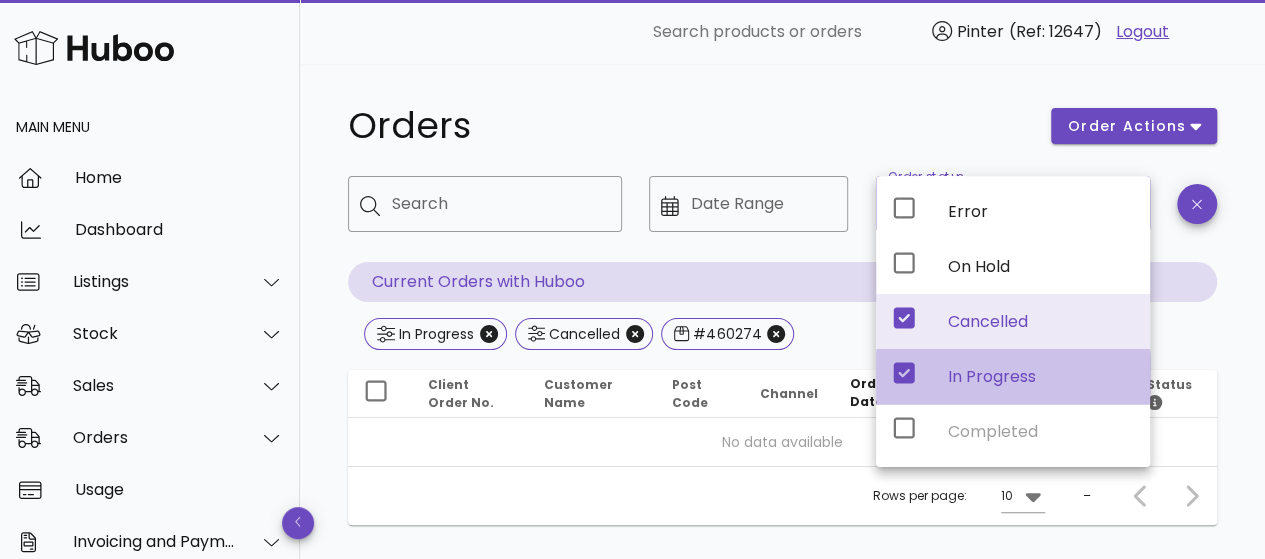 click 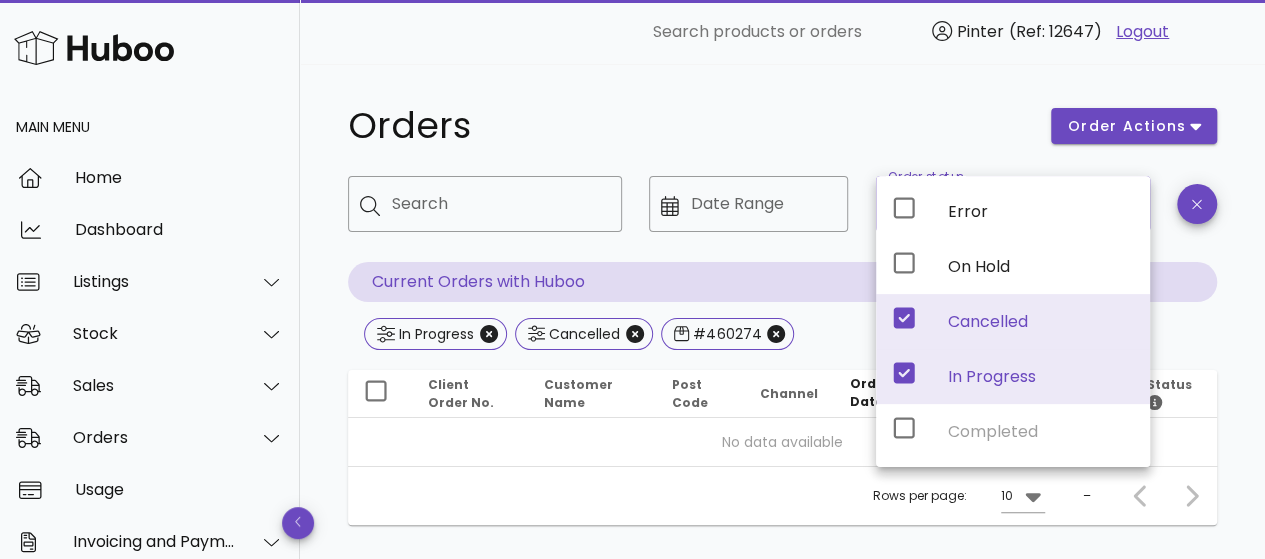 click 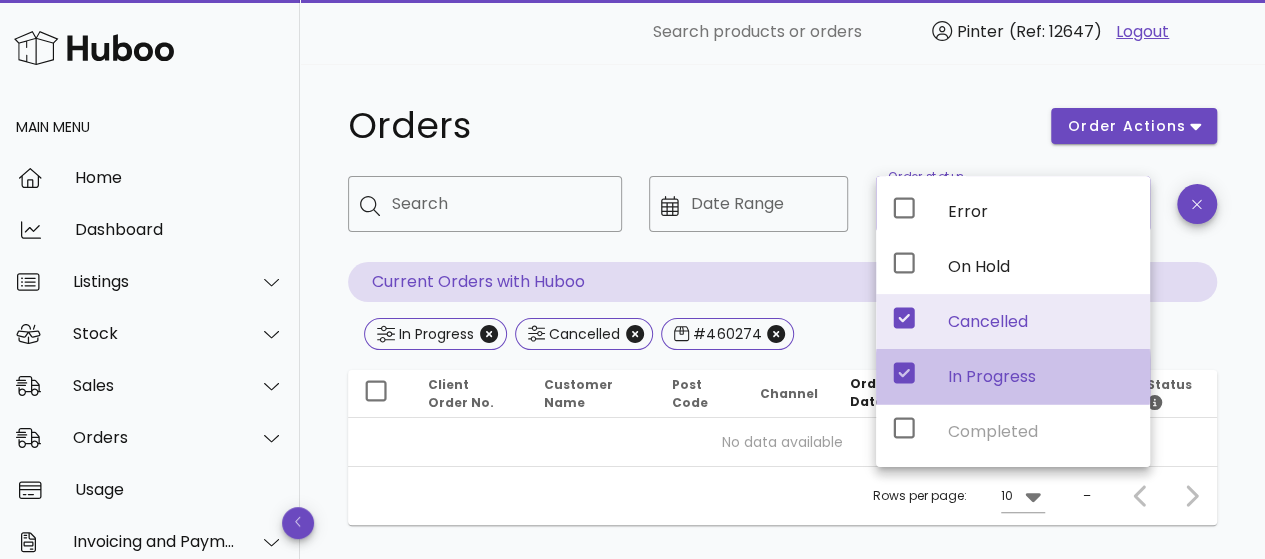 click 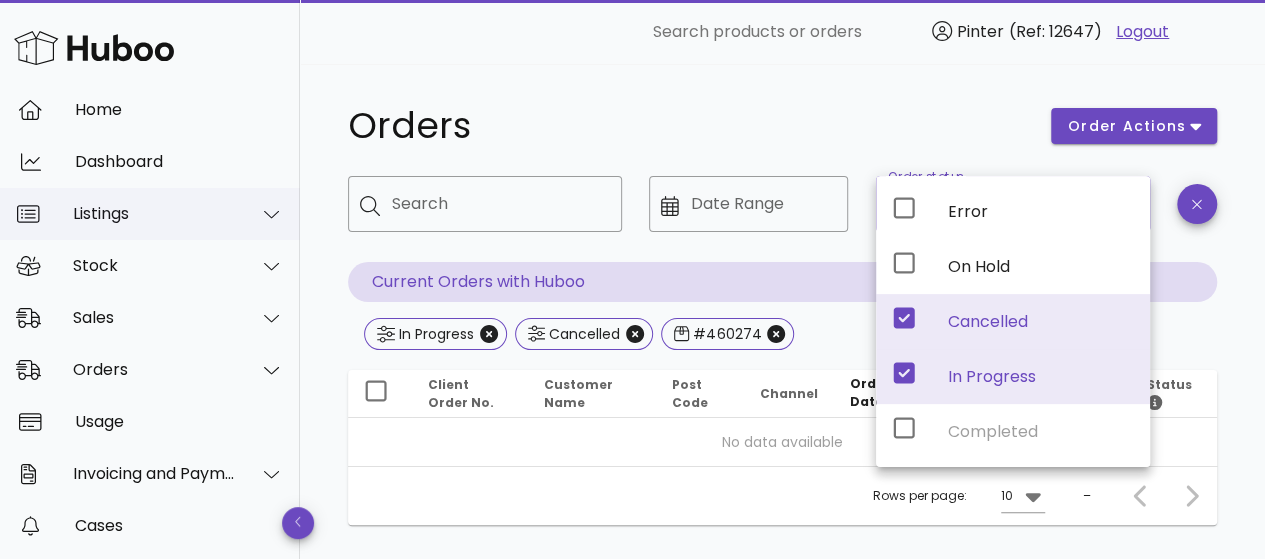 scroll, scrollTop: 0, scrollLeft: 0, axis: both 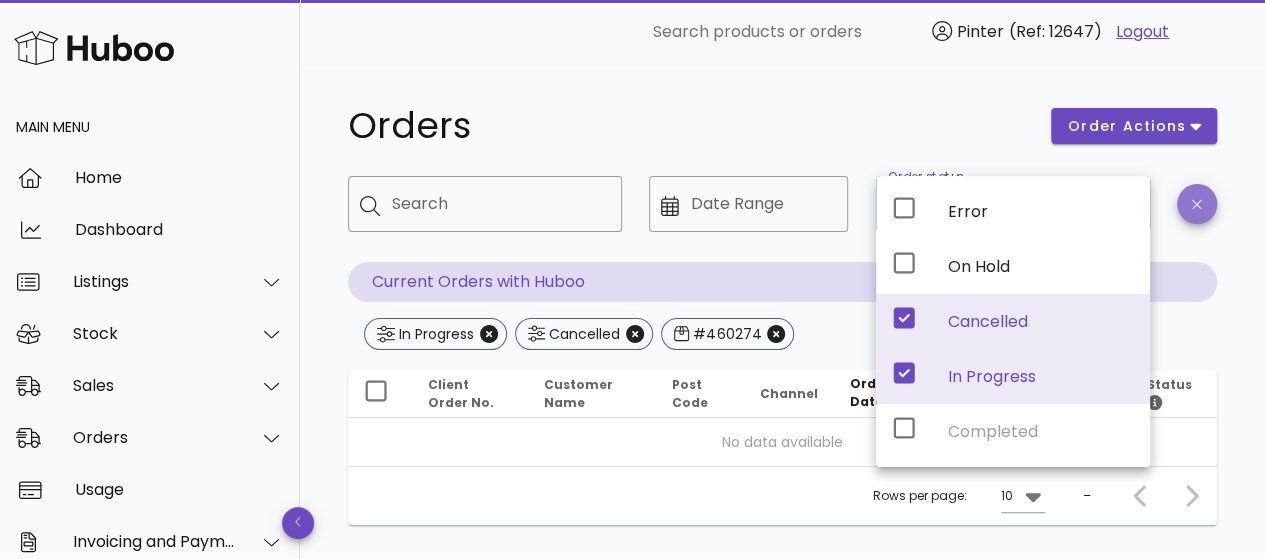 click 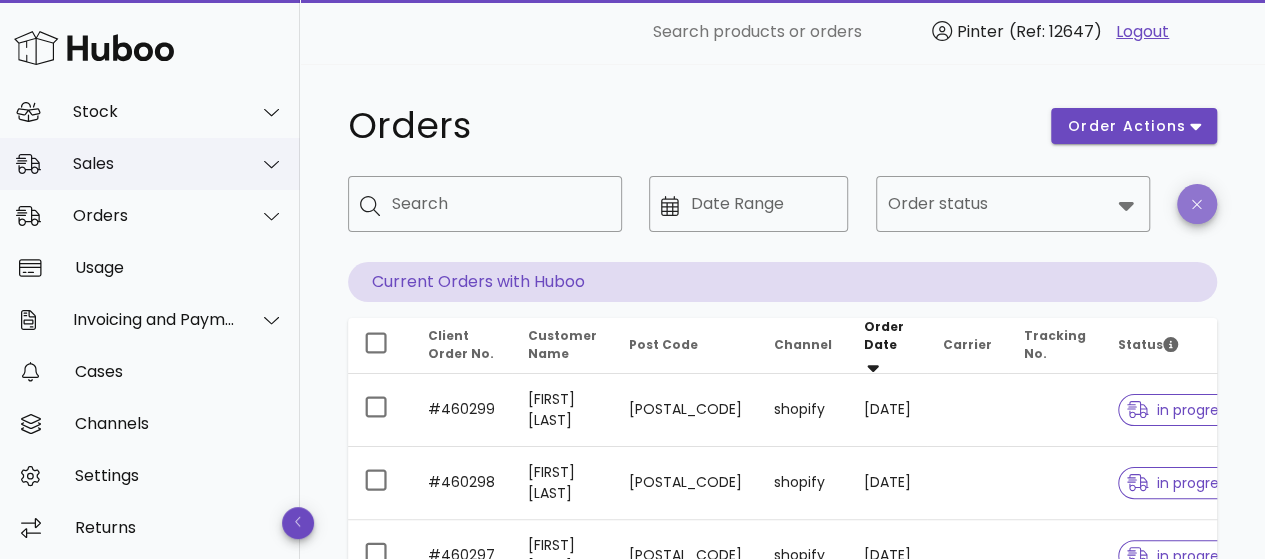 scroll, scrollTop: 224, scrollLeft: 0, axis: vertical 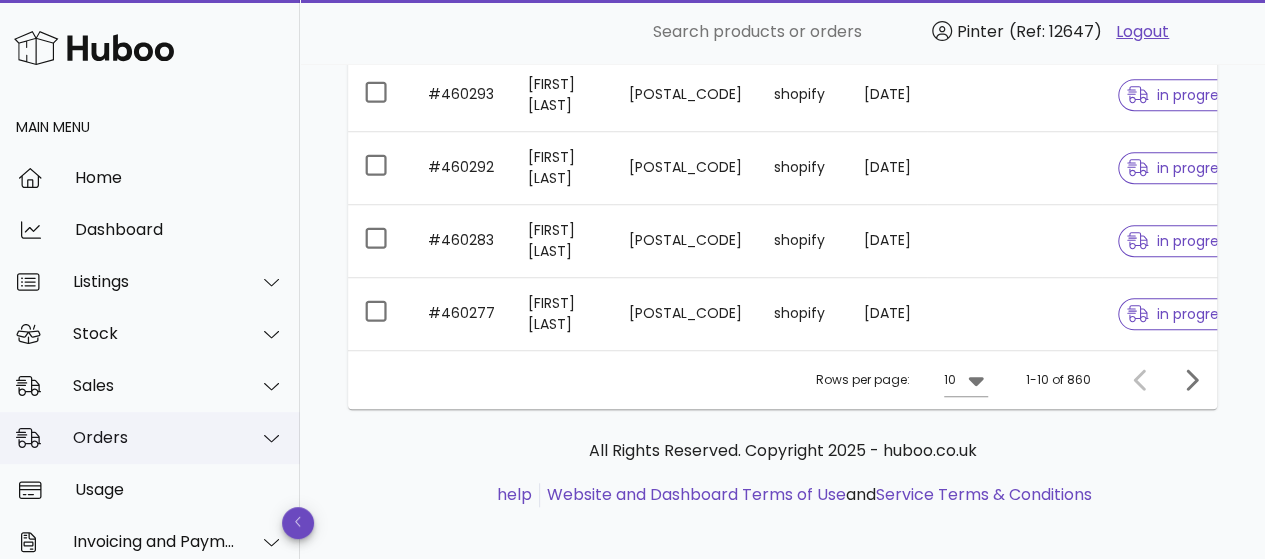 click on "Orders" at bounding box center [154, 437] 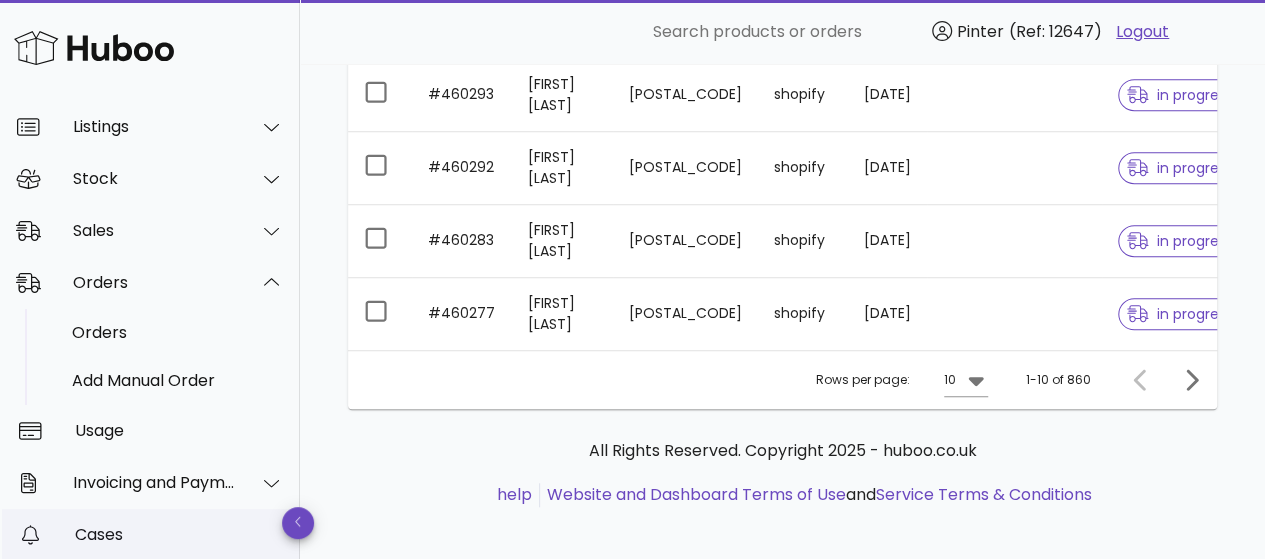scroll, scrollTop: 200, scrollLeft: 0, axis: vertical 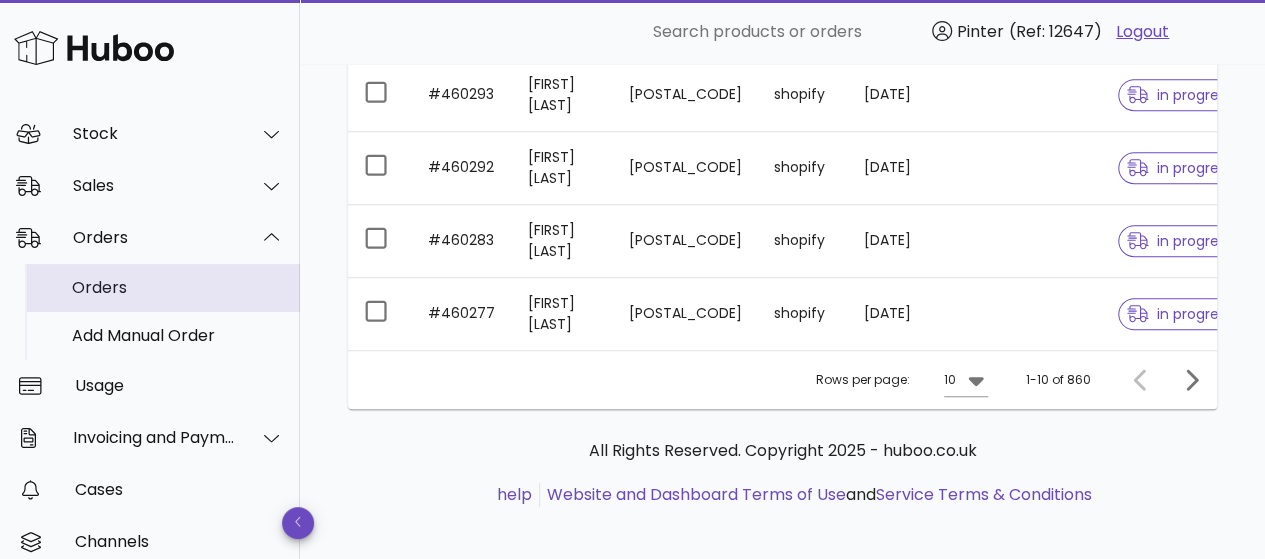 click on "Orders" at bounding box center (178, 287) 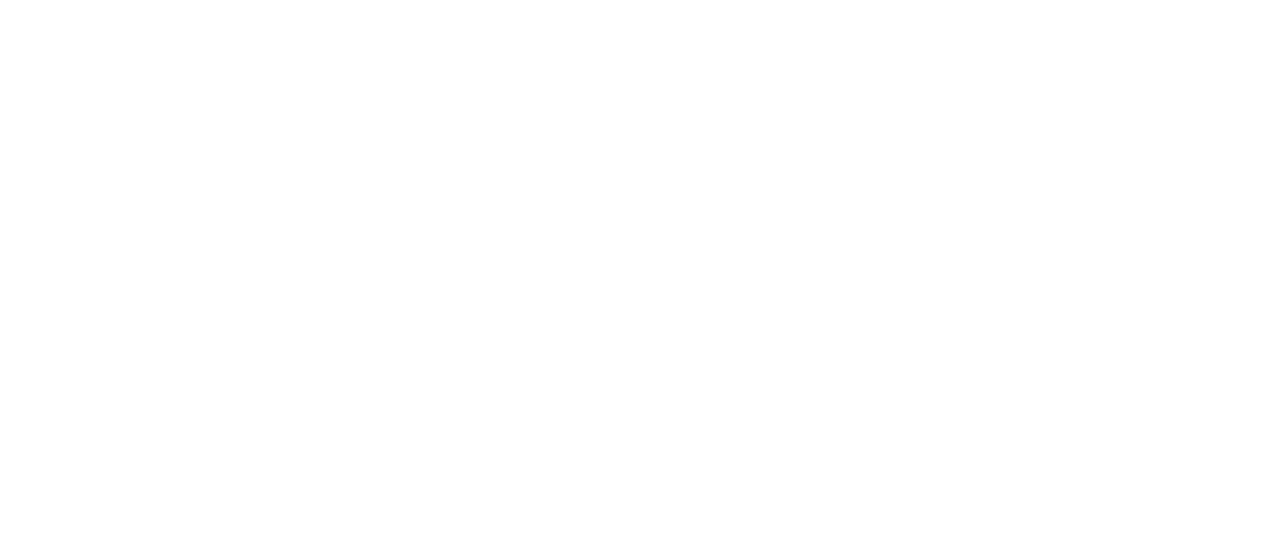 scroll, scrollTop: 0, scrollLeft: 0, axis: both 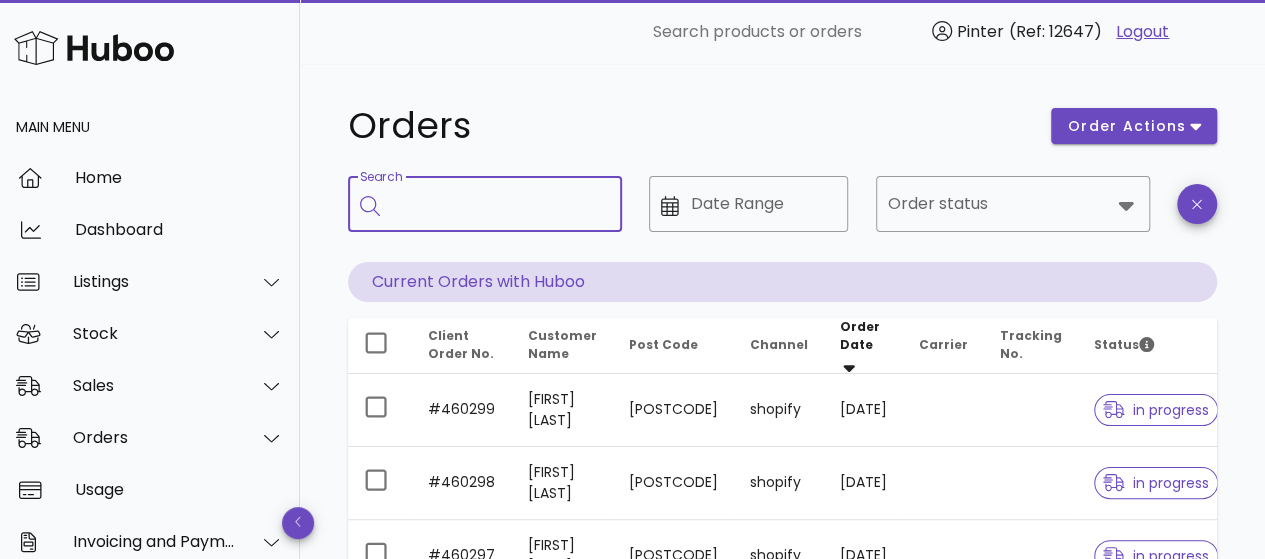 paste on "**********" 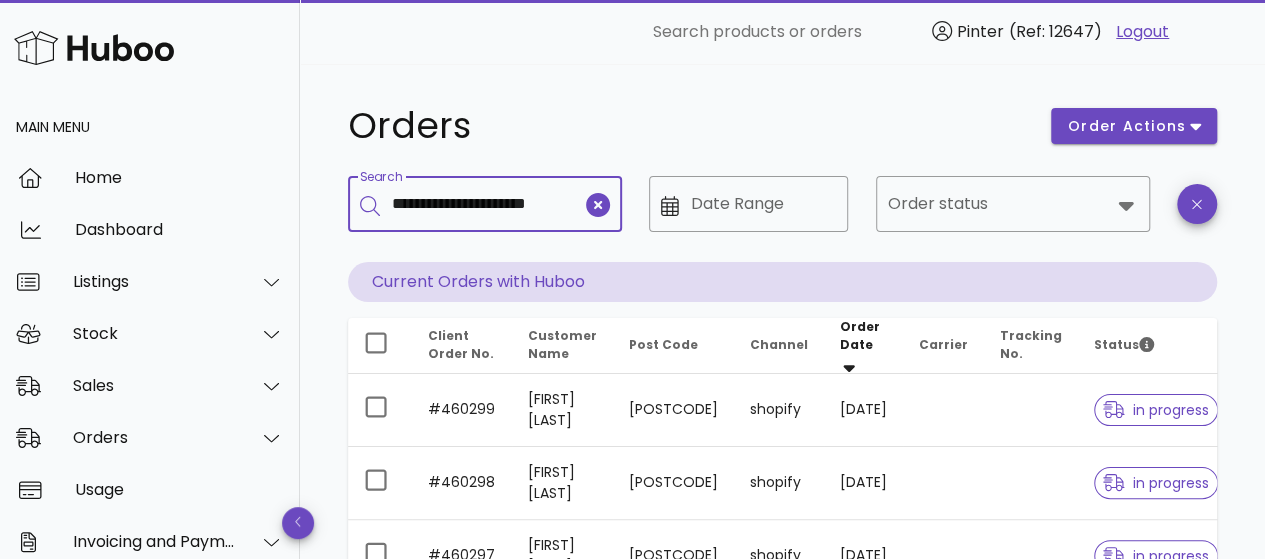 scroll, scrollTop: 0, scrollLeft: 20, axis: horizontal 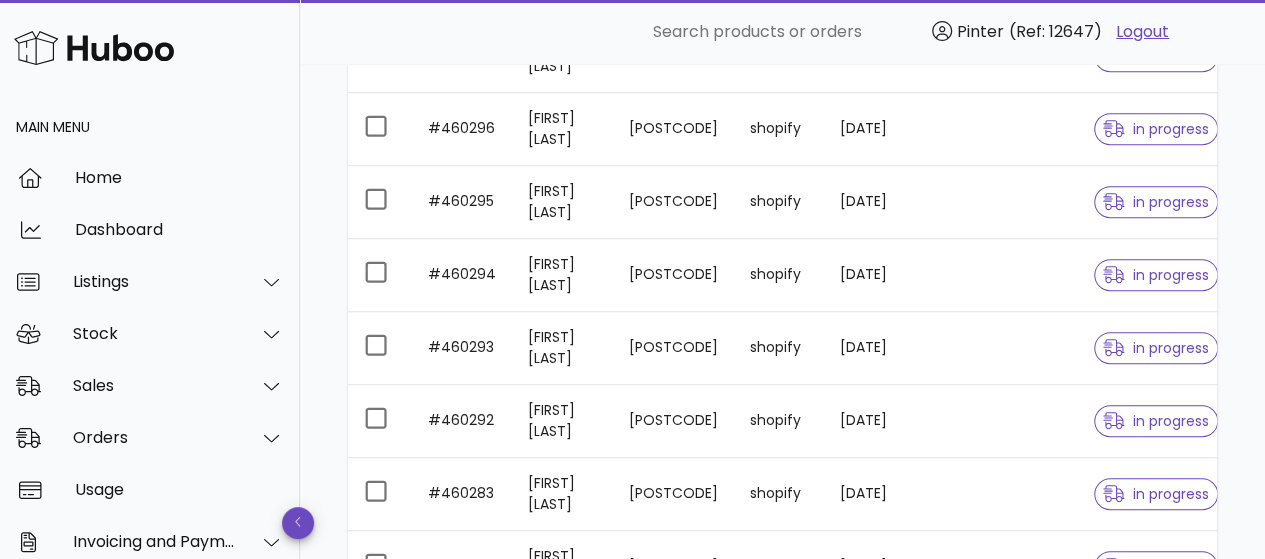 type on "**********" 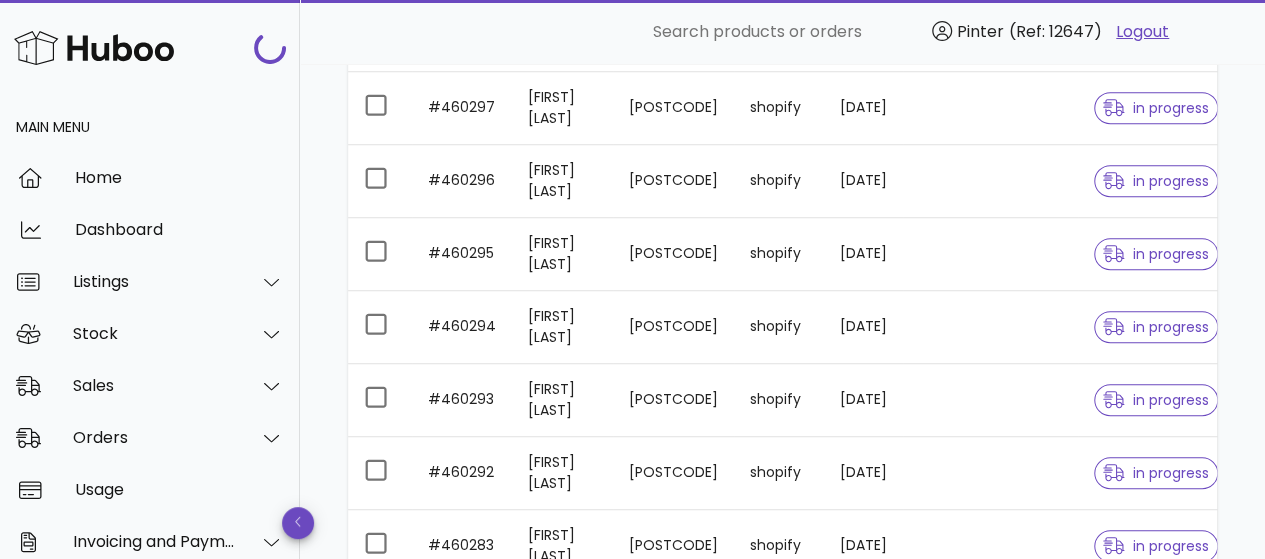 type 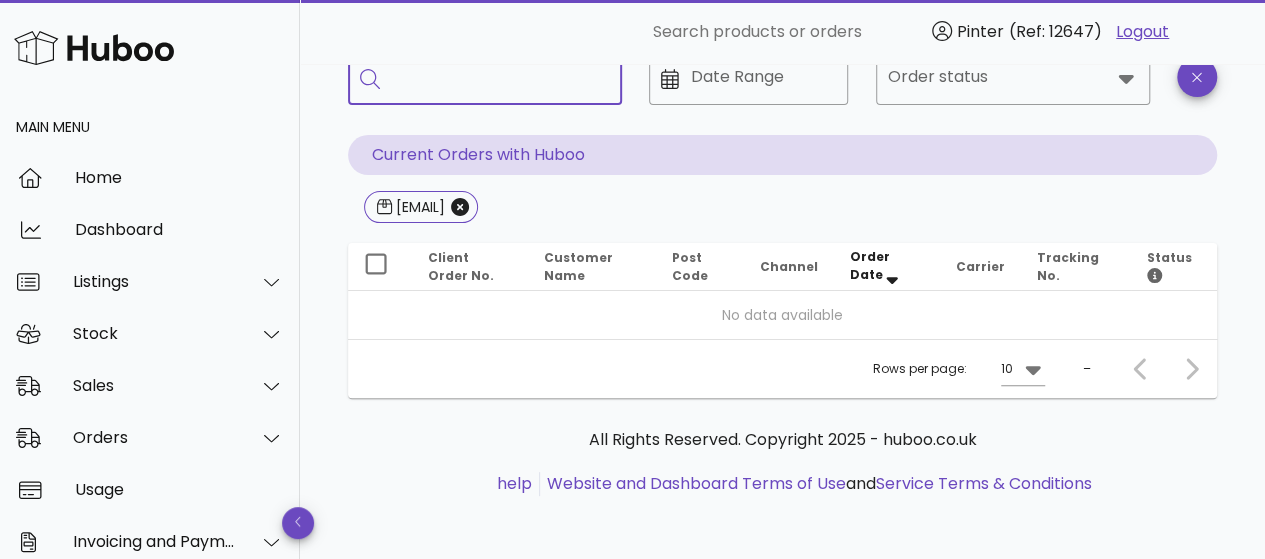 scroll, scrollTop: 0, scrollLeft: 0, axis: both 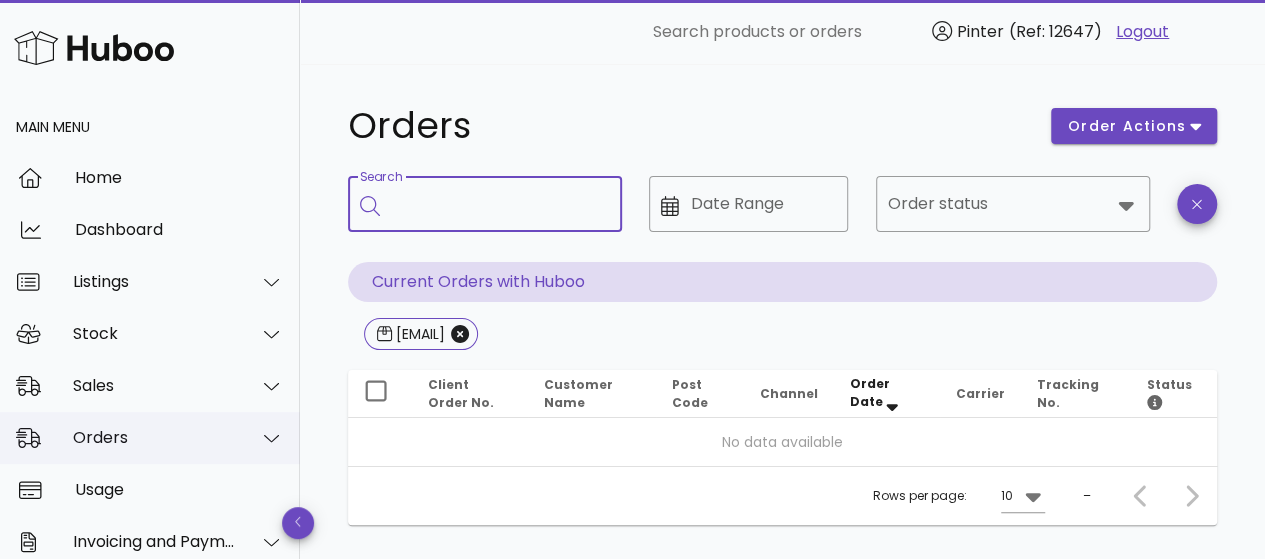click on "Orders" at bounding box center (154, 437) 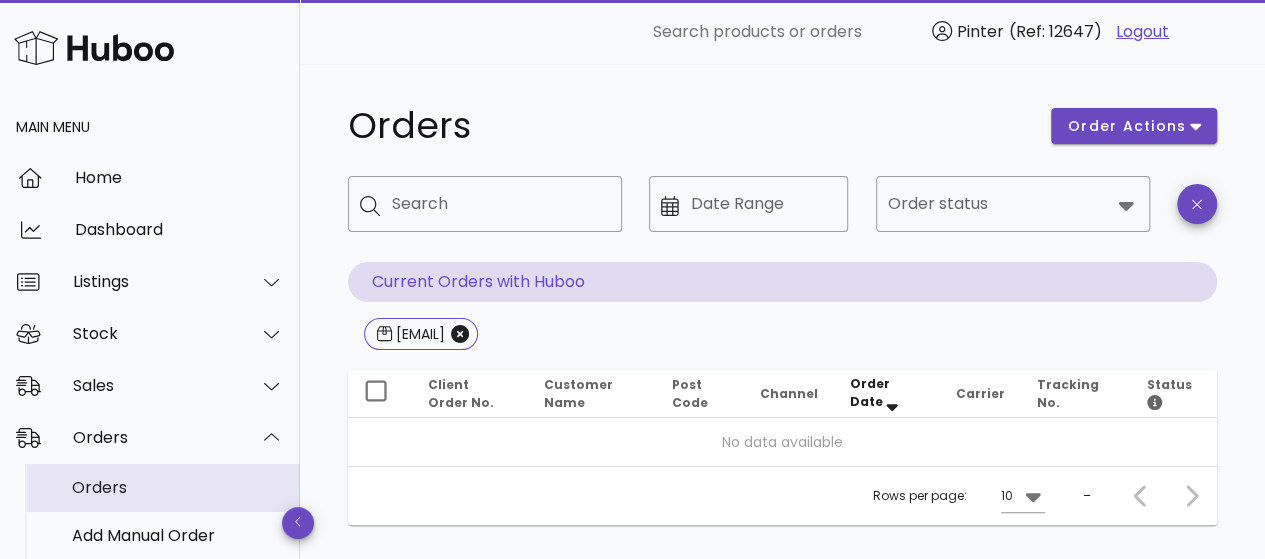 click on "Orders" at bounding box center [178, 487] 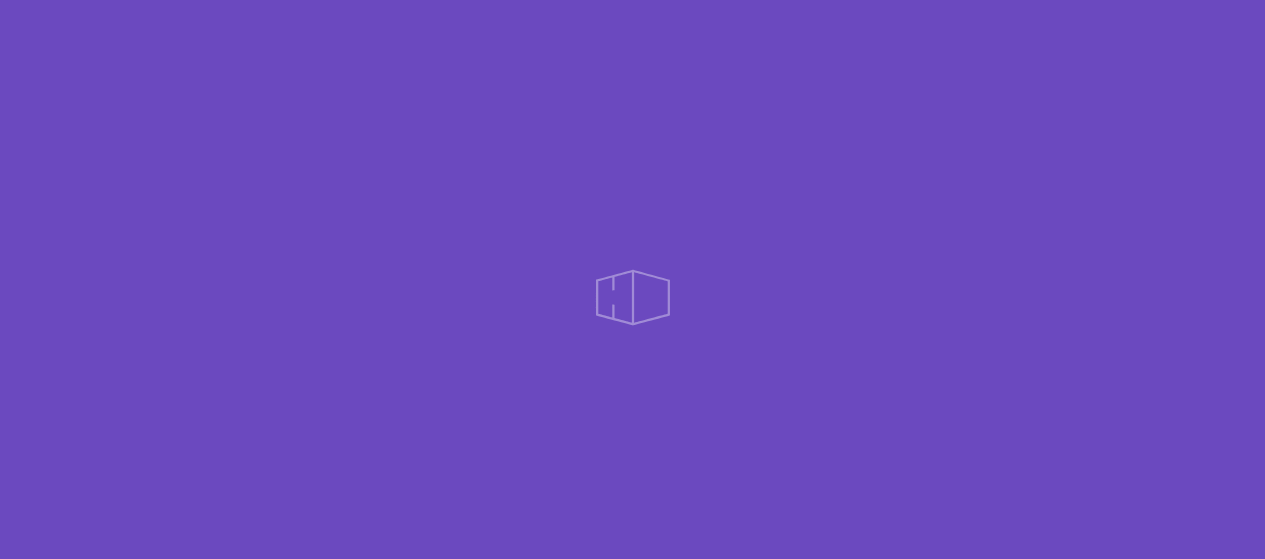 scroll, scrollTop: 0, scrollLeft: 0, axis: both 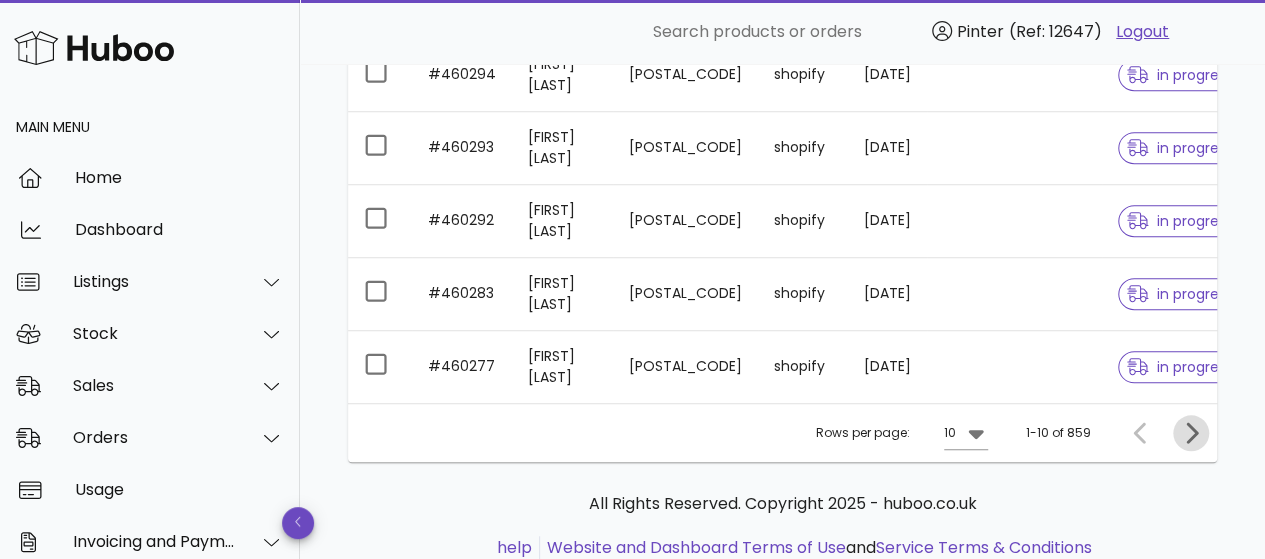 click 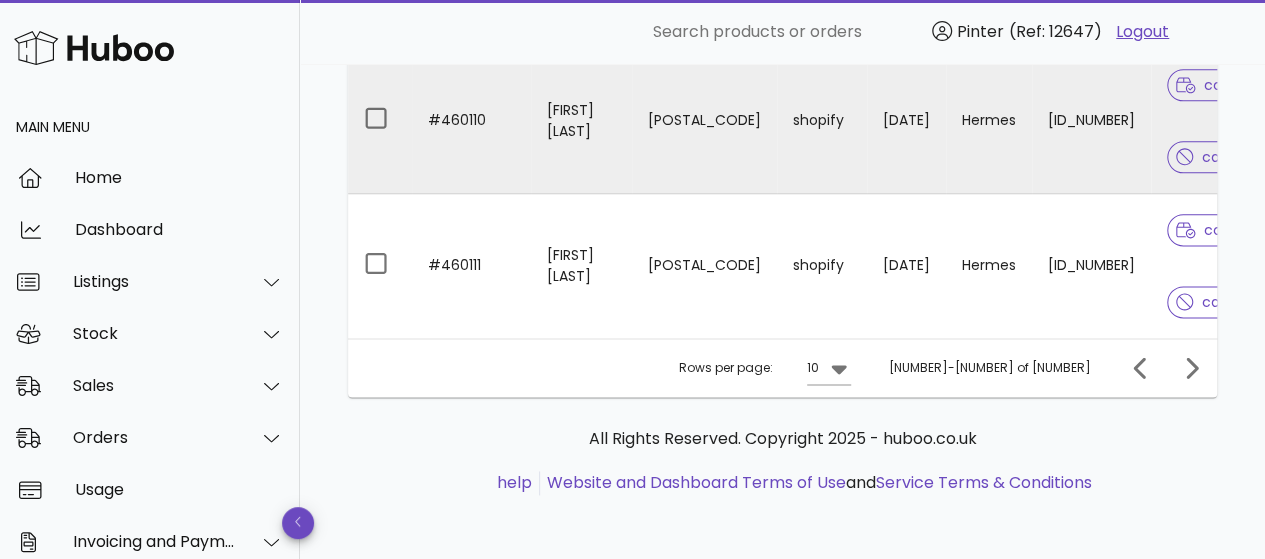 scroll, scrollTop: 1200, scrollLeft: 0, axis: vertical 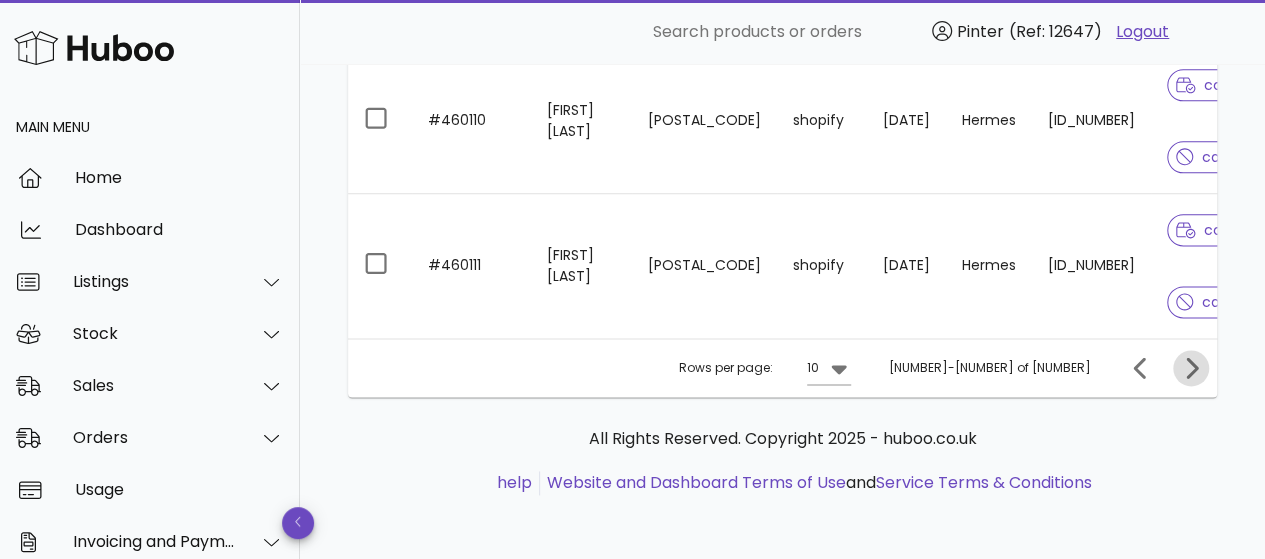 click 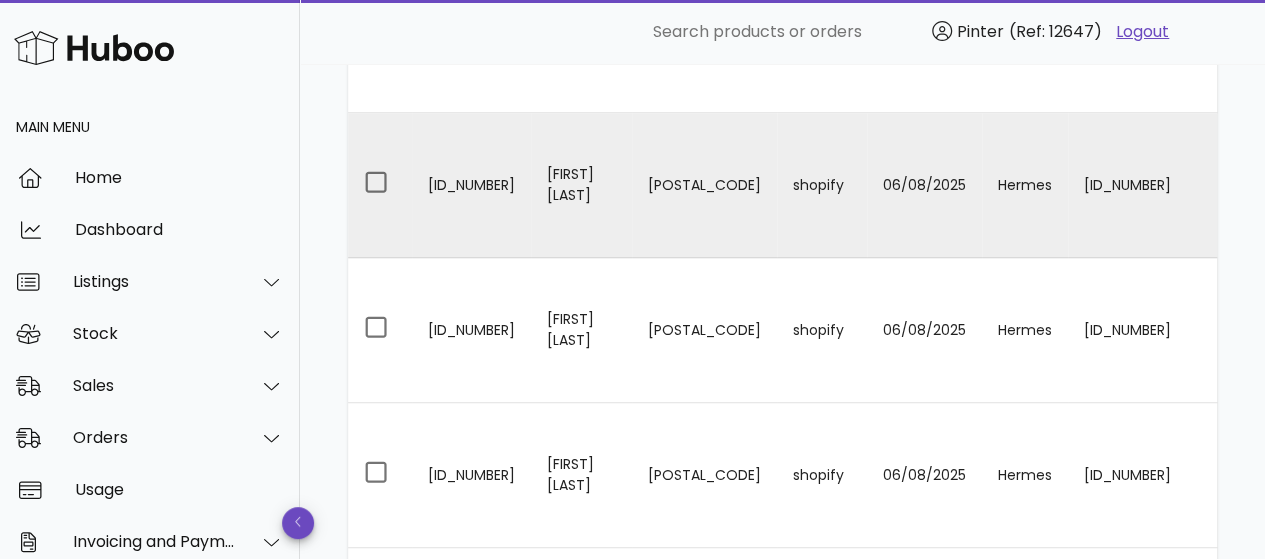 scroll, scrollTop: 1200, scrollLeft: 0, axis: vertical 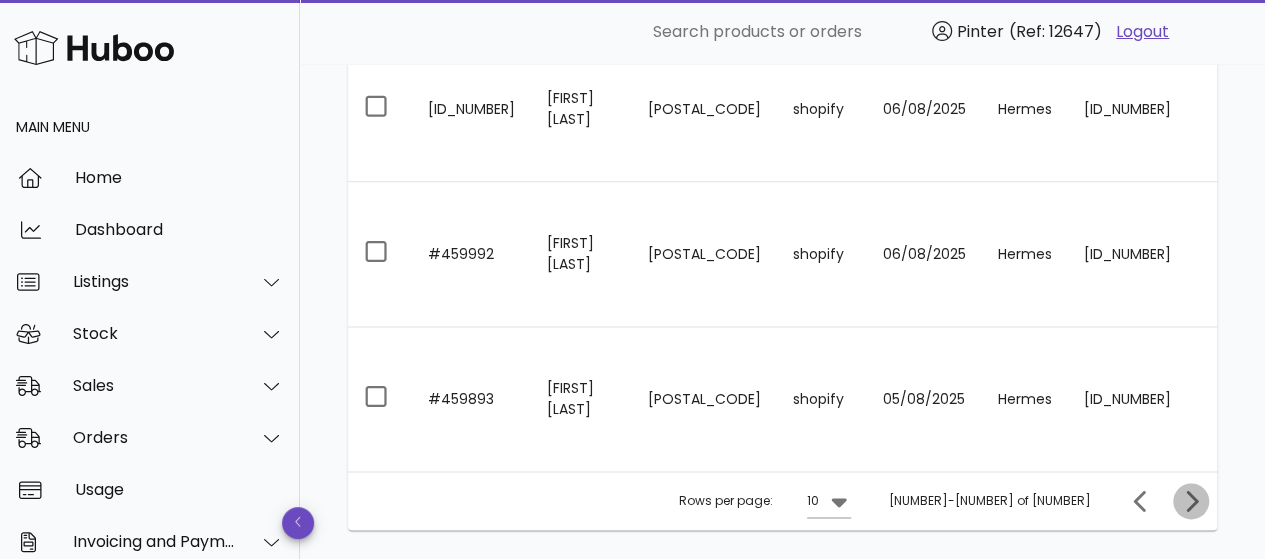 click 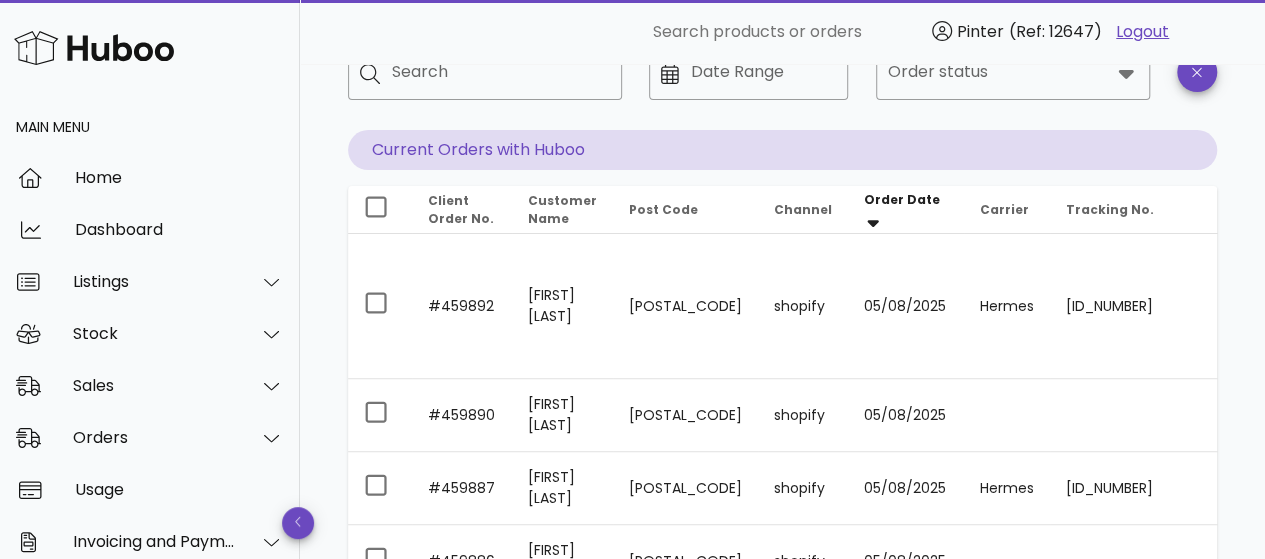 scroll, scrollTop: 0, scrollLeft: 0, axis: both 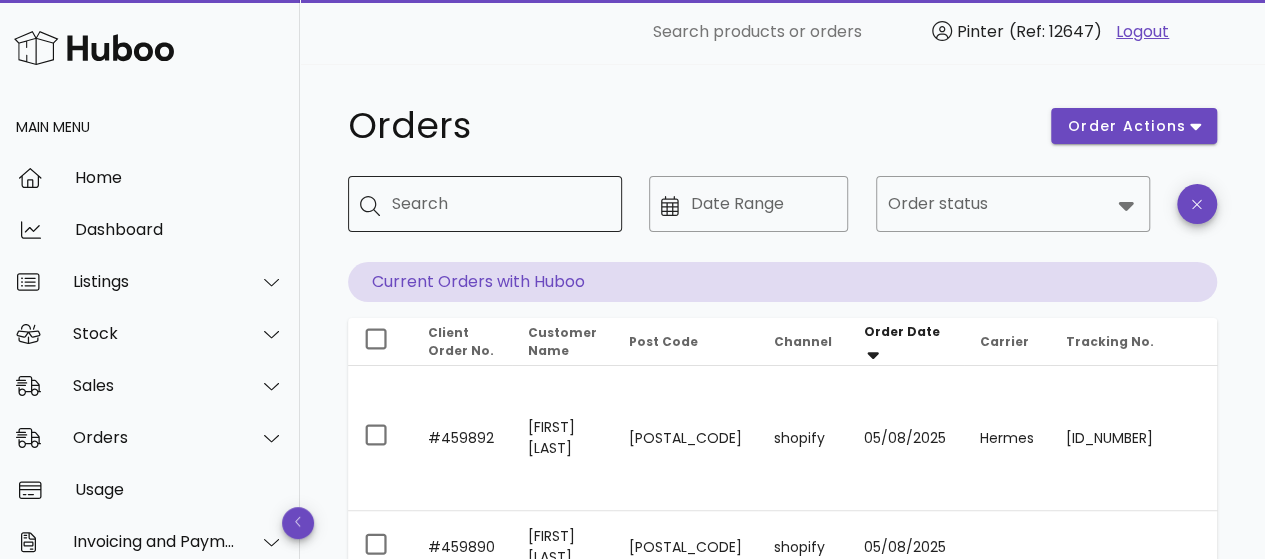 click on "Search" at bounding box center (499, 204) 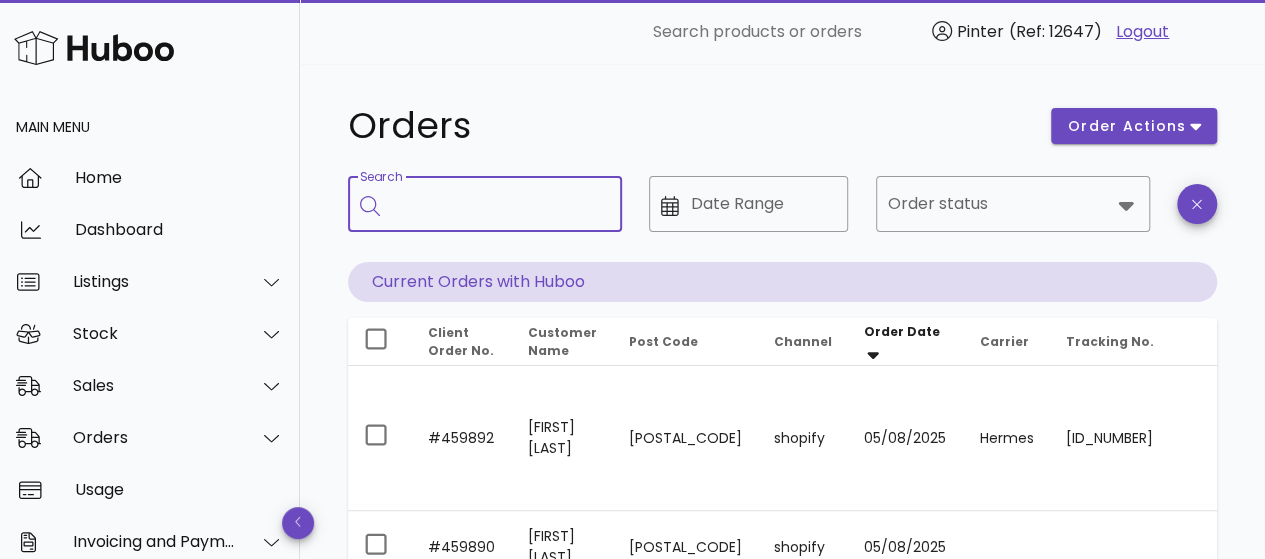 paste on "**********" 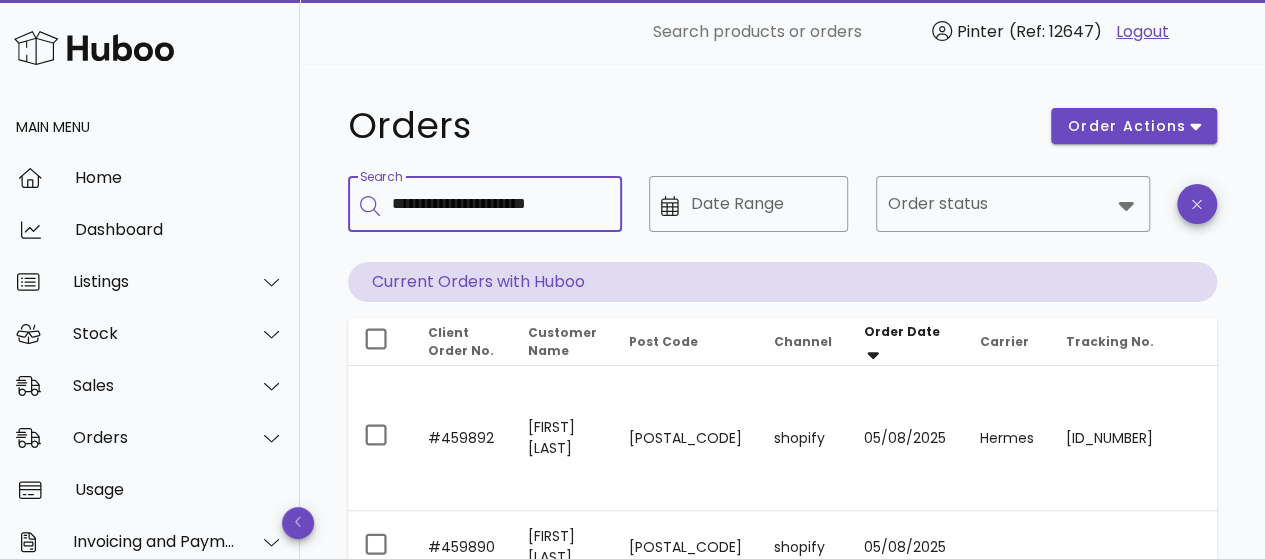 scroll, scrollTop: 0, scrollLeft: 20, axis: horizontal 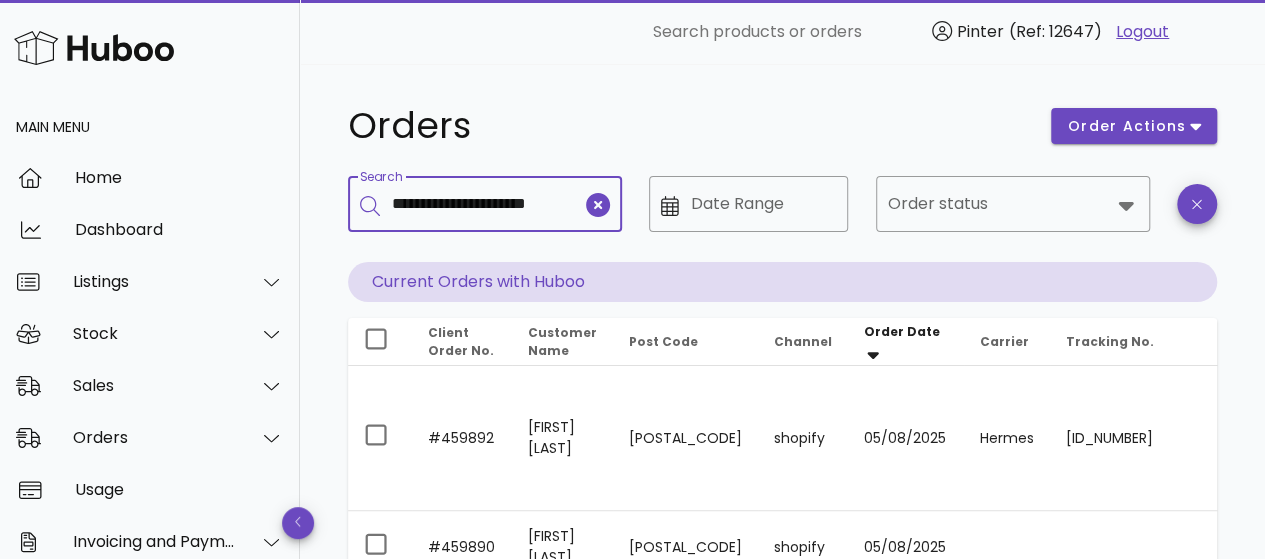 type on "**********" 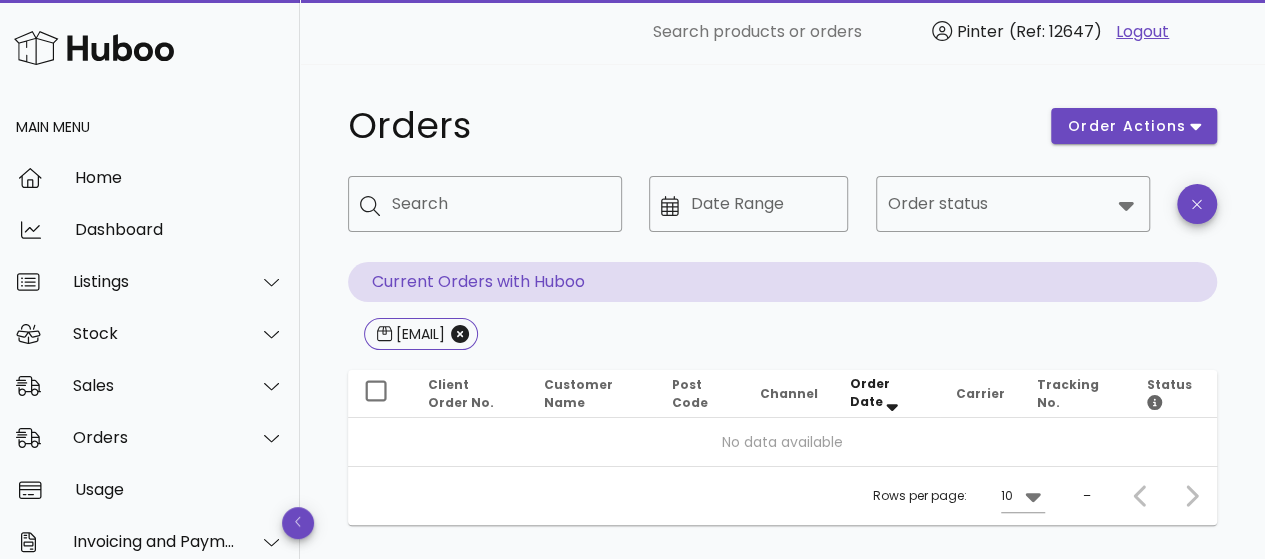 scroll, scrollTop: 0, scrollLeft: 0, axis: both 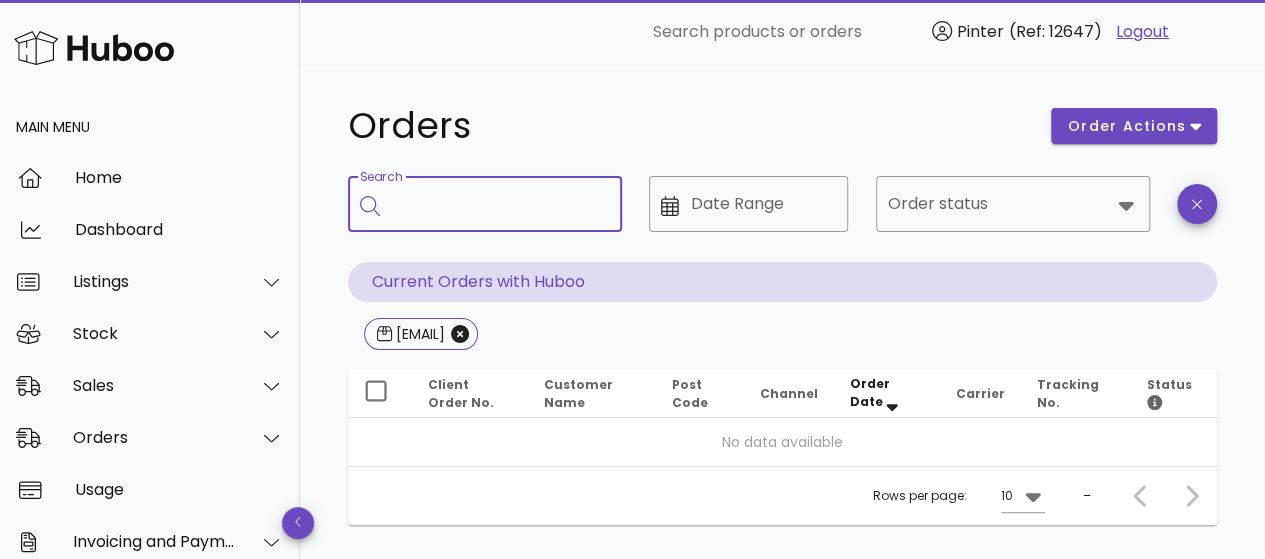 click on "Search" at bounding box center [499, 204] 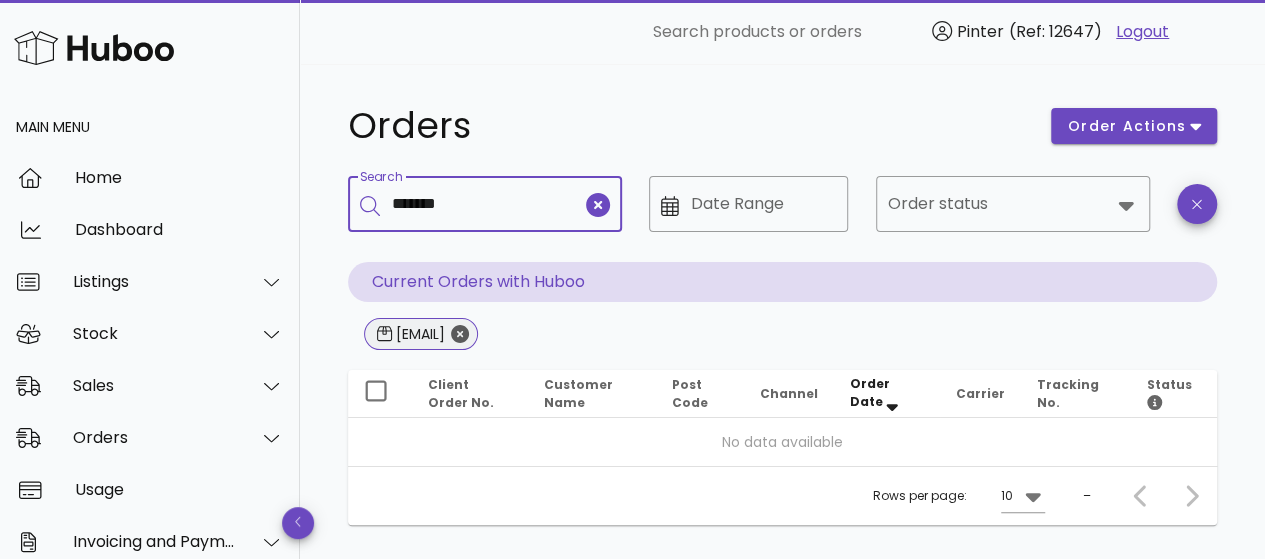 type on "*******" 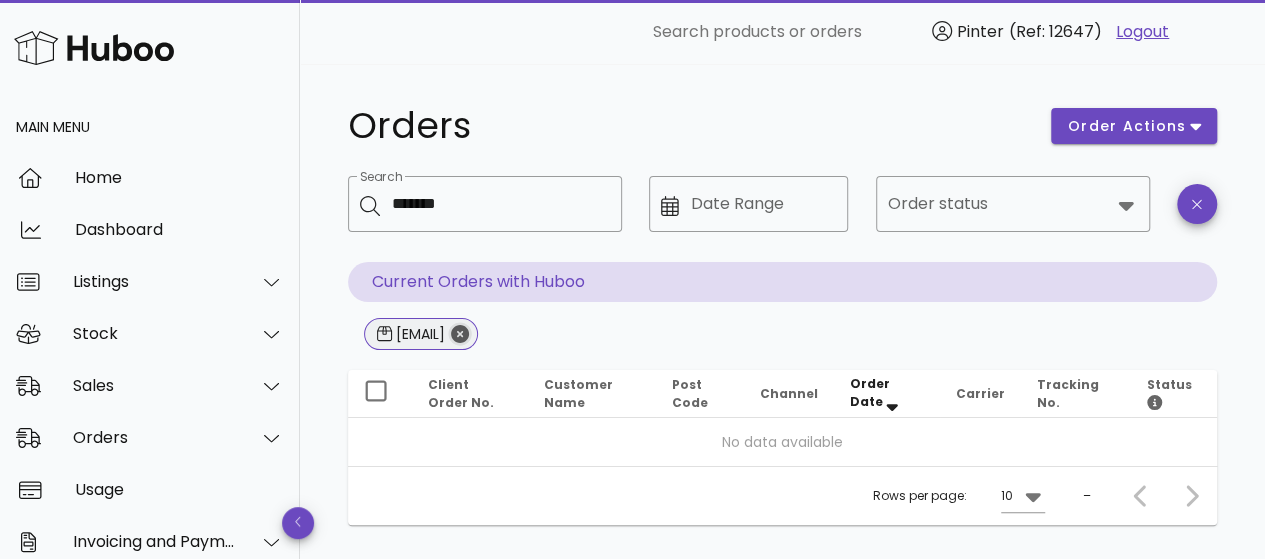 click 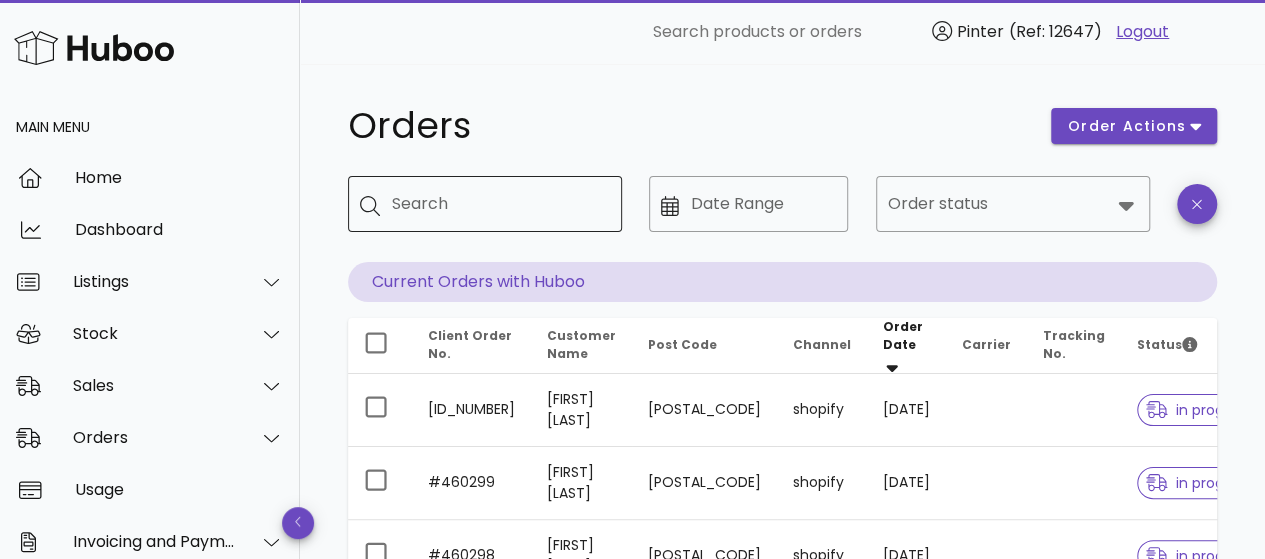 click on "Search" at bounding box center (499, 204) 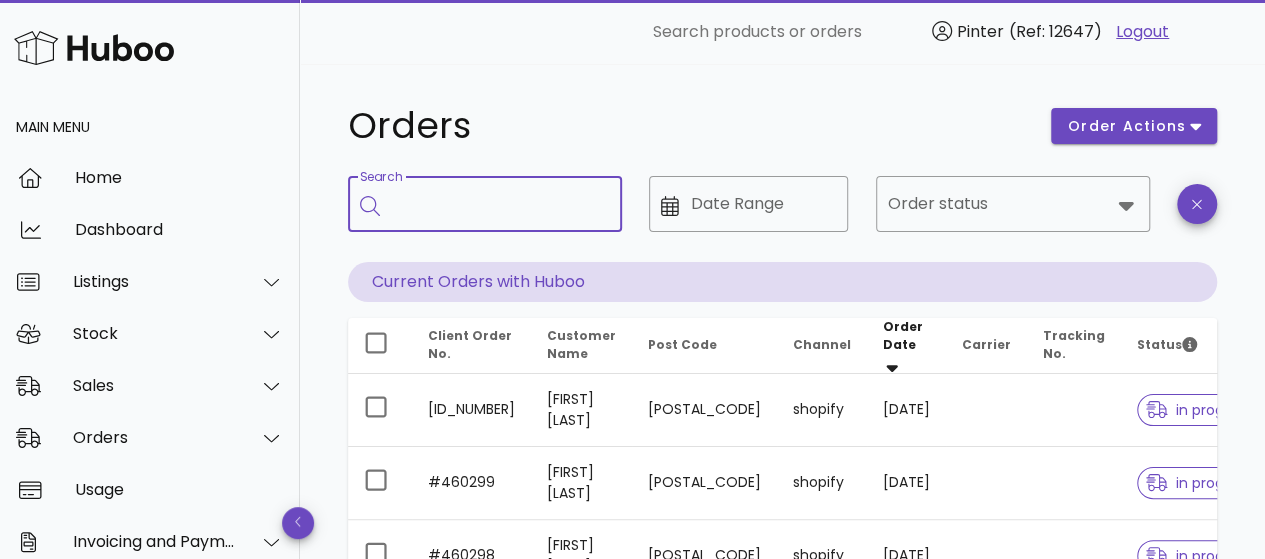 paste on "*******" 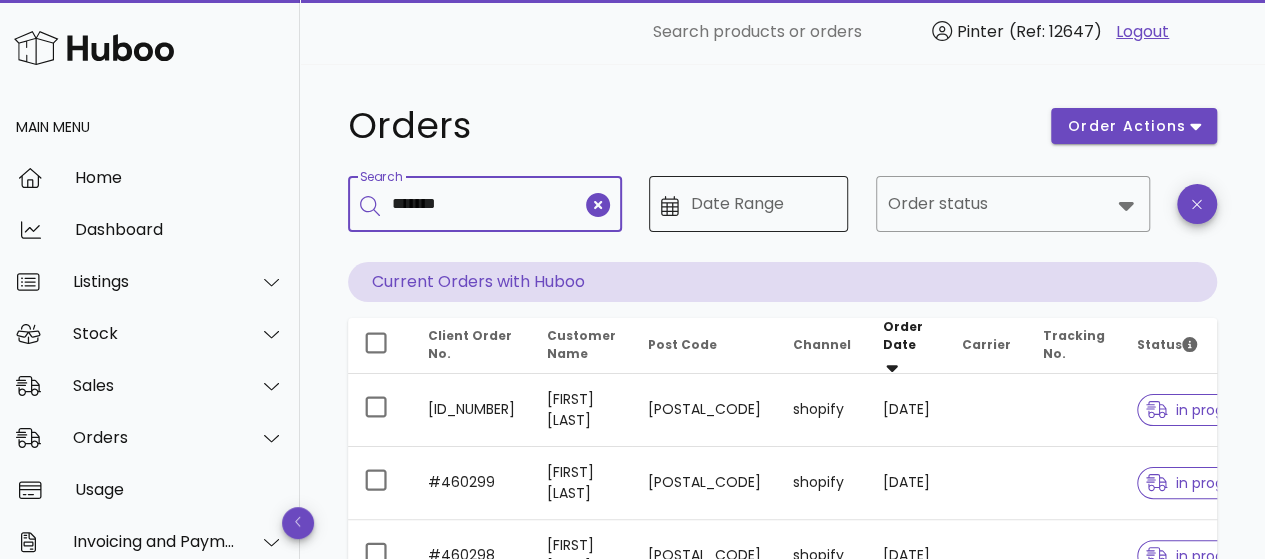 type on "*******" 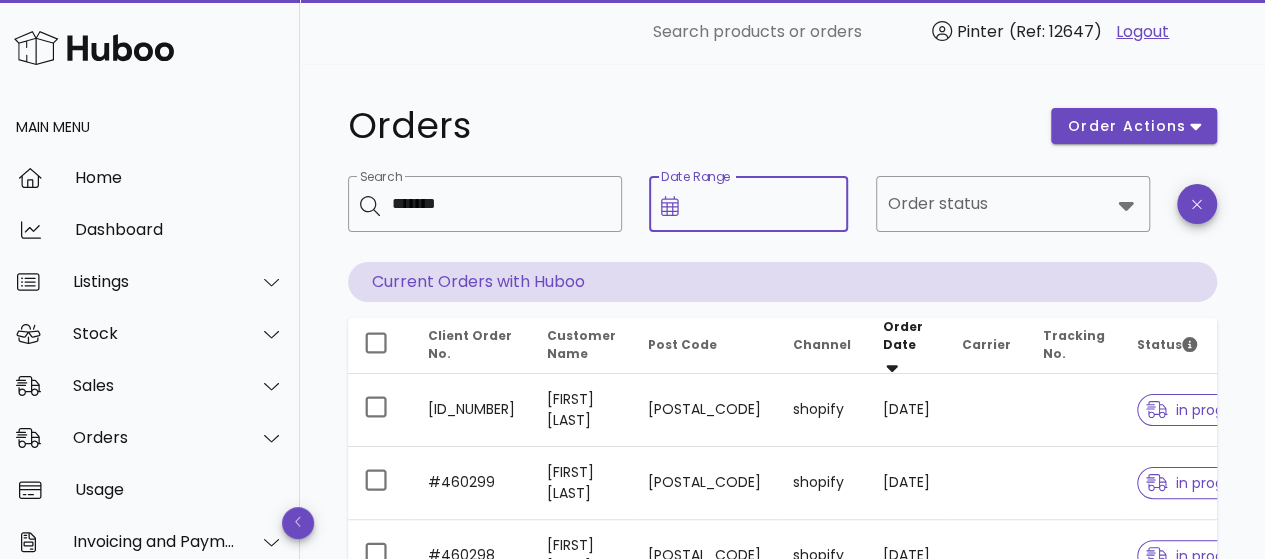 click on "Date Range" at bounding box center (764, 204) 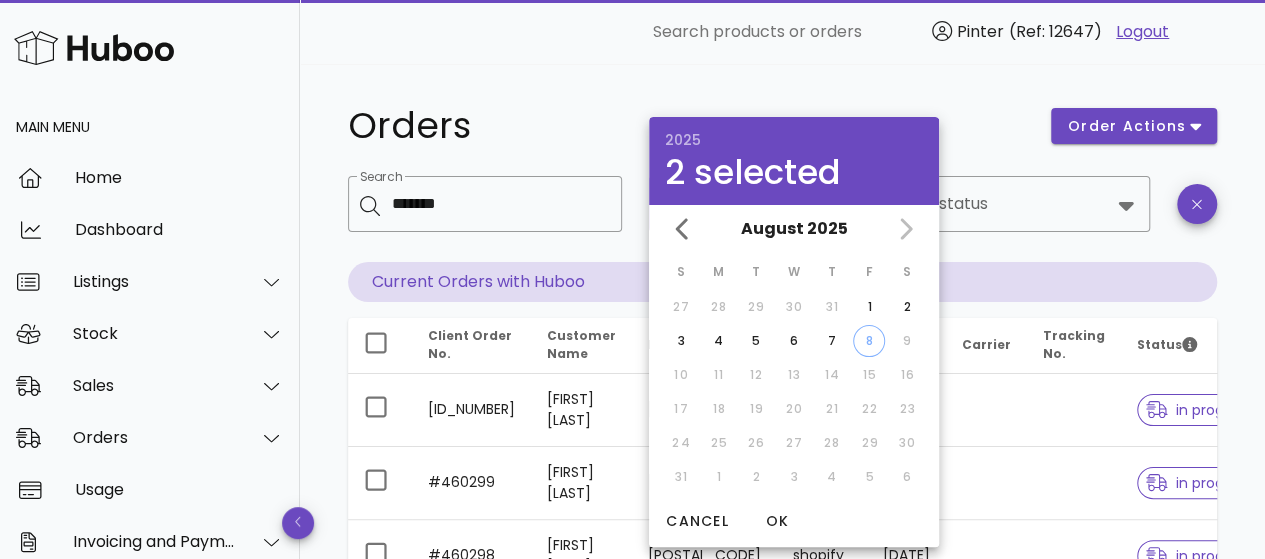 type 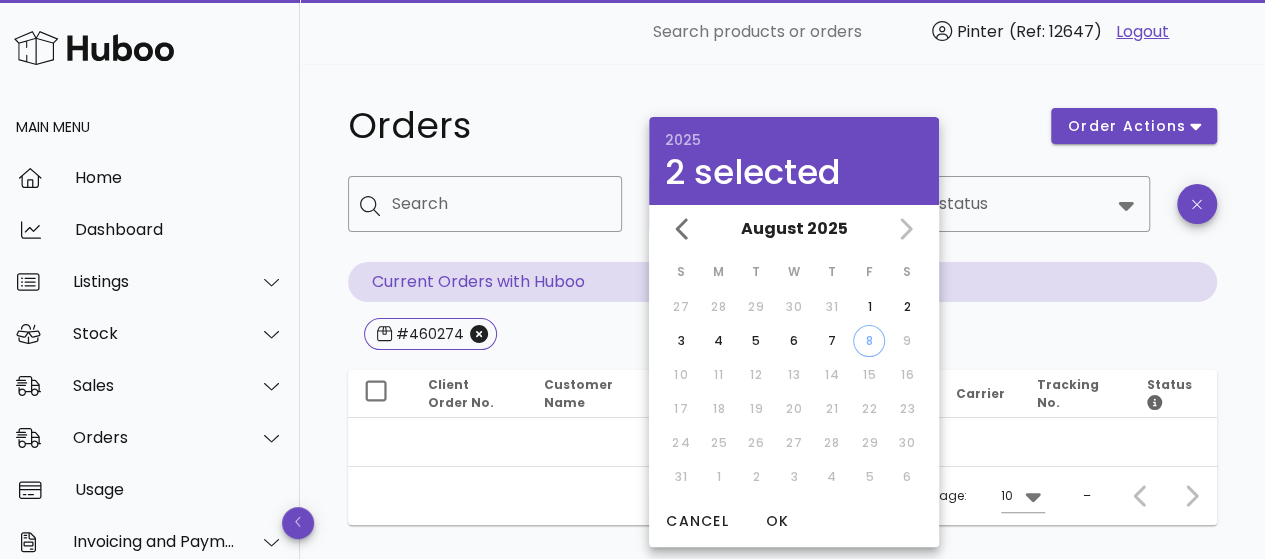 click on "9" at bounding box center (907, 341) 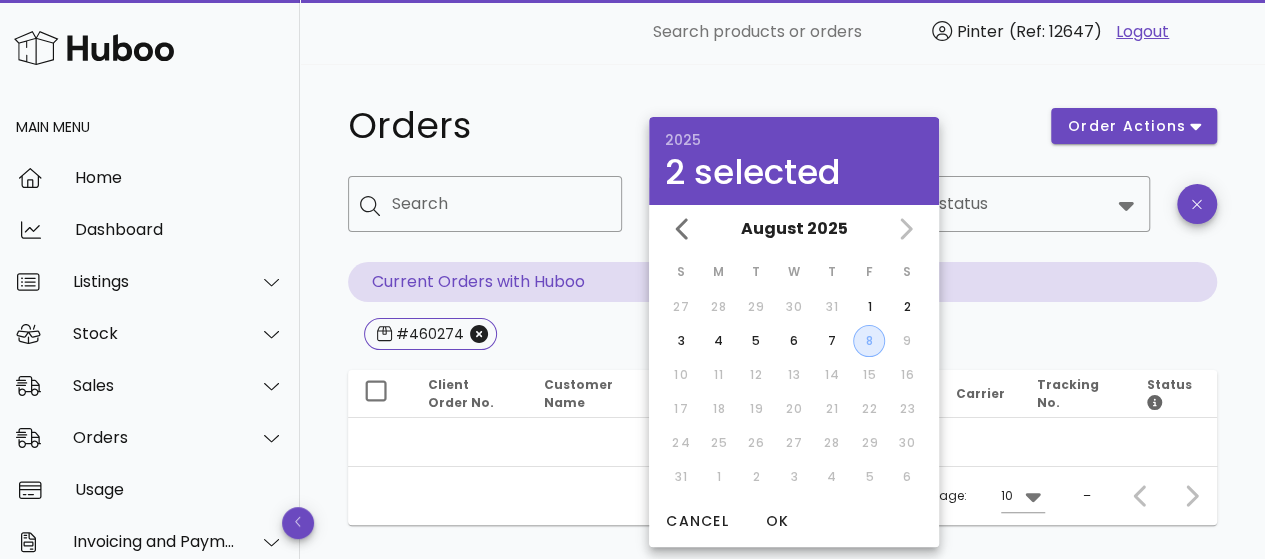click on "8" at bounding box center [869, 341] 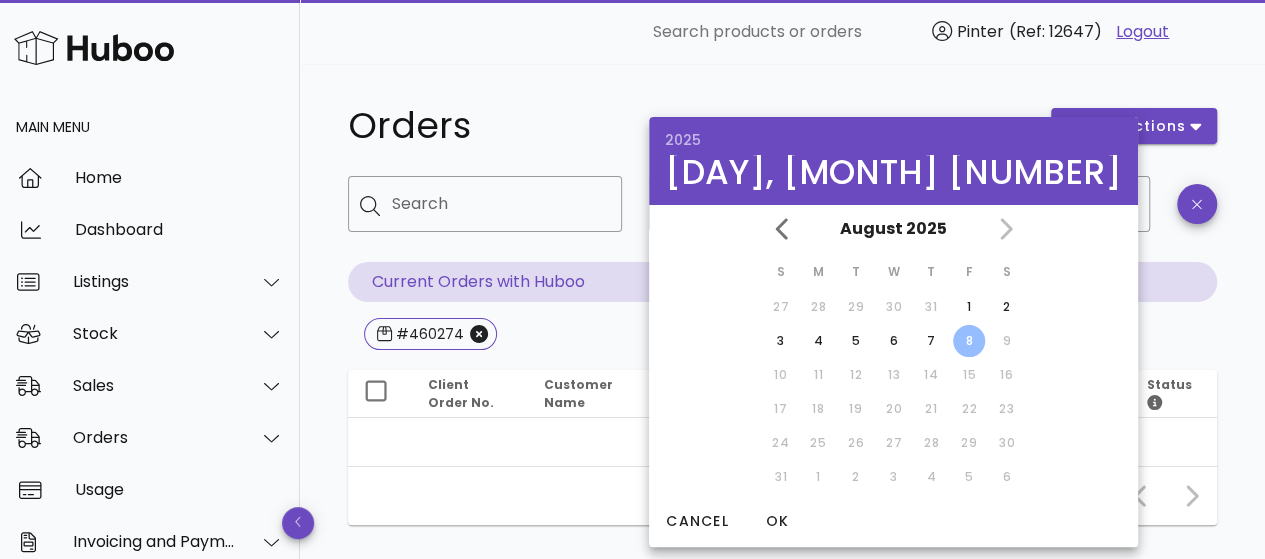 click on "8" at bounding box center (969, 341) 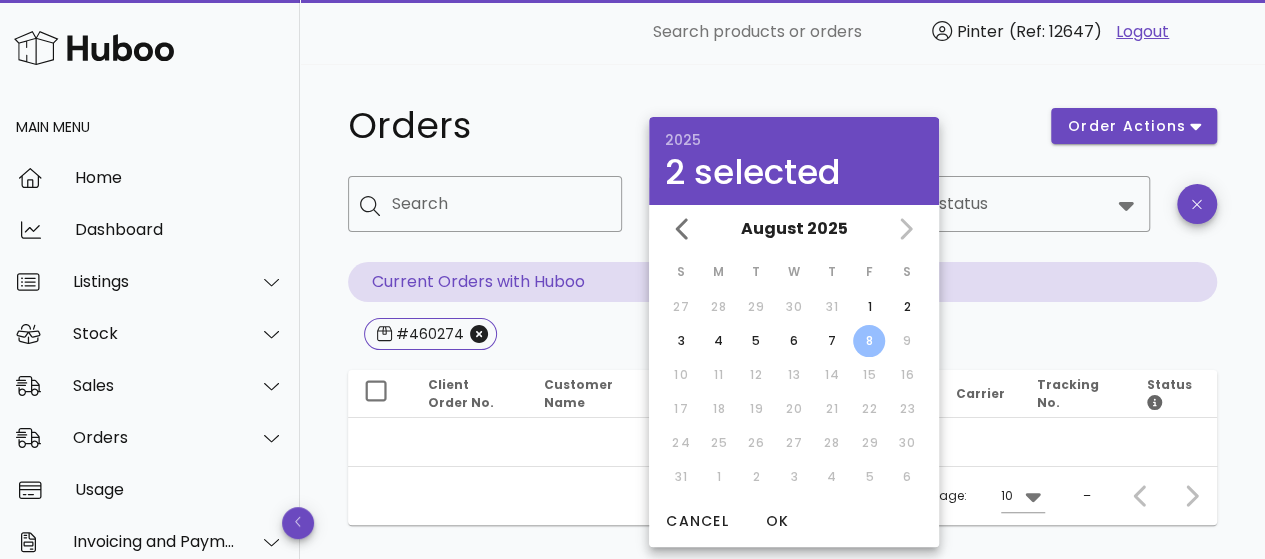 click on "8" at bounding box center (869, 341) 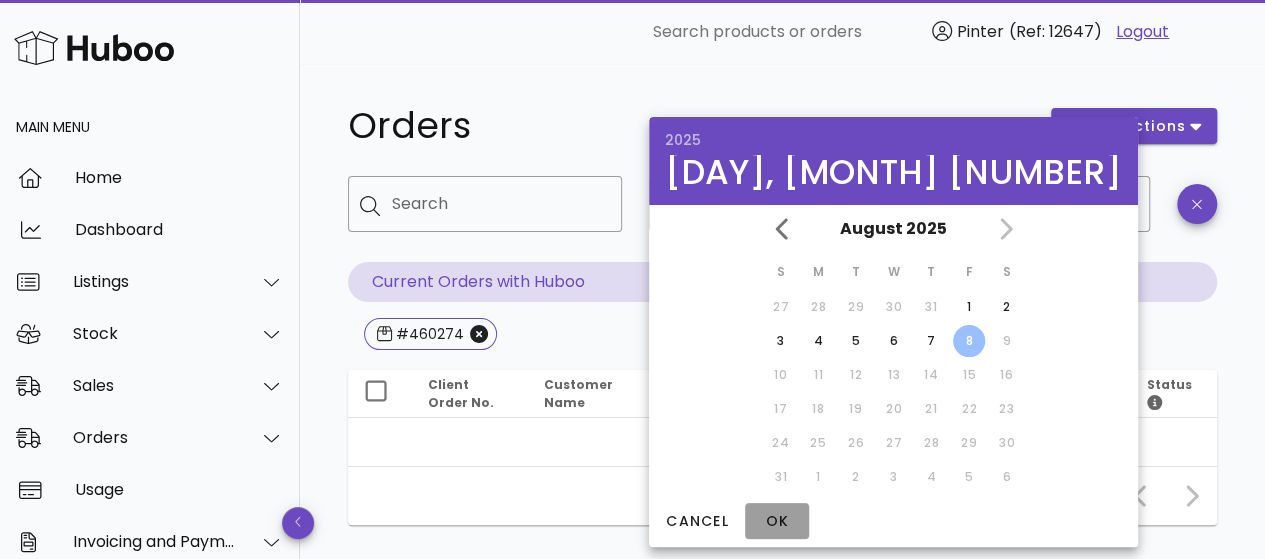 click on "OK" at bounding box center [777, 521] 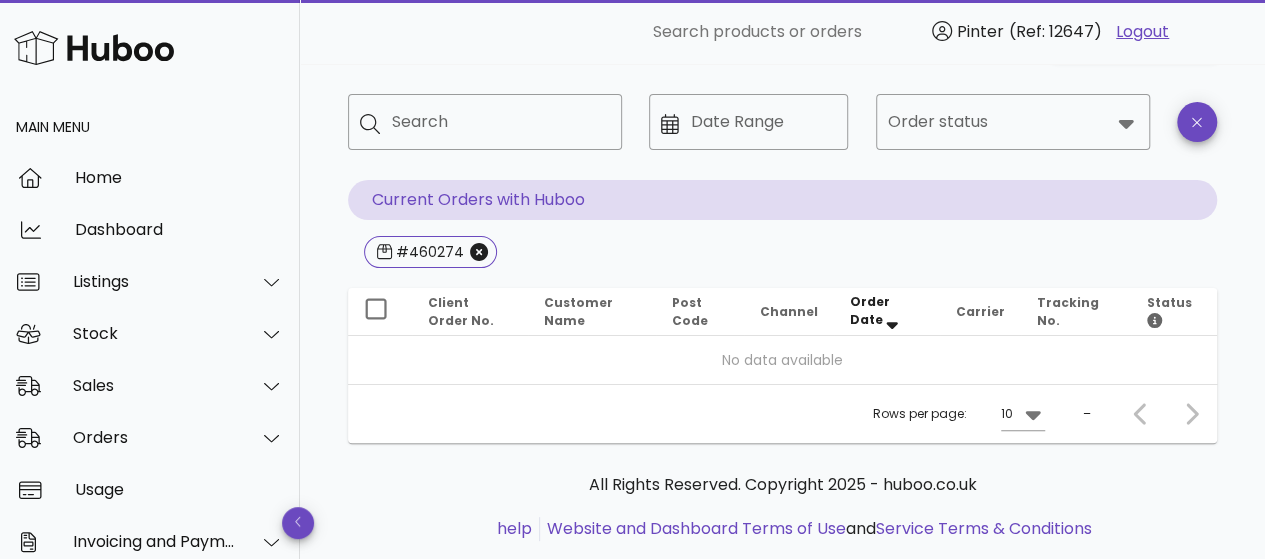 scroll, scrollTop: 127, scrollLeft: 0, axis: vertical 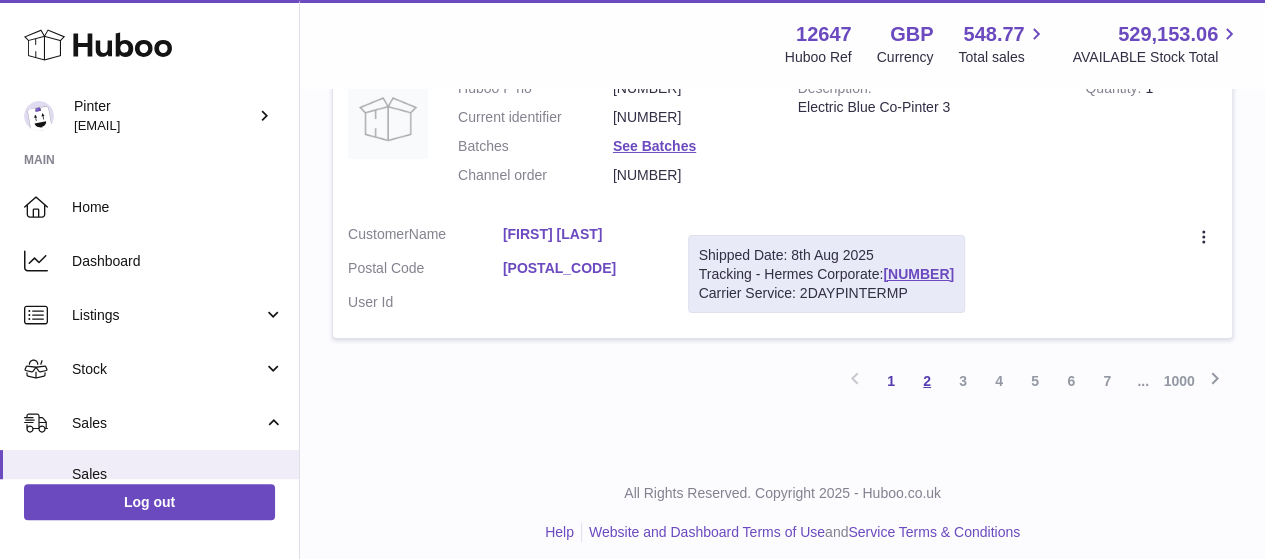 click on "2" at bounding box center (927, 381) 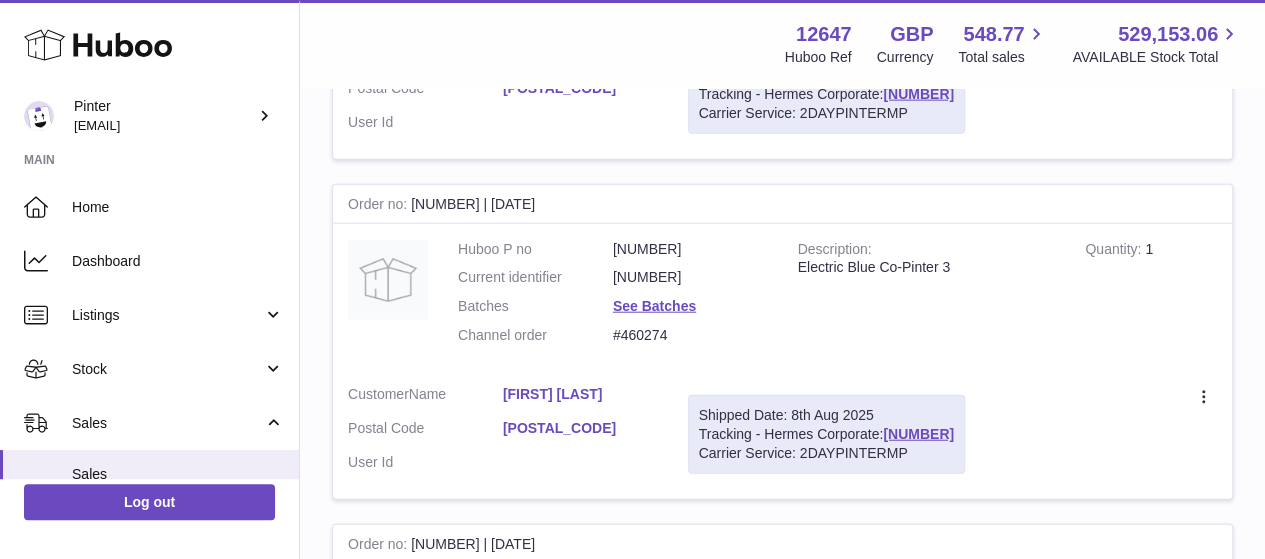 scroll, scrollTop: 2290, scrollLeft: 0, axis: vertical 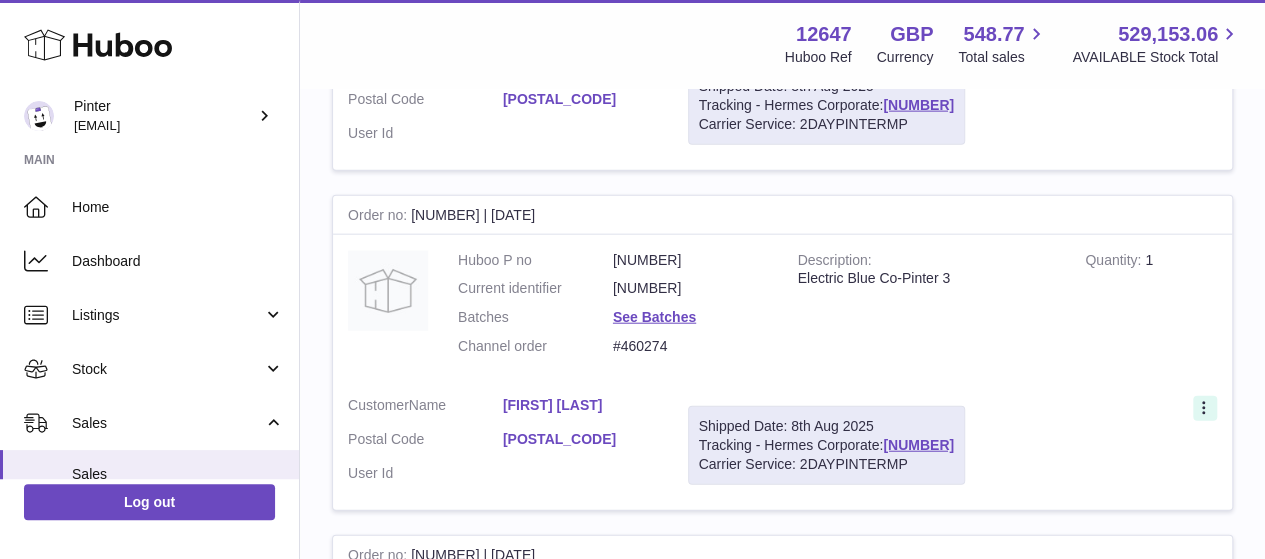 click 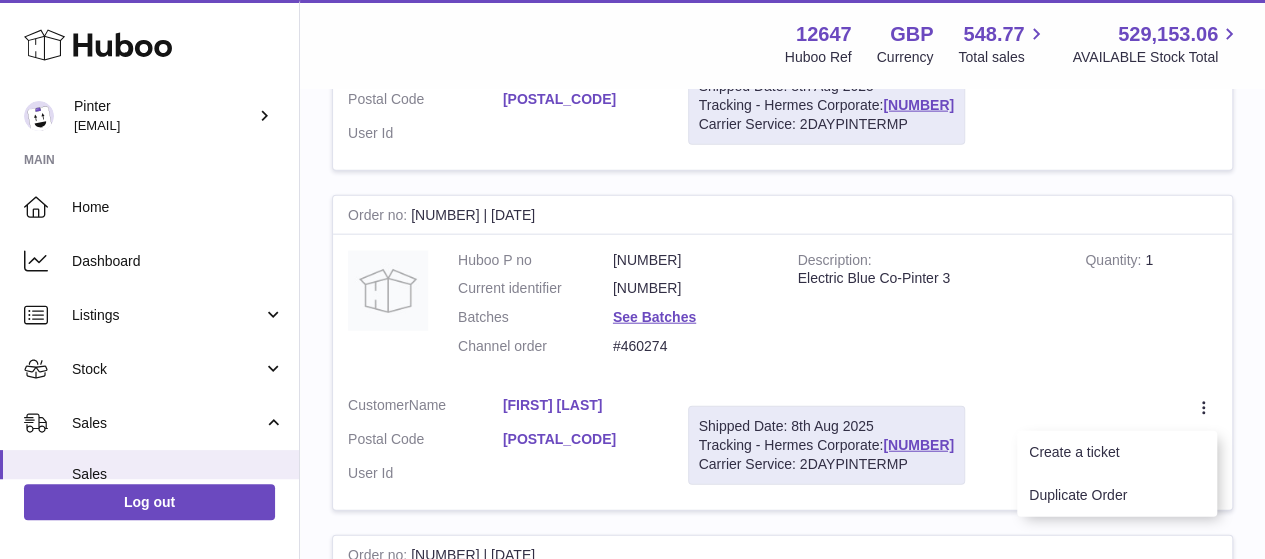 click on "Description
Electric Blue Co-Pinter 3" at bounding box center (927, 309) 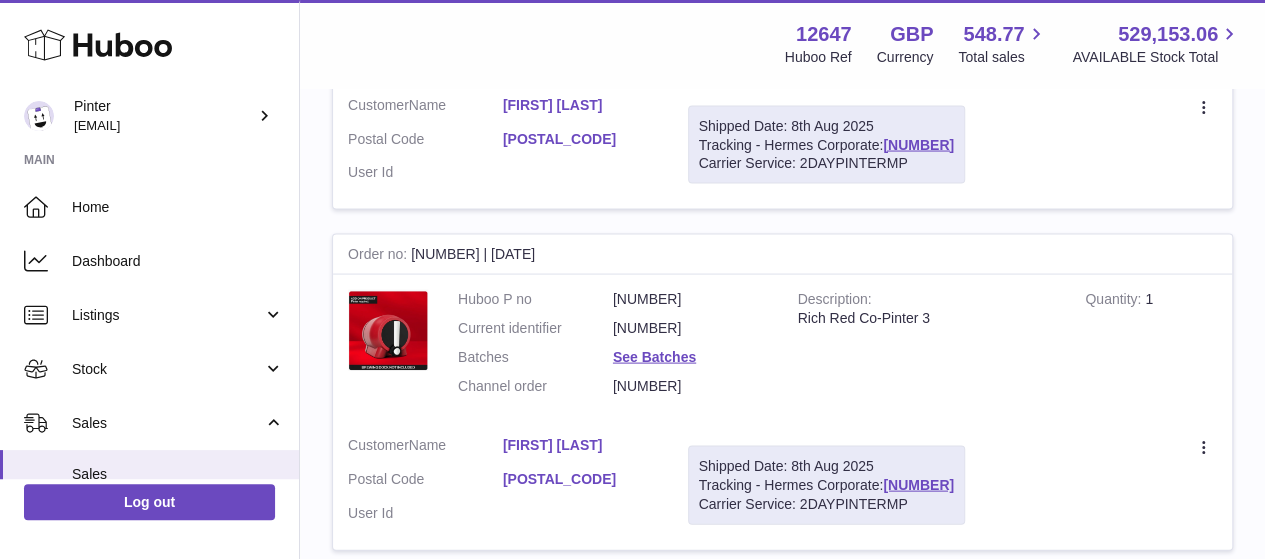scroll, scrollTop: 1690, scrollLeft: 0, axis: vertical 